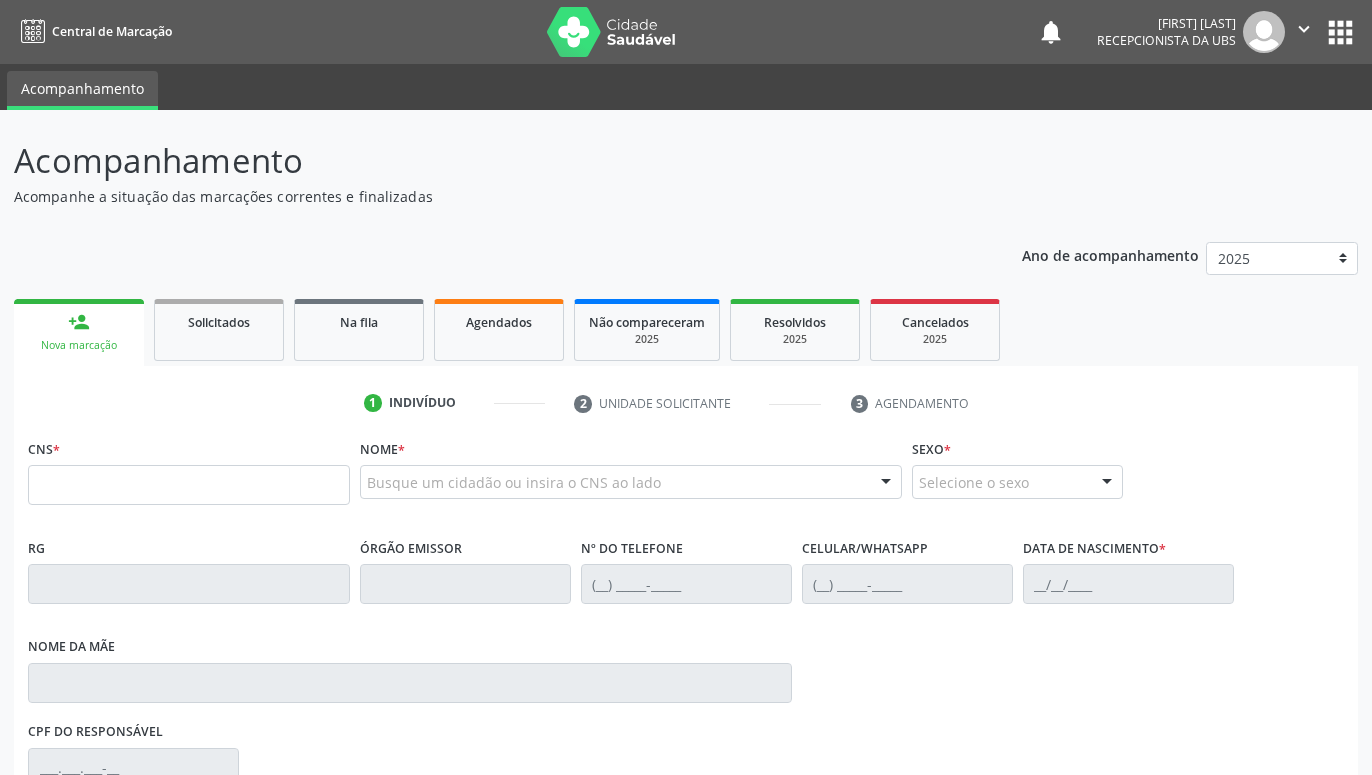scroll, scrollTop: 0, scrollLeft: 0, axis: both 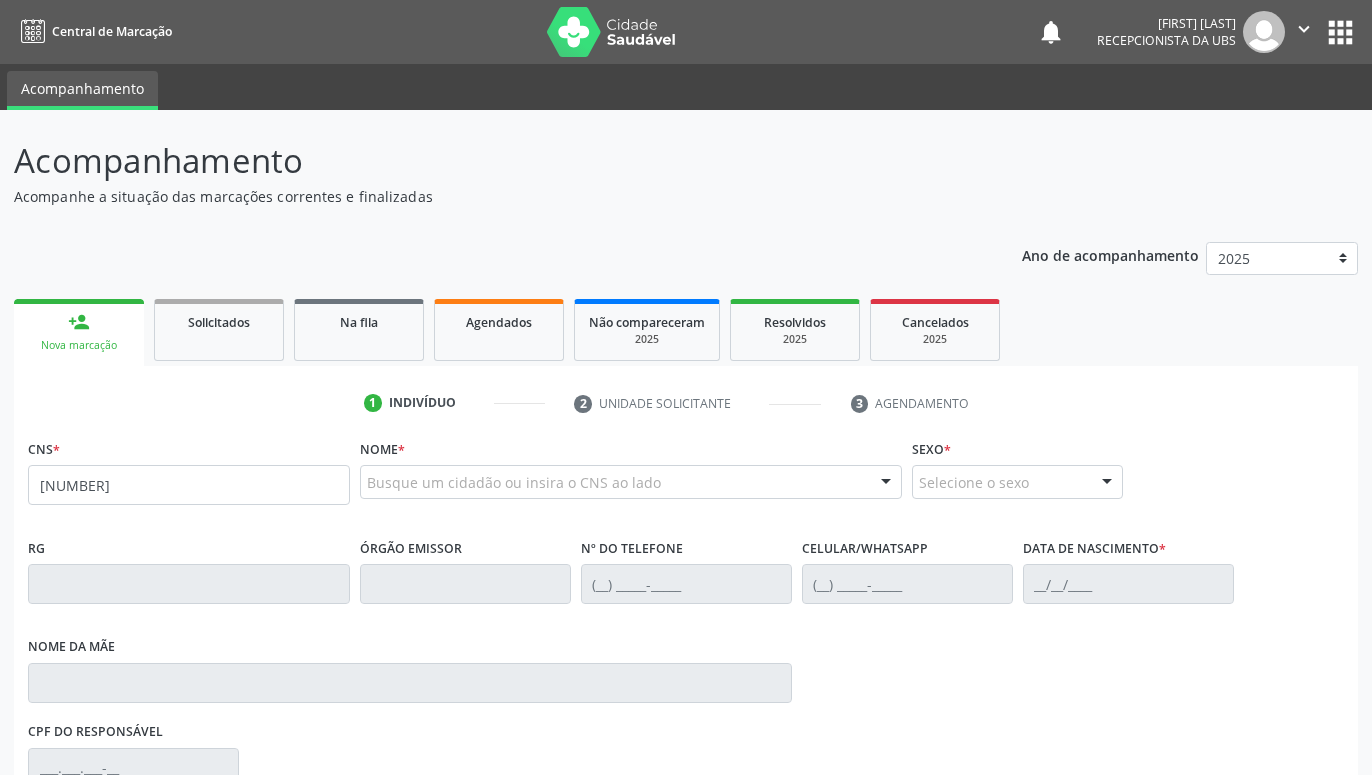 click on "898 0037 1012 8392" at bounding box center (189, 485) 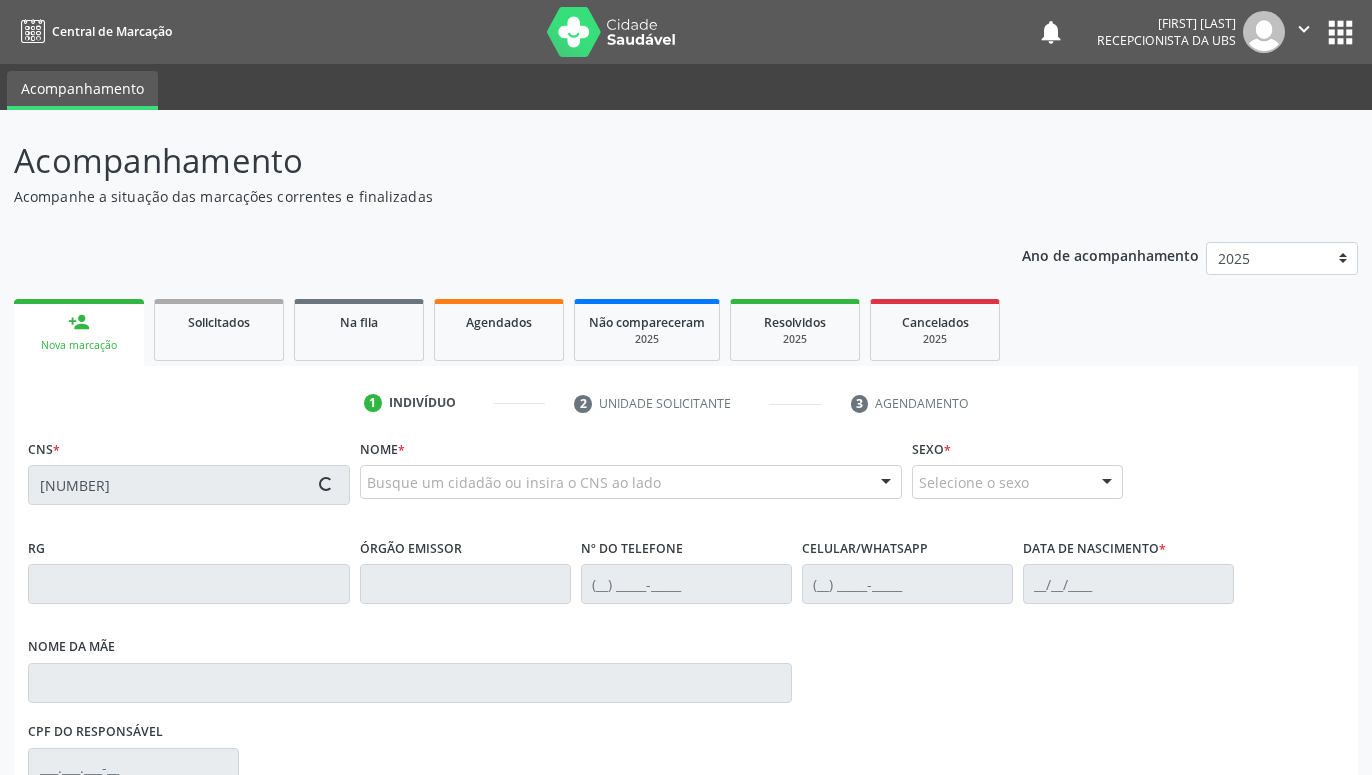 type on "898 0037 1012 8392" 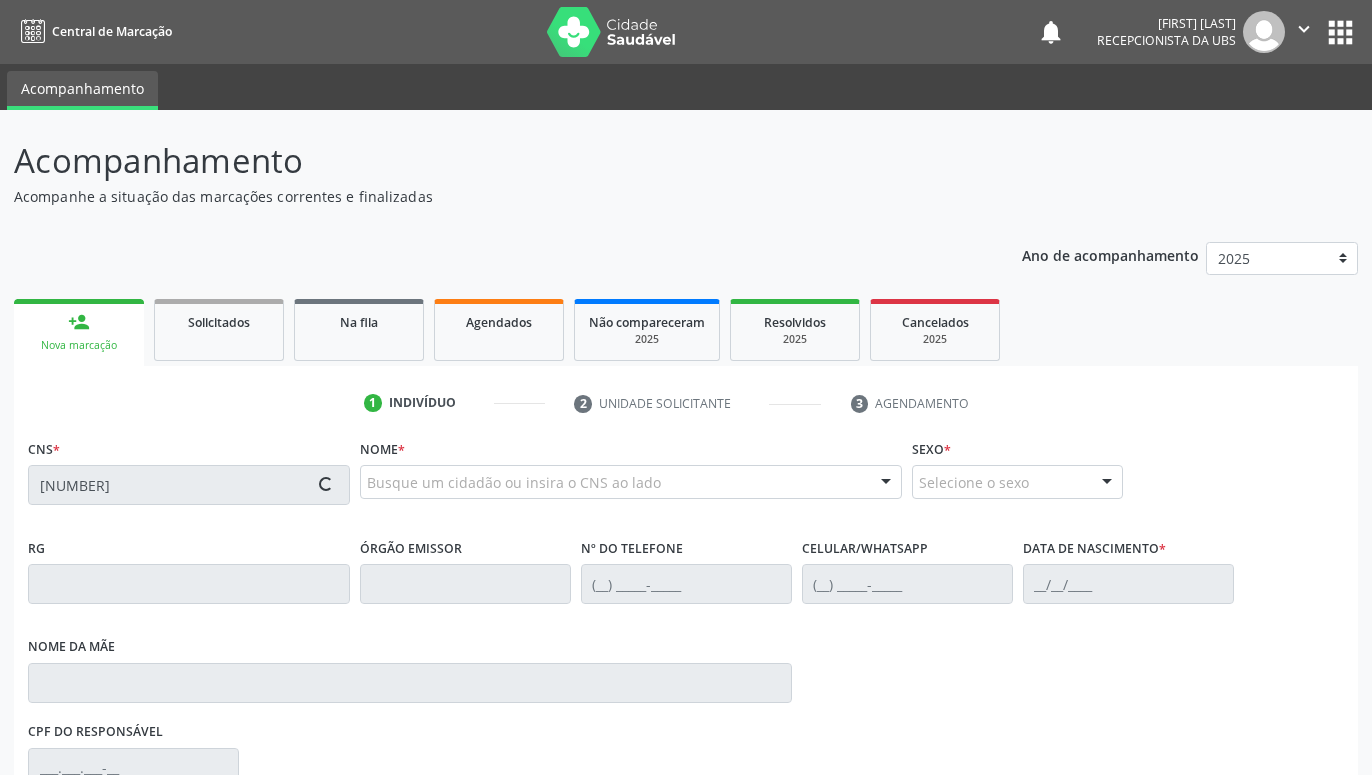 type 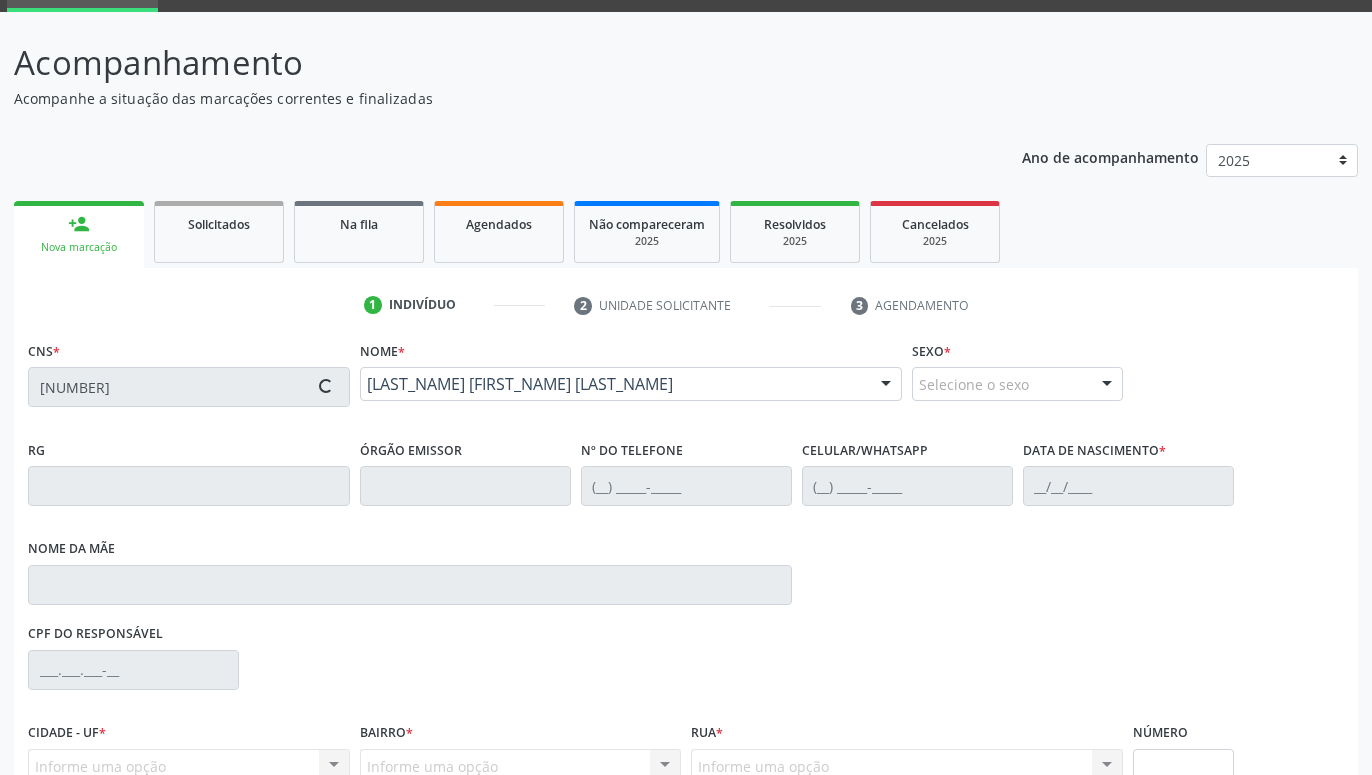 scroll, scrollTop: 295, scrollLeft: 0, axis: vertical 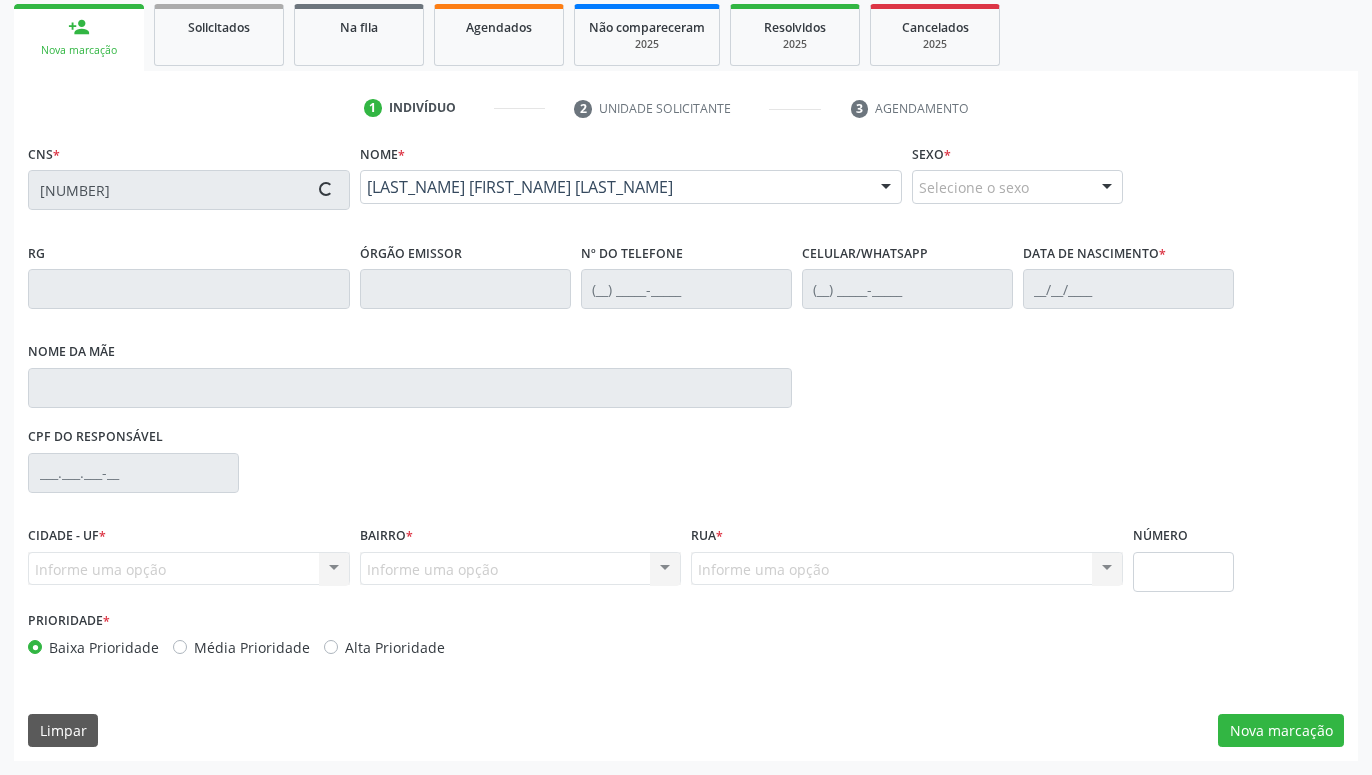 type on "(87) 99999-9999" 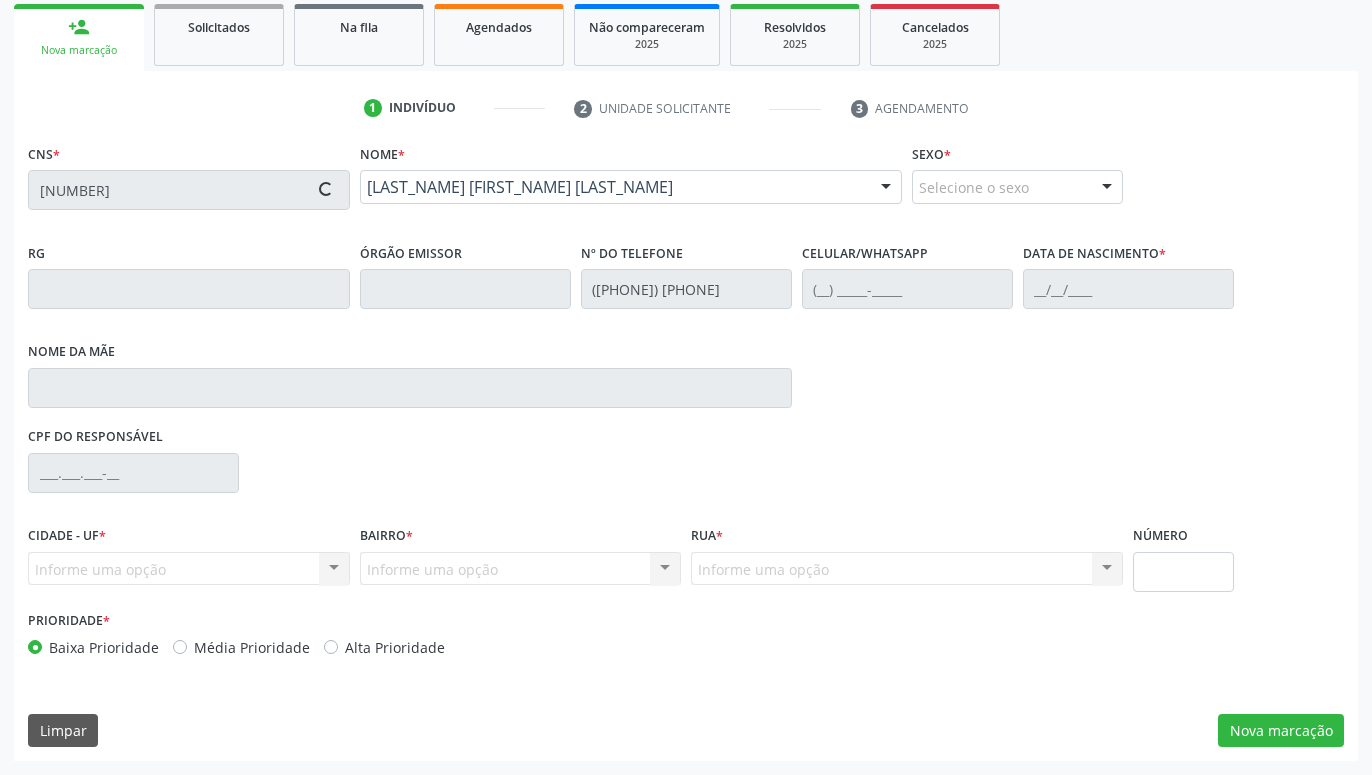 type on "(87) 99931-8029" 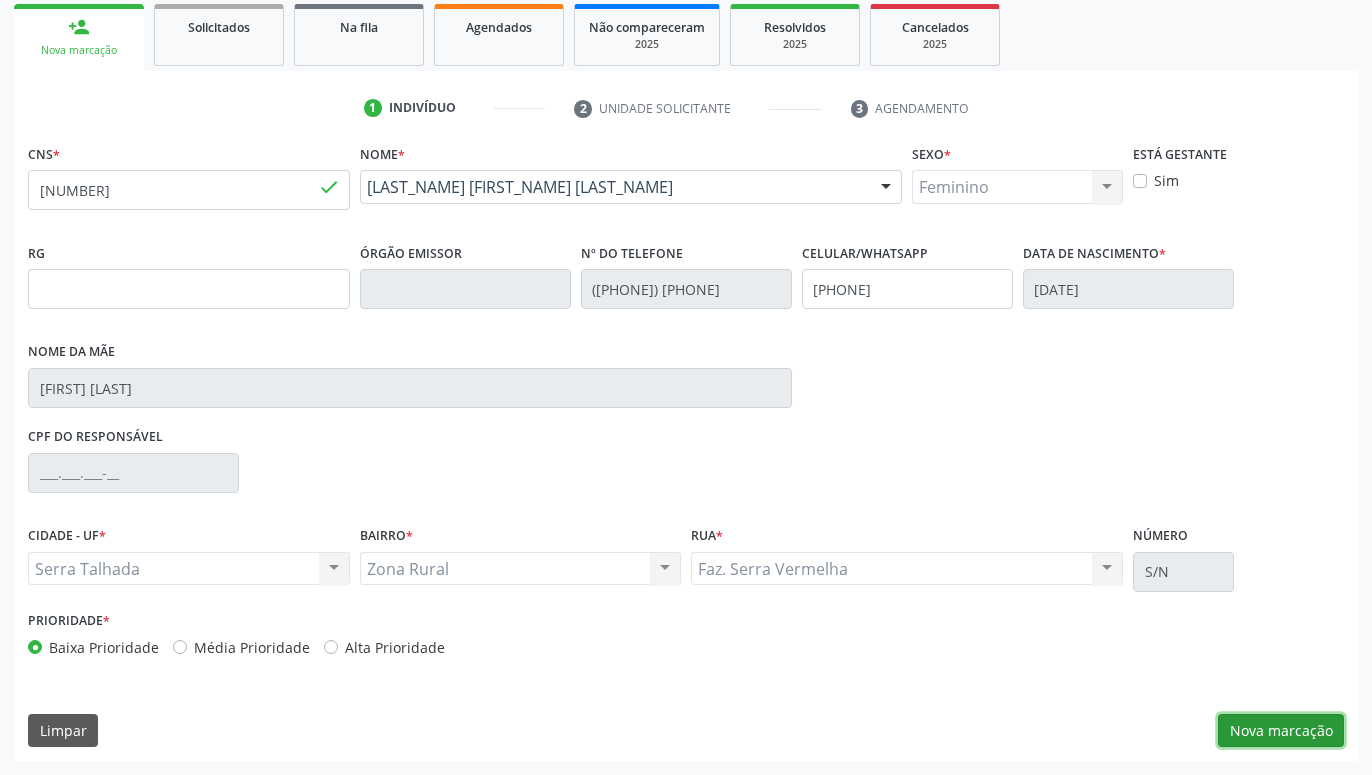 click on "Nova marcação" at bounding box center (1281, 731) 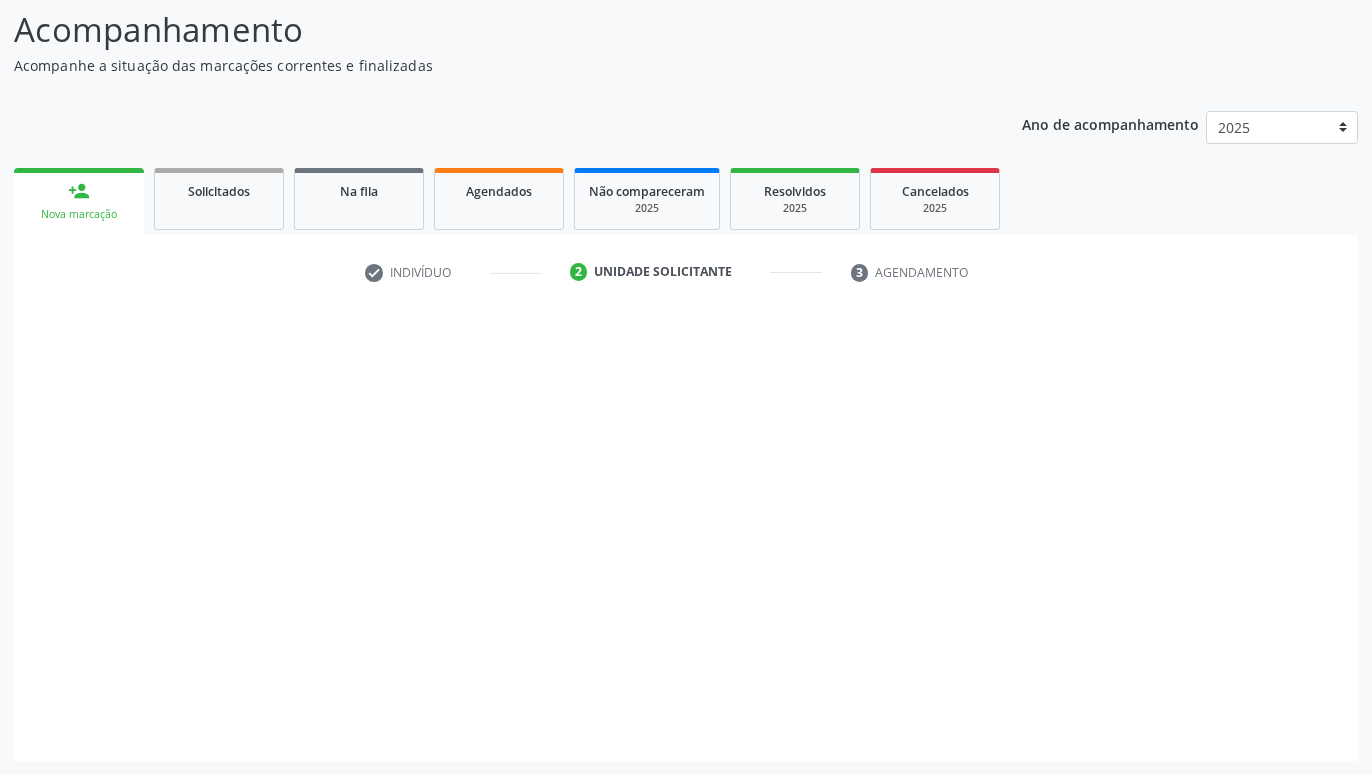 scroll, scrollTop: 131, scrollLeft: 0, axis: vertical 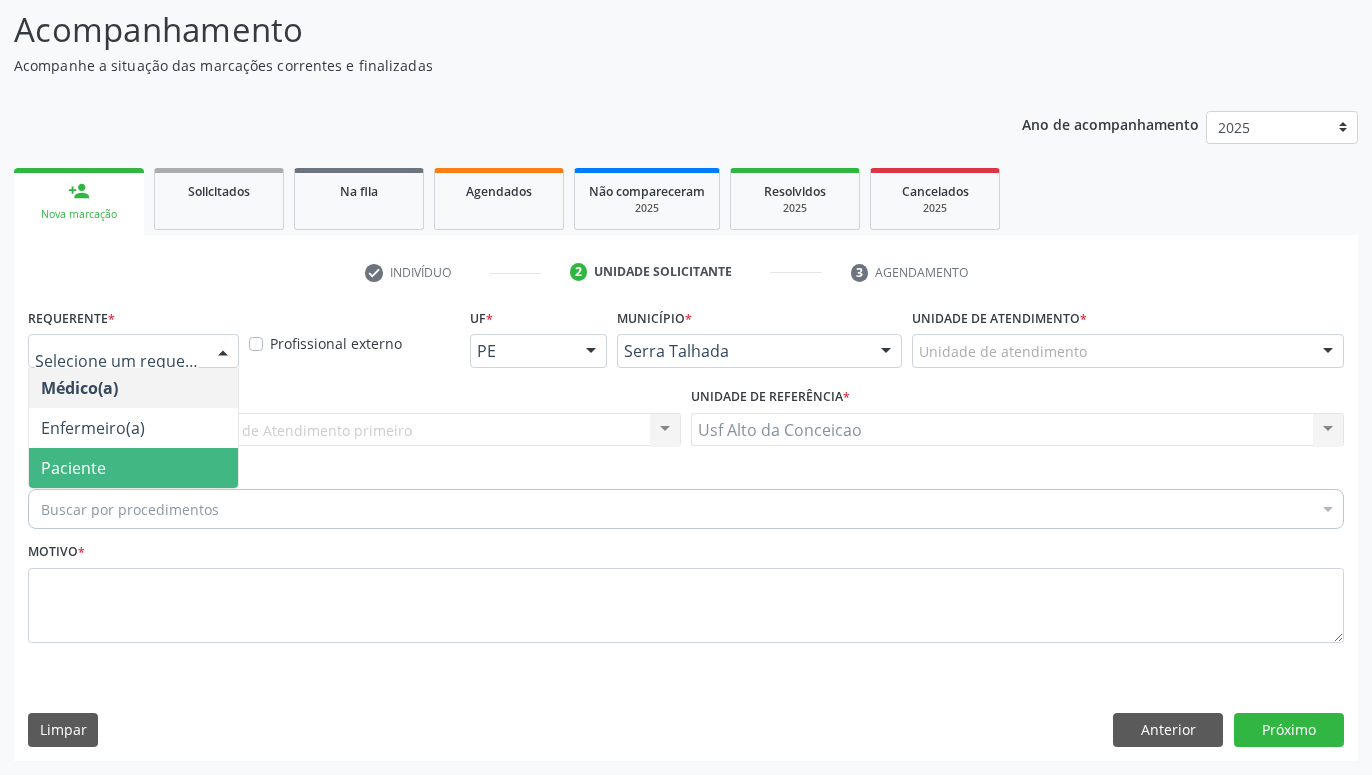 click on "Paciente" at bounding box center (133, 468) 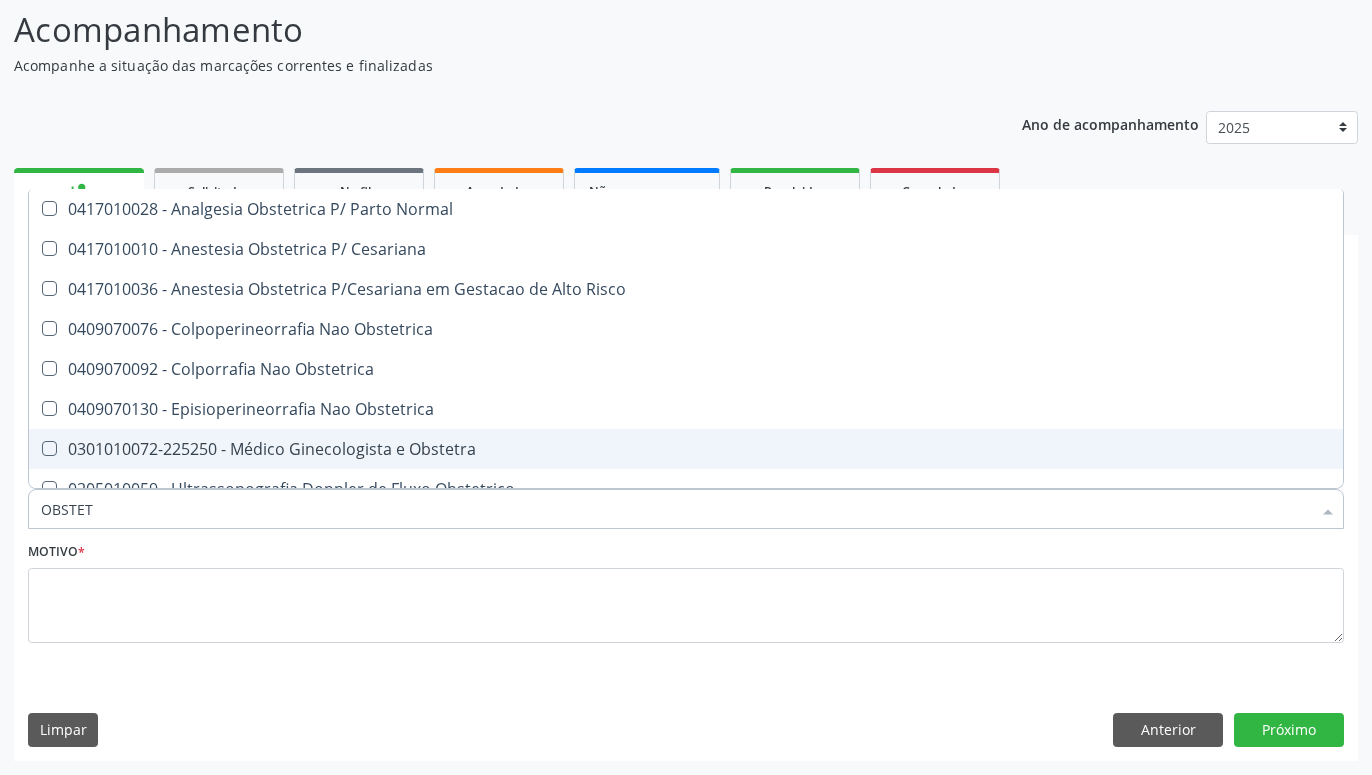 type on "OBSTETR" 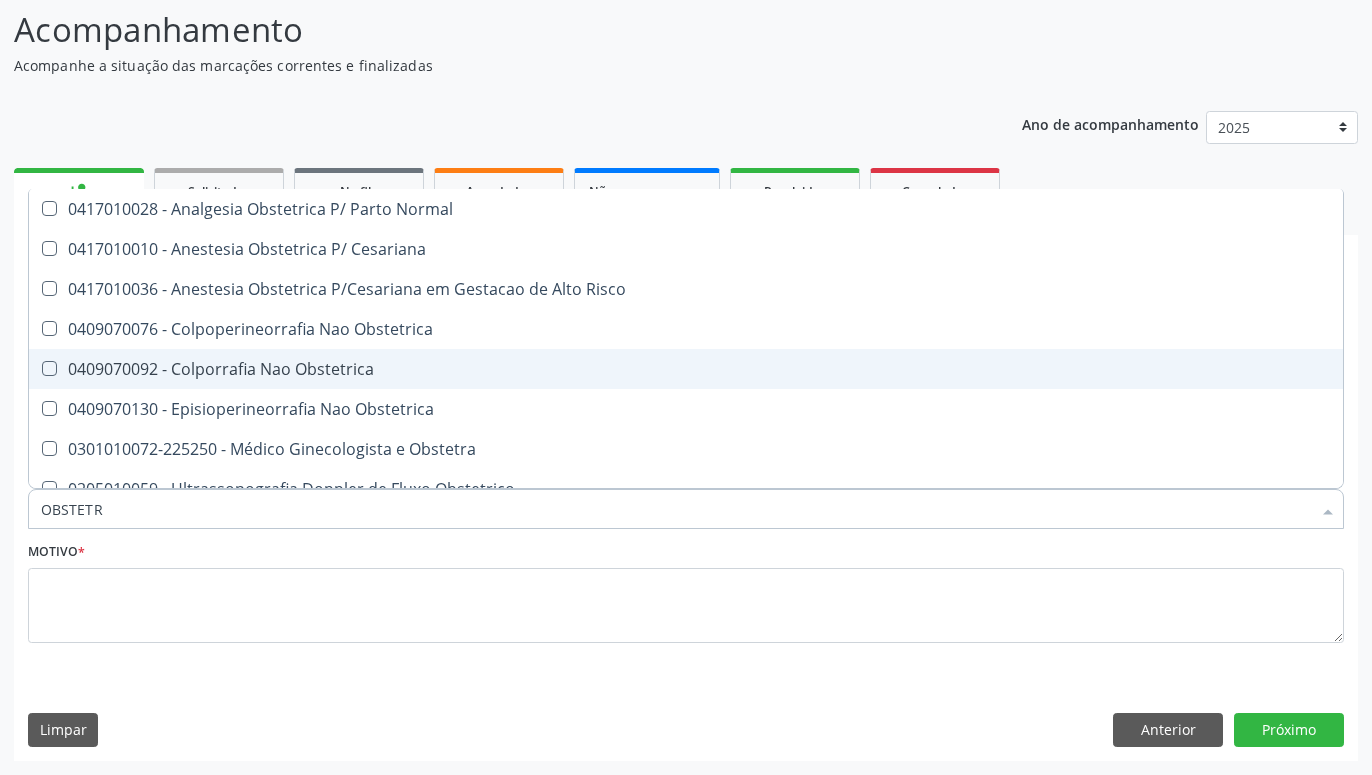 scroll, scrollTop: 101, scrollLeft: 0, axis: vertical 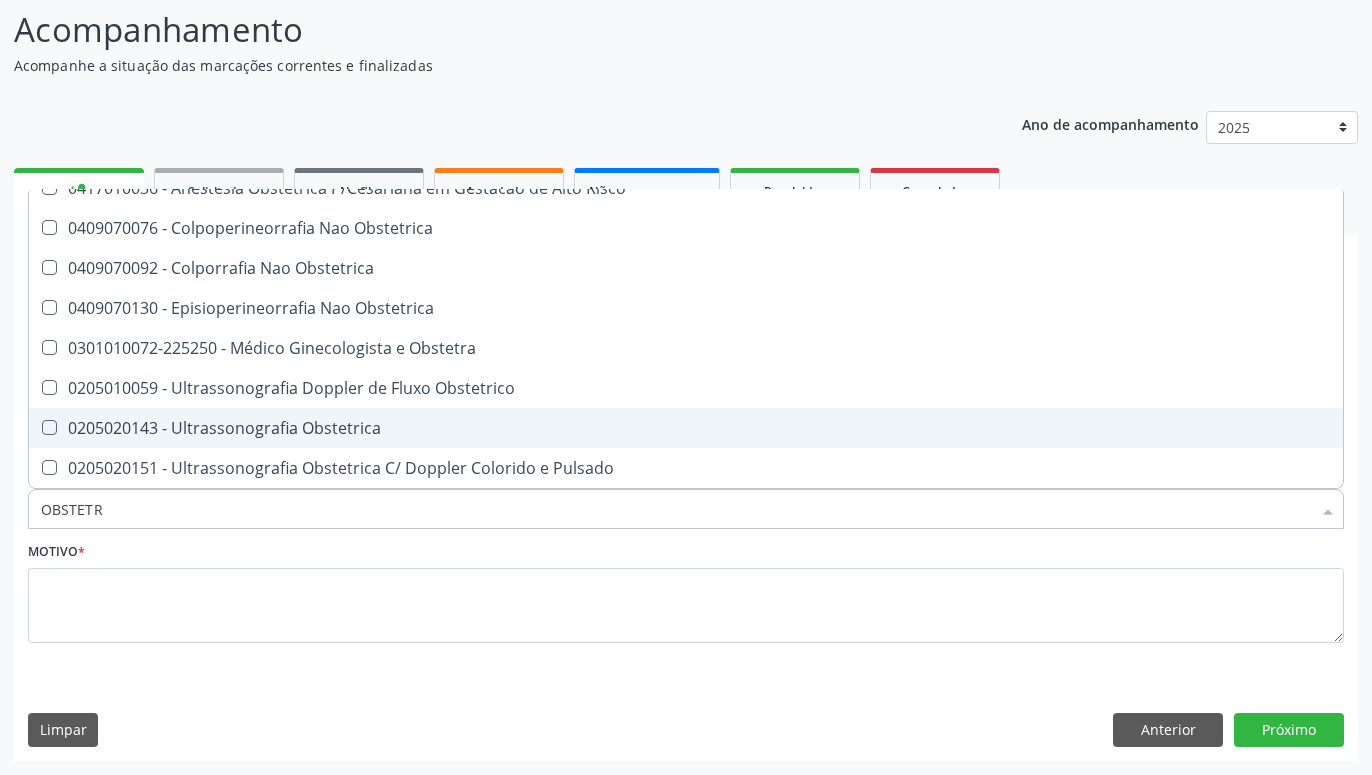 click on "0205020143 - Ultrassonografia Obstetrica" at bounding box center [686, 428] 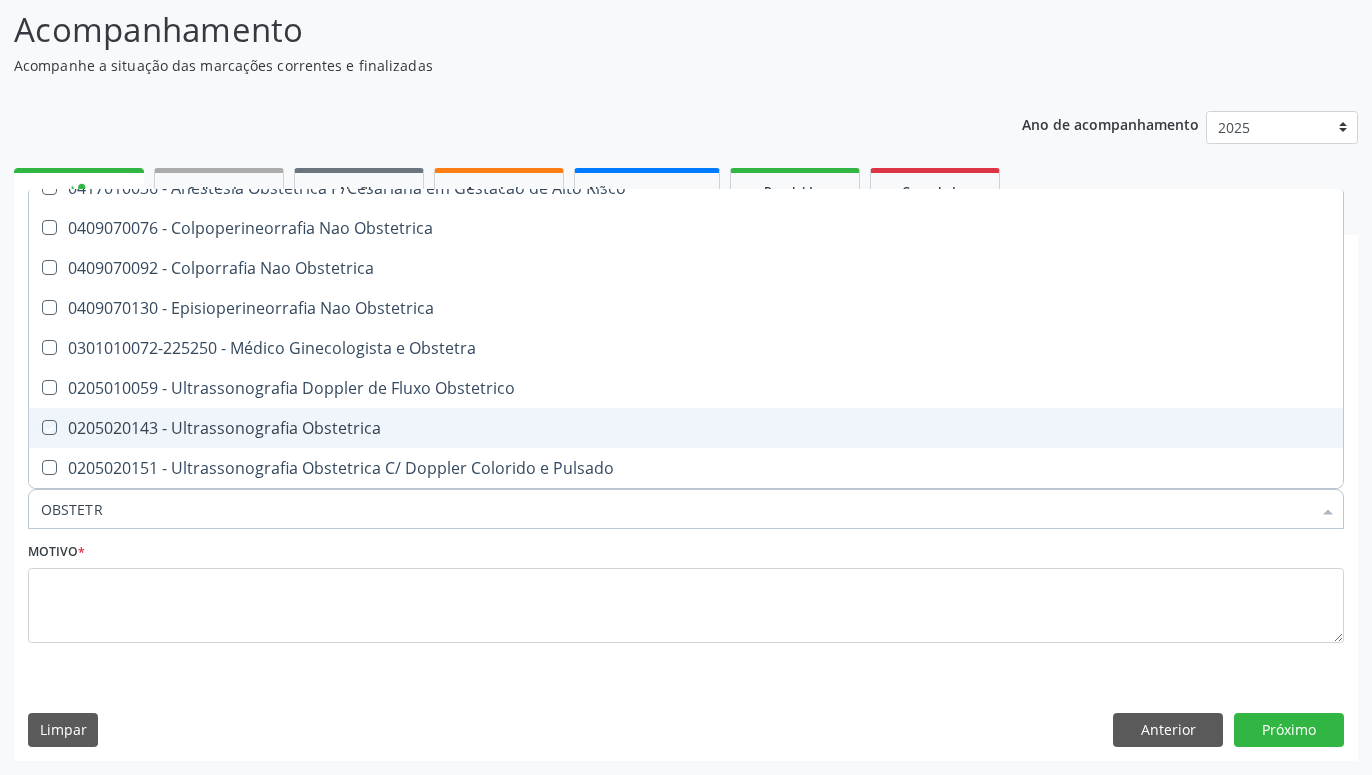 checkbox on "true" 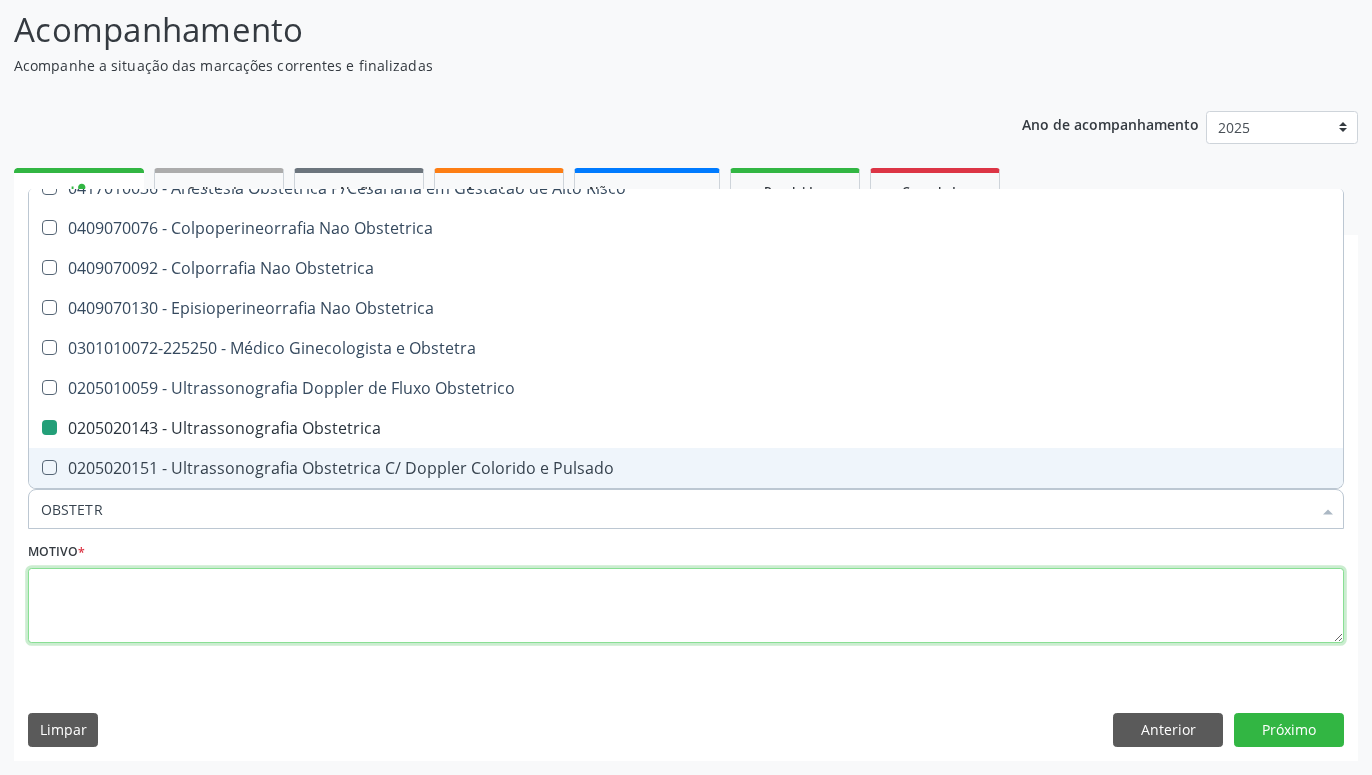 click at bounding box center (686, 606) 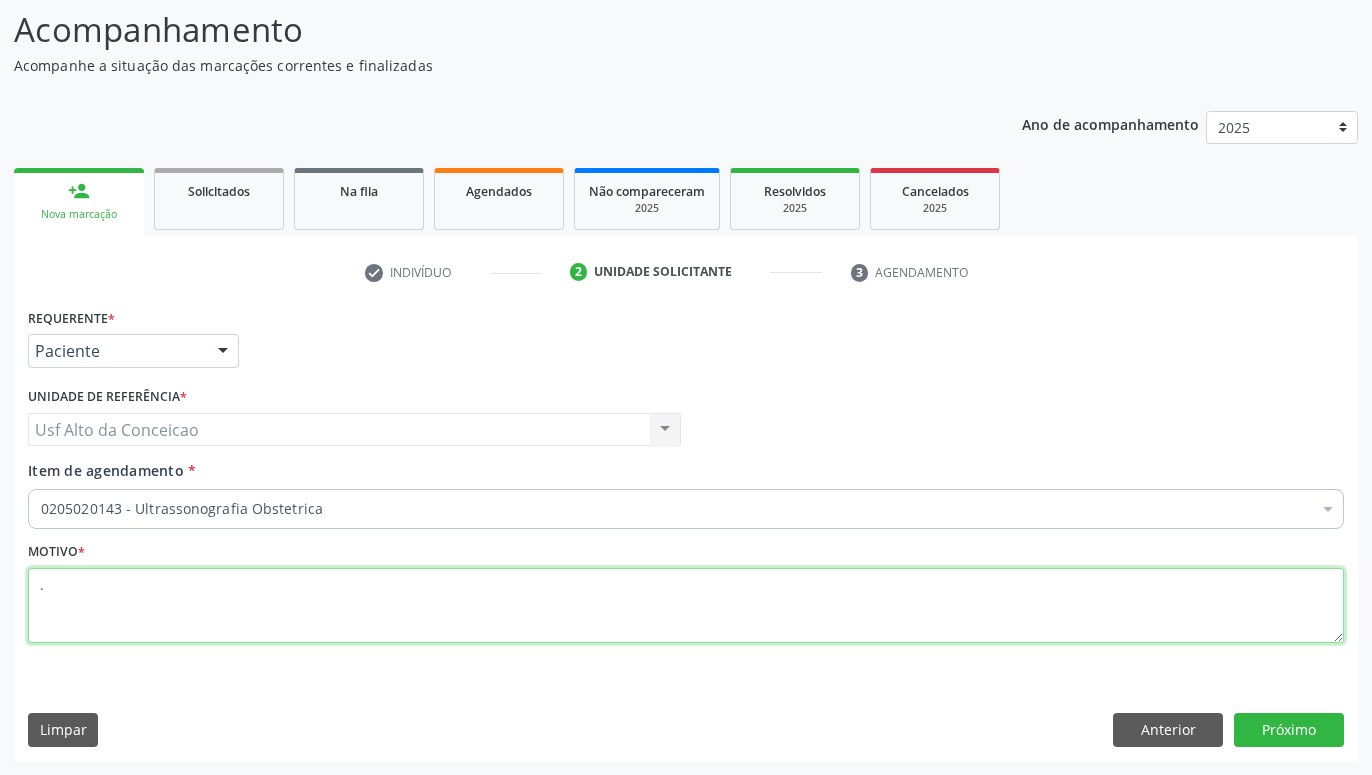 scroll, scrollTop: 0, scrollLeft: 0, axis: both 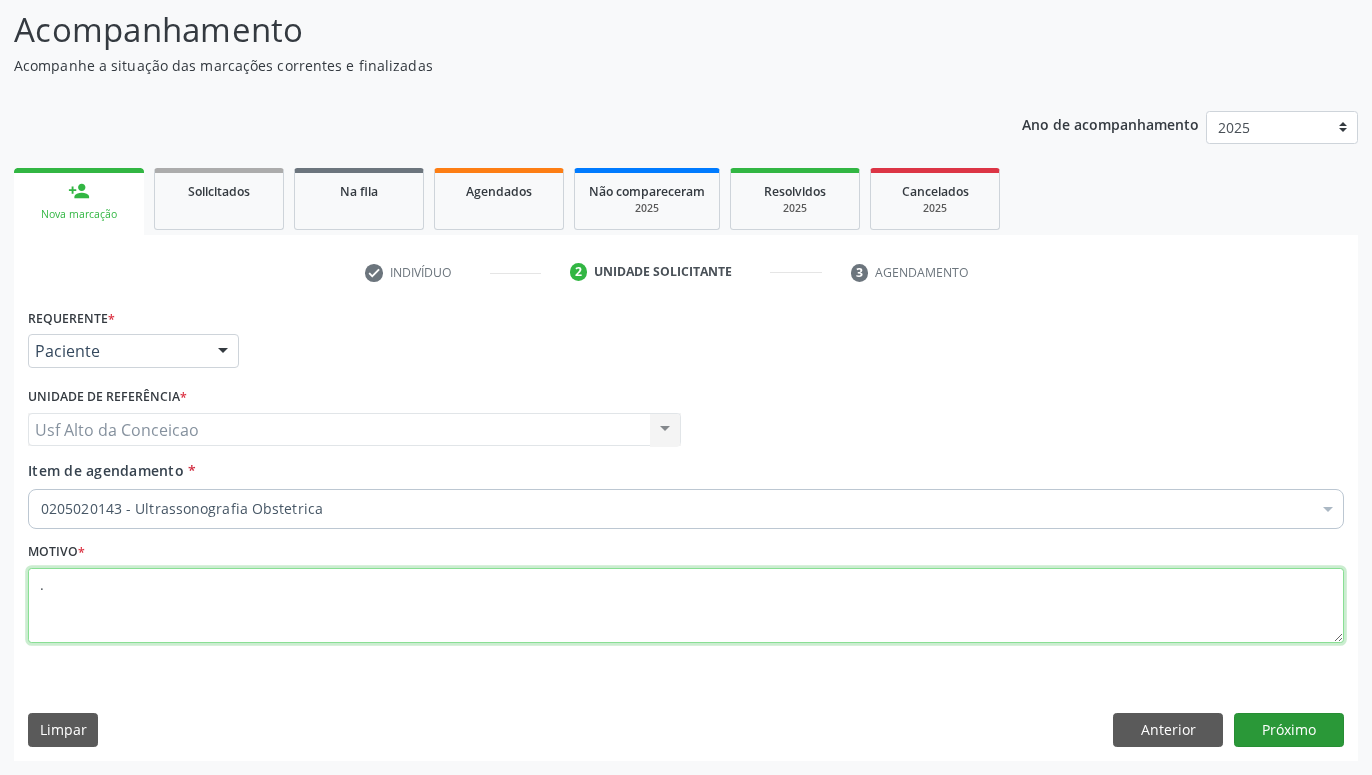 type on "." 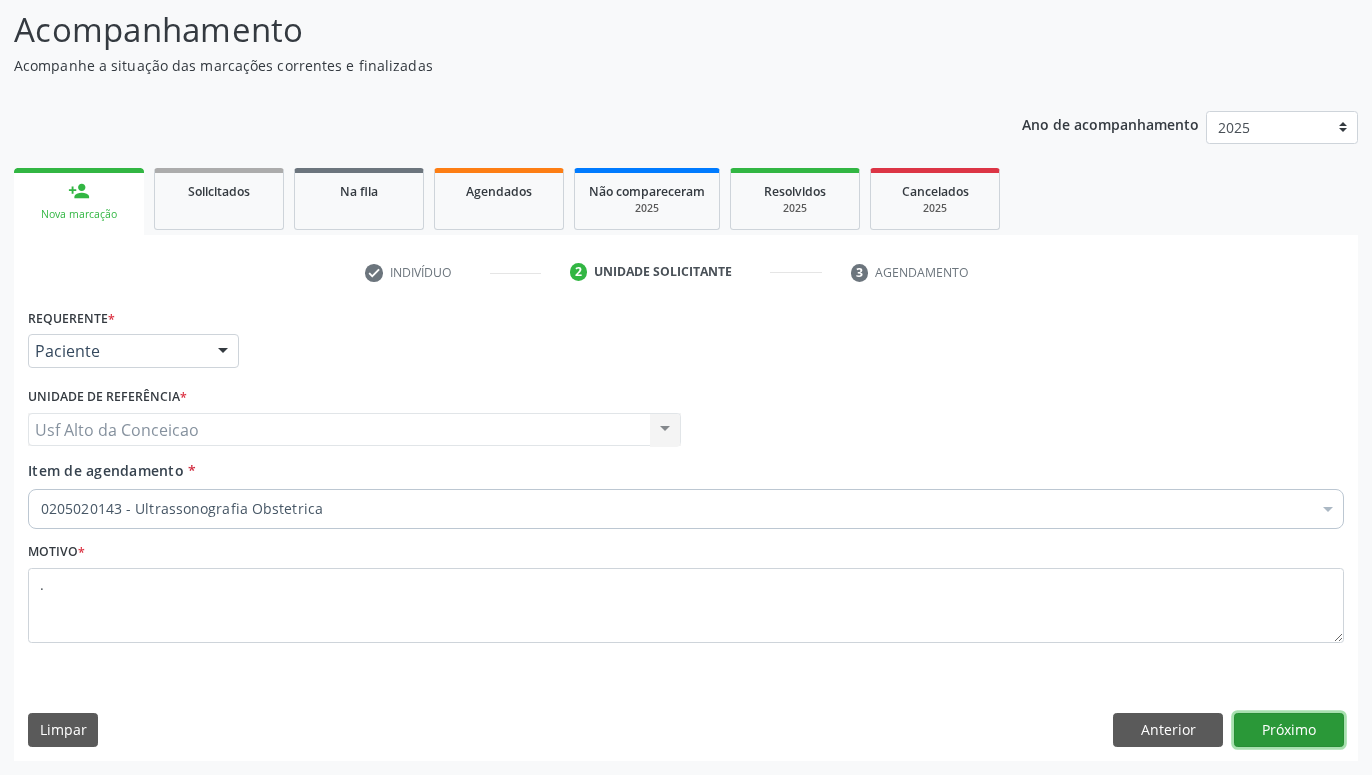 click on "Próximo" at bounding box center (1289, 730) 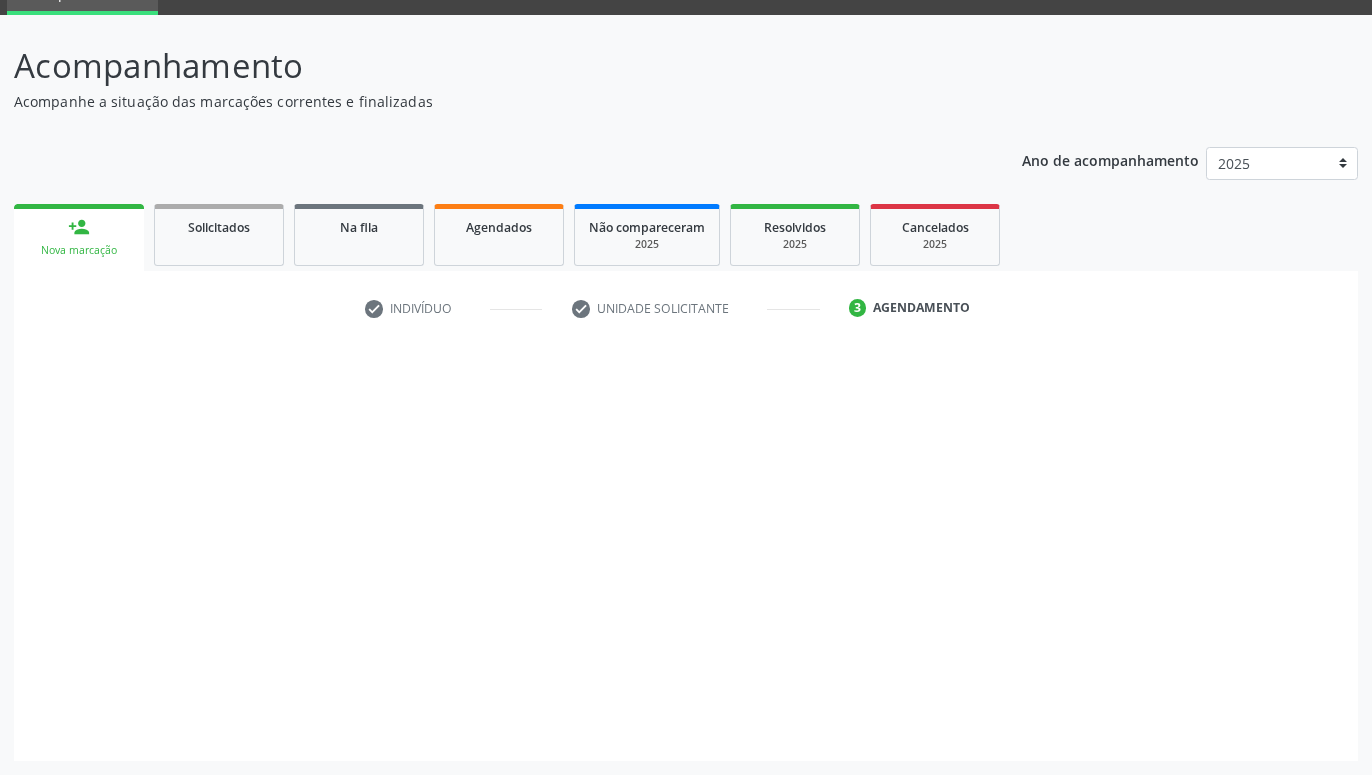 scroll, scrollTop: 95, scrollLeft: 0, axis: vertical 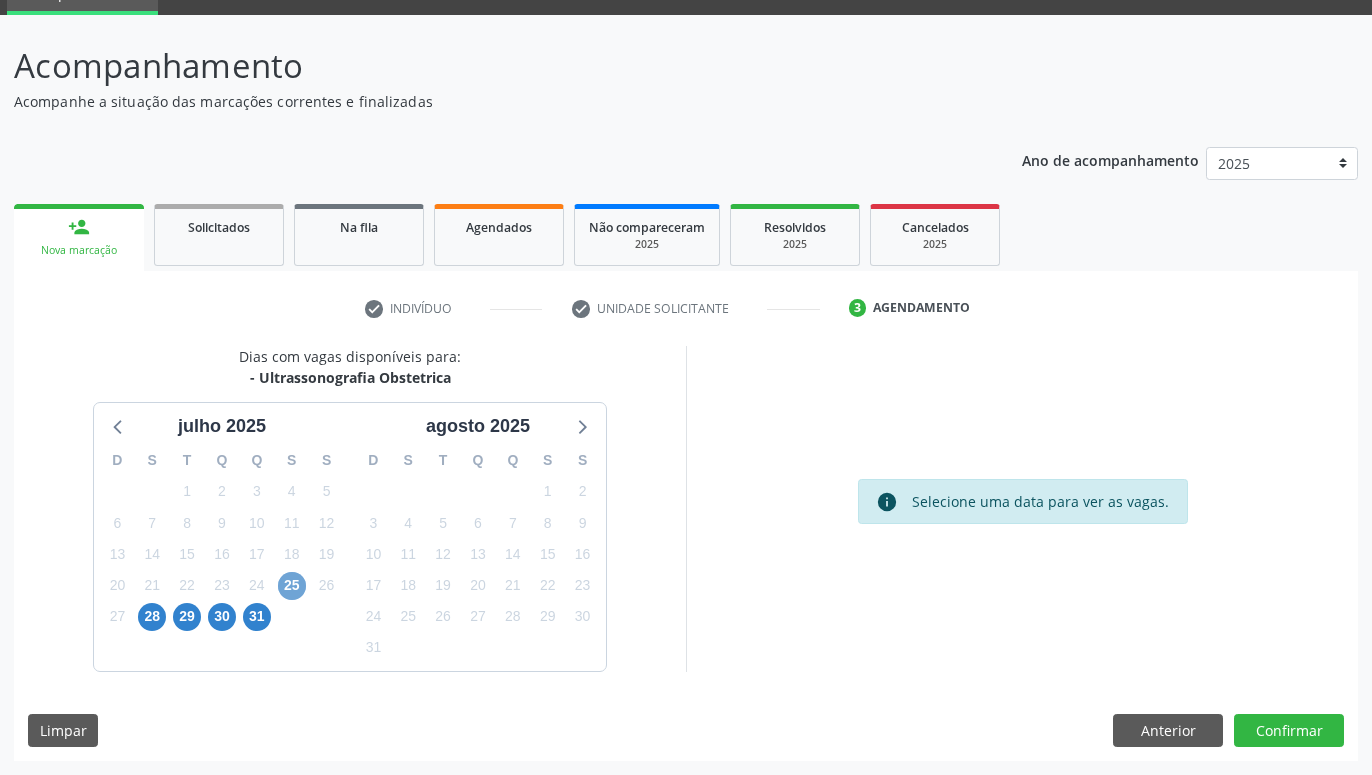 click on "25" at bounding box center (292, 586) 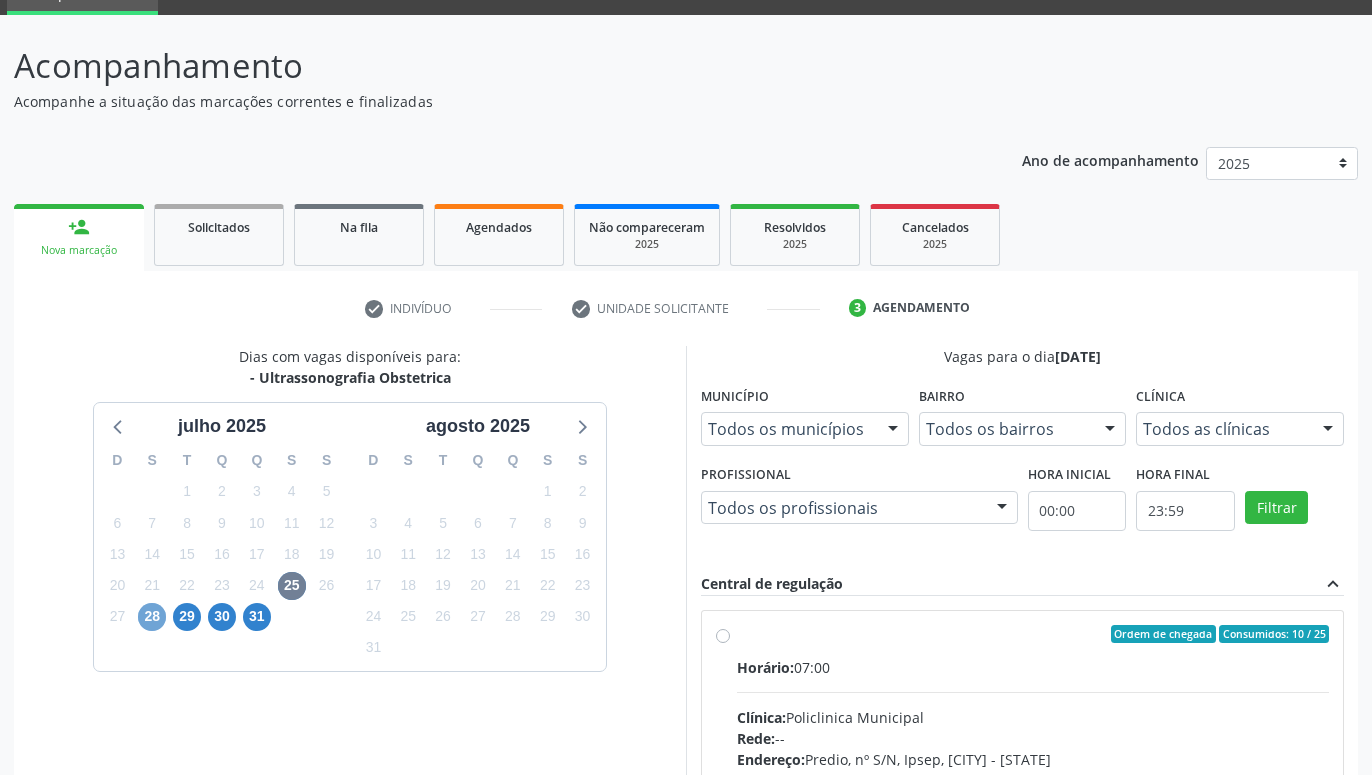 click on "28" at bounding box center [152, 617] 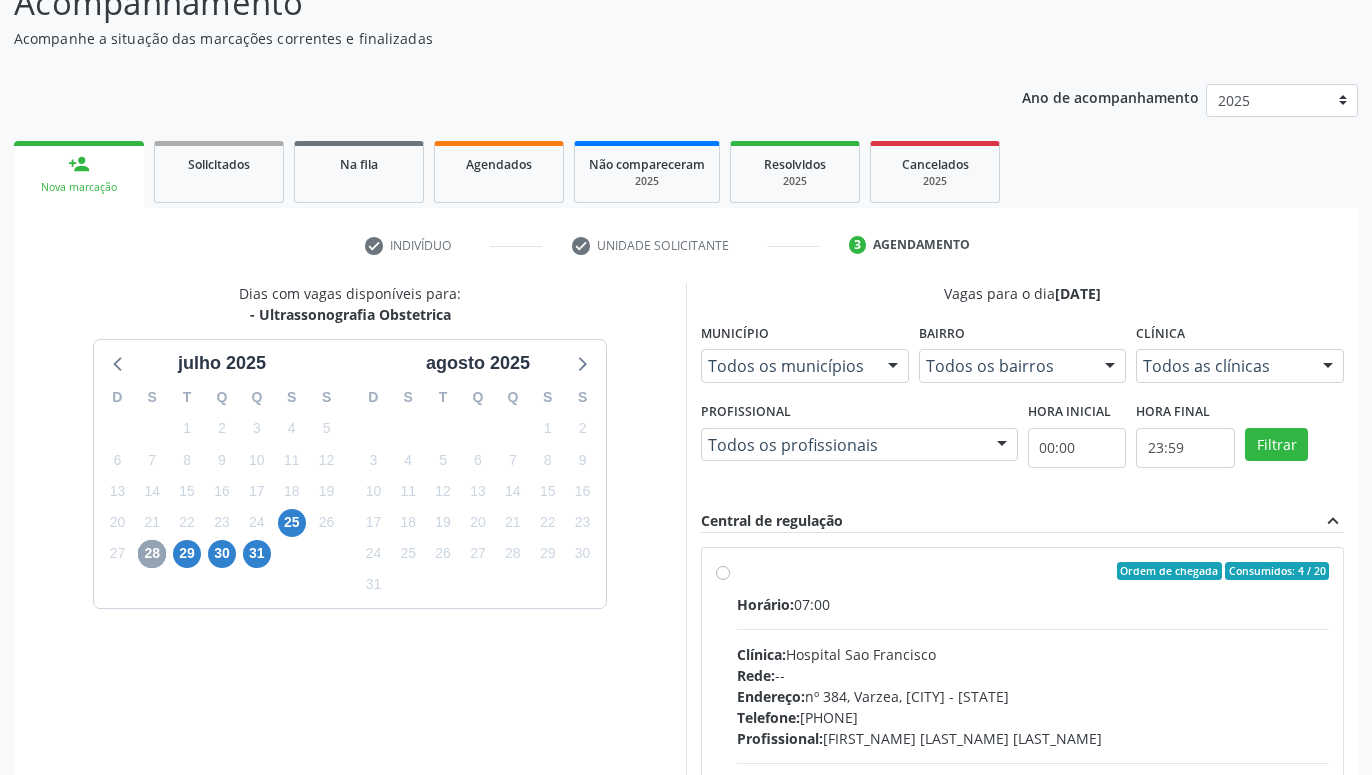 scroll, scrollTop: 197, scrollLeft: 0, axis: vertical 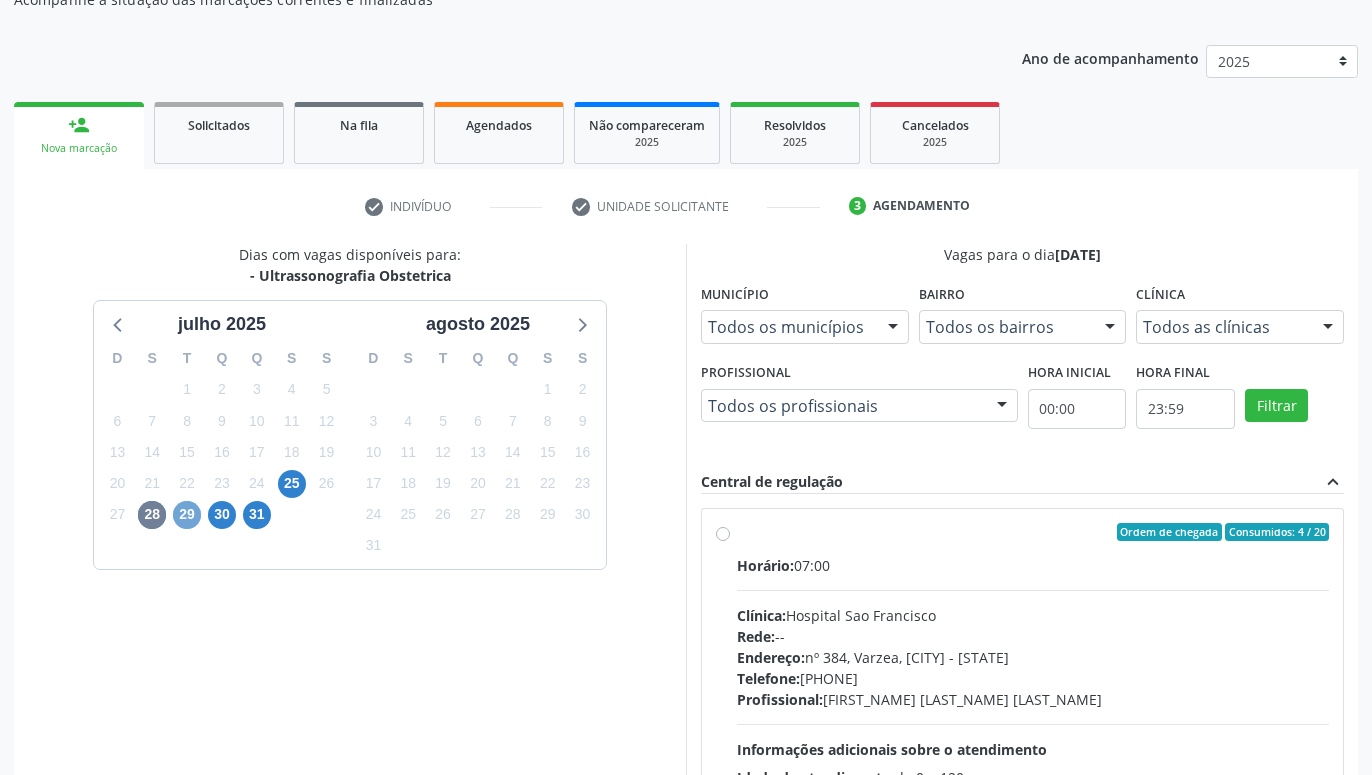 click on "29" at bounding box center (187, 515) 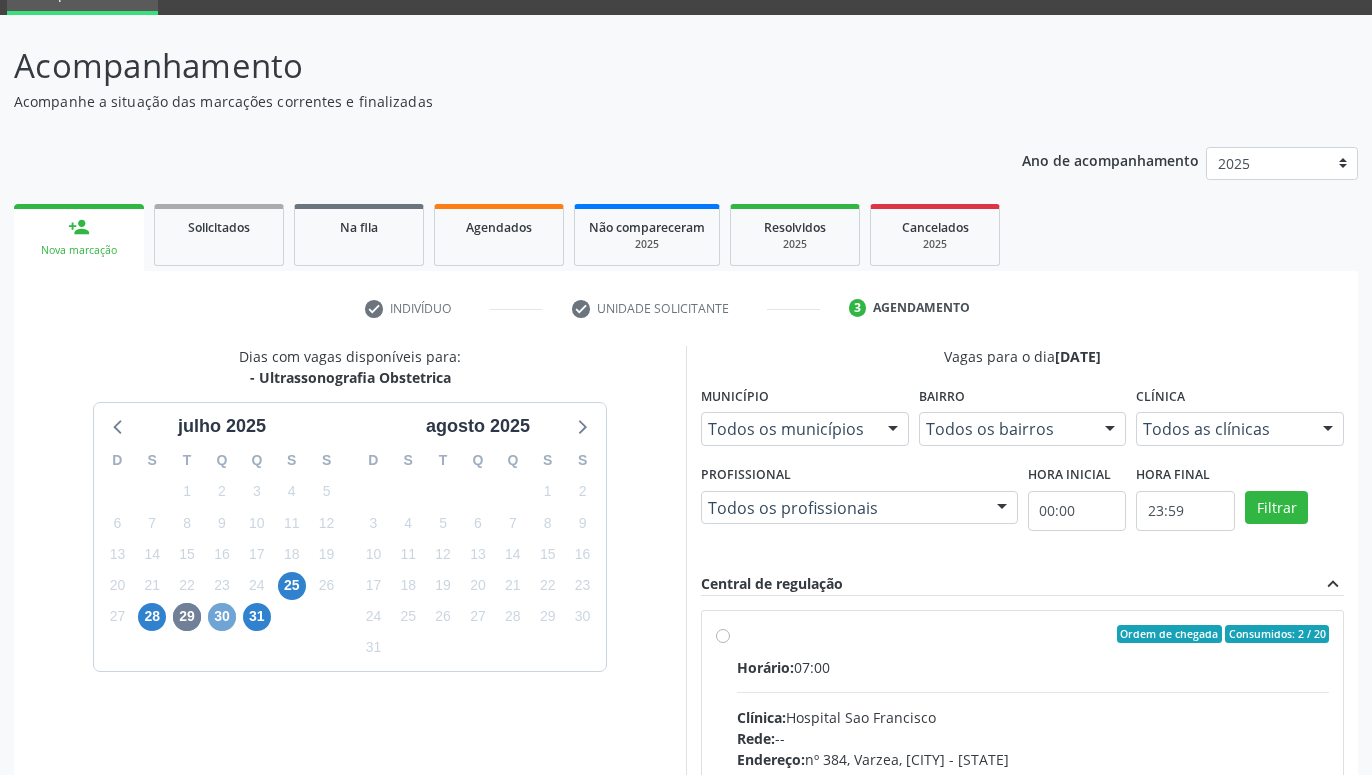 click on "30" at bounding box center (222, 617) 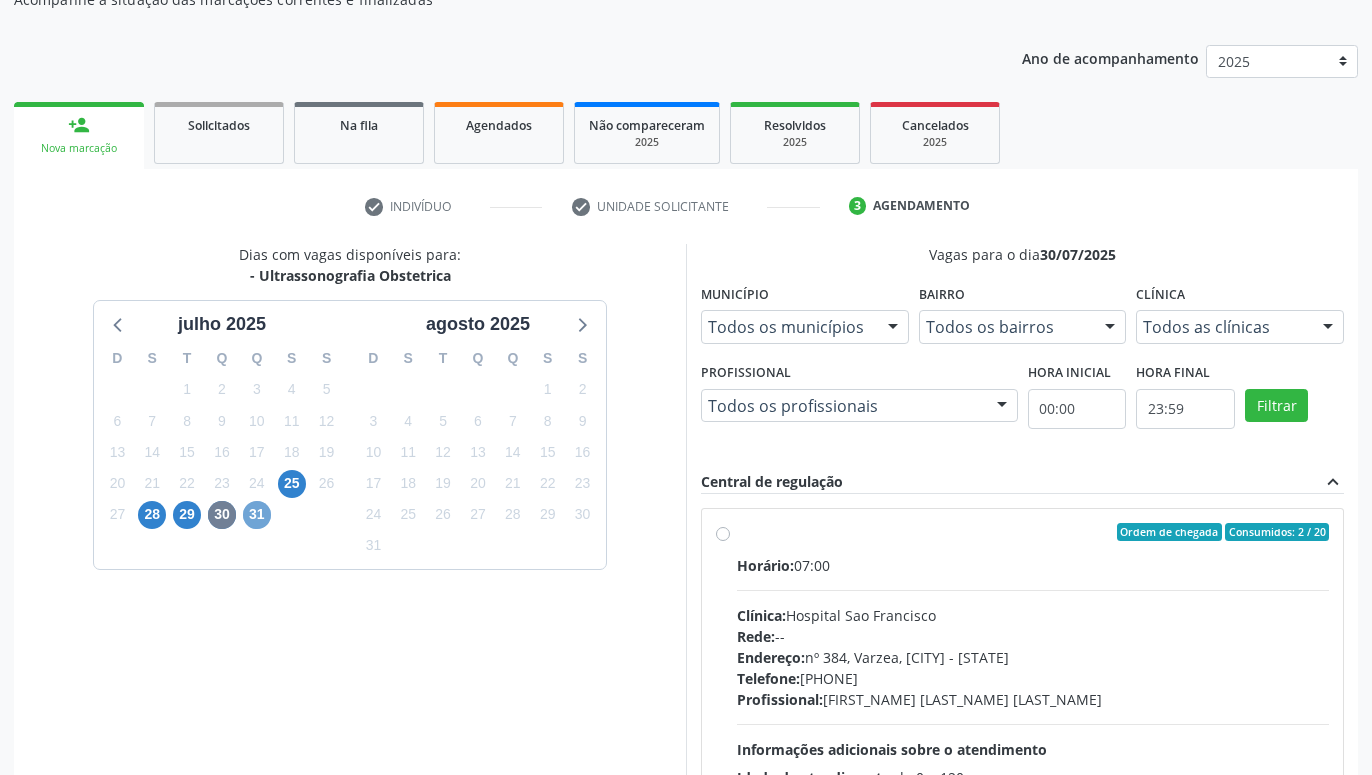 click on "31" at bounding box center [257, 515] 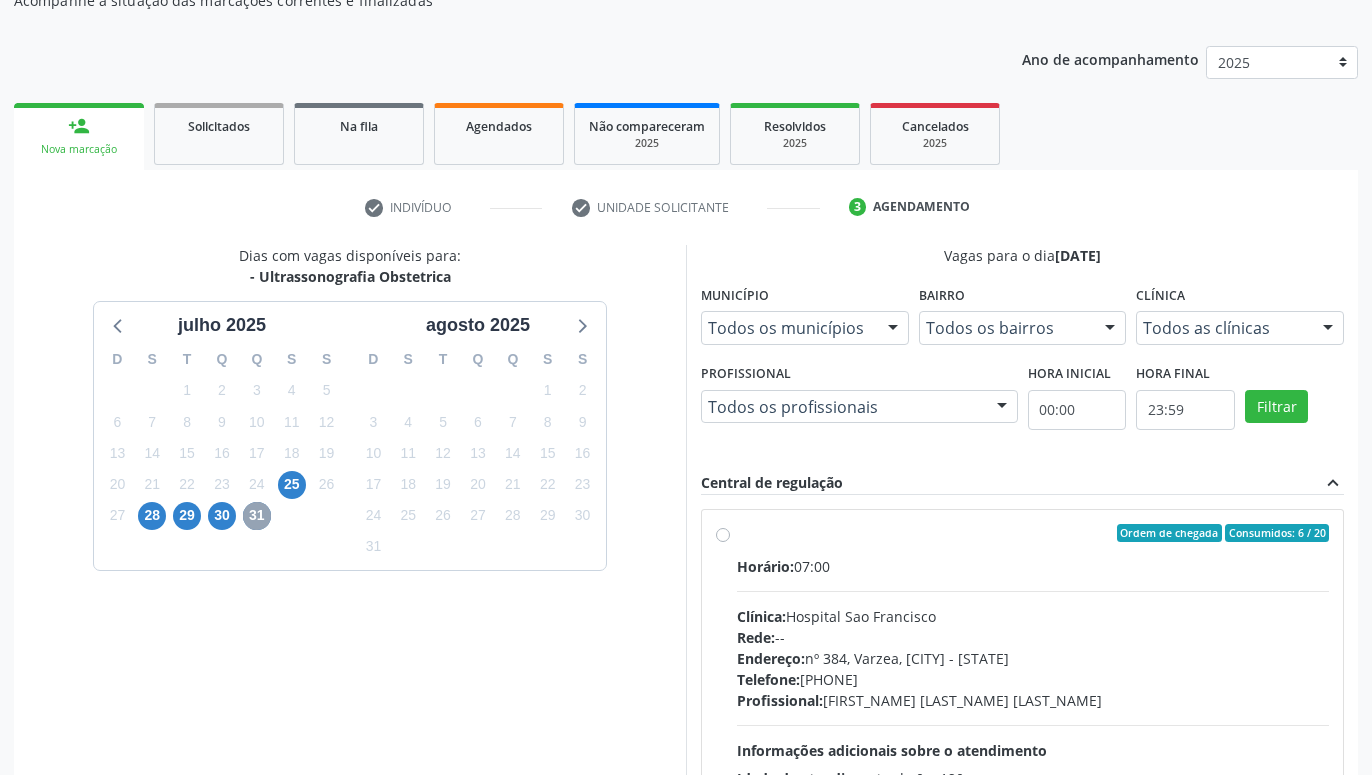 scroll, scrollTop: 197, scrollLeft: 0, axis: vertical 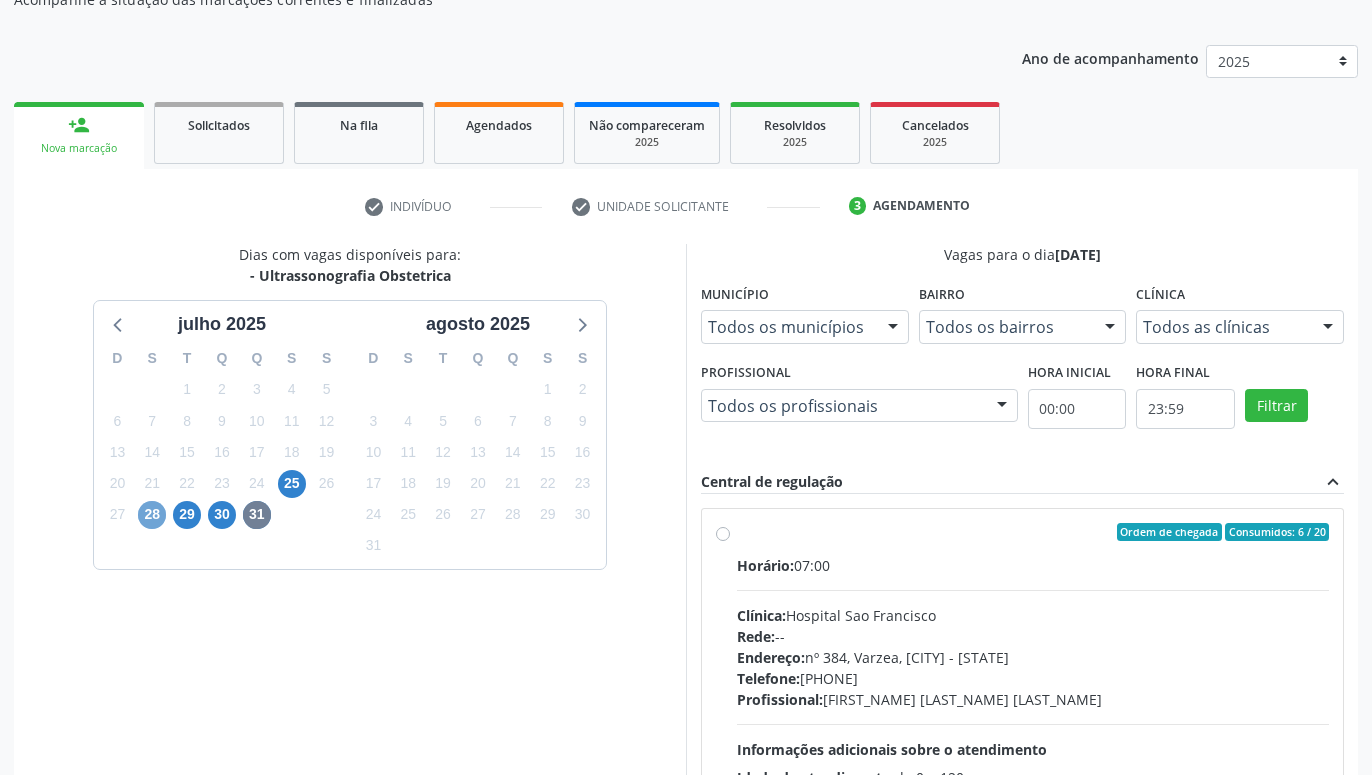 click on "28" at bounding box center (152, 515) 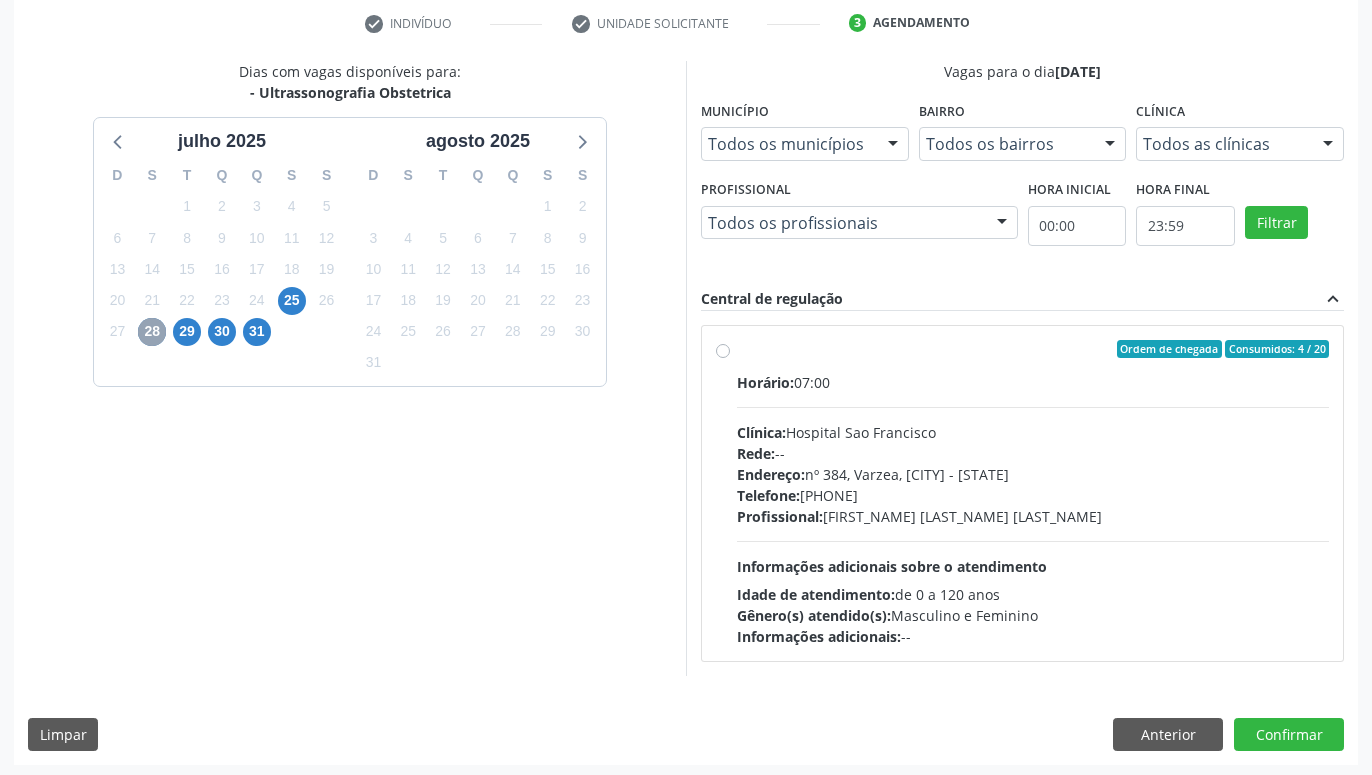 scroll, scrollTop: 384, scrollLeft: 0, axis: vertical 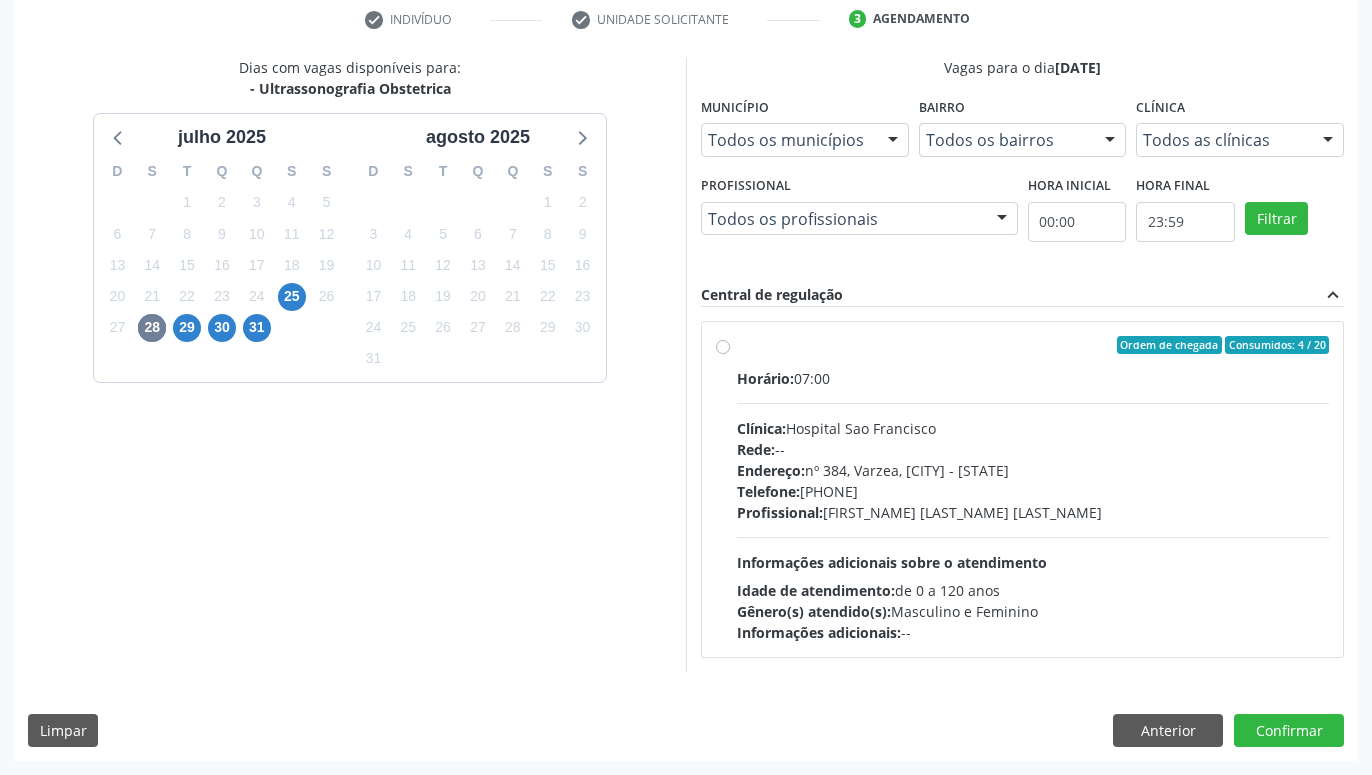 click on "Ordem de chegada
Consumidos: 4 / 20
Horário:   07:00
Clínica:  Hospital Sao Francisco
Rede:
--
Endereço:   nº 384, Varzea, Serra Talhada - PE
Telefone:   (81) 38312142
Profissional:
Yuri Araujo Magalhaes
Informações adicionais sobre o atendimento
Idade de atendimento:
de 0 a 120 anos
Gênero(s) atendido(s):
Masculino e Feminino
Informações adicionais:
--" at bounding box center (1033, 489) 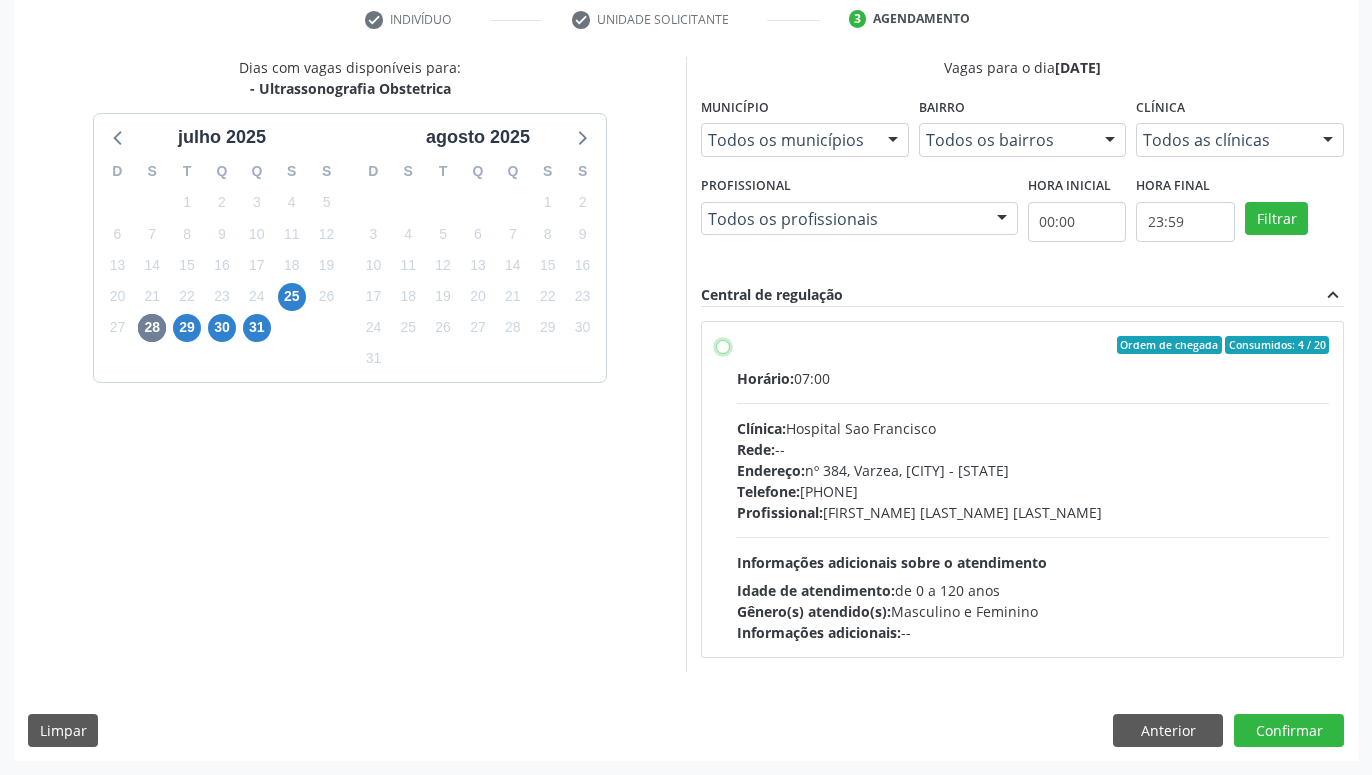 radio on "true" 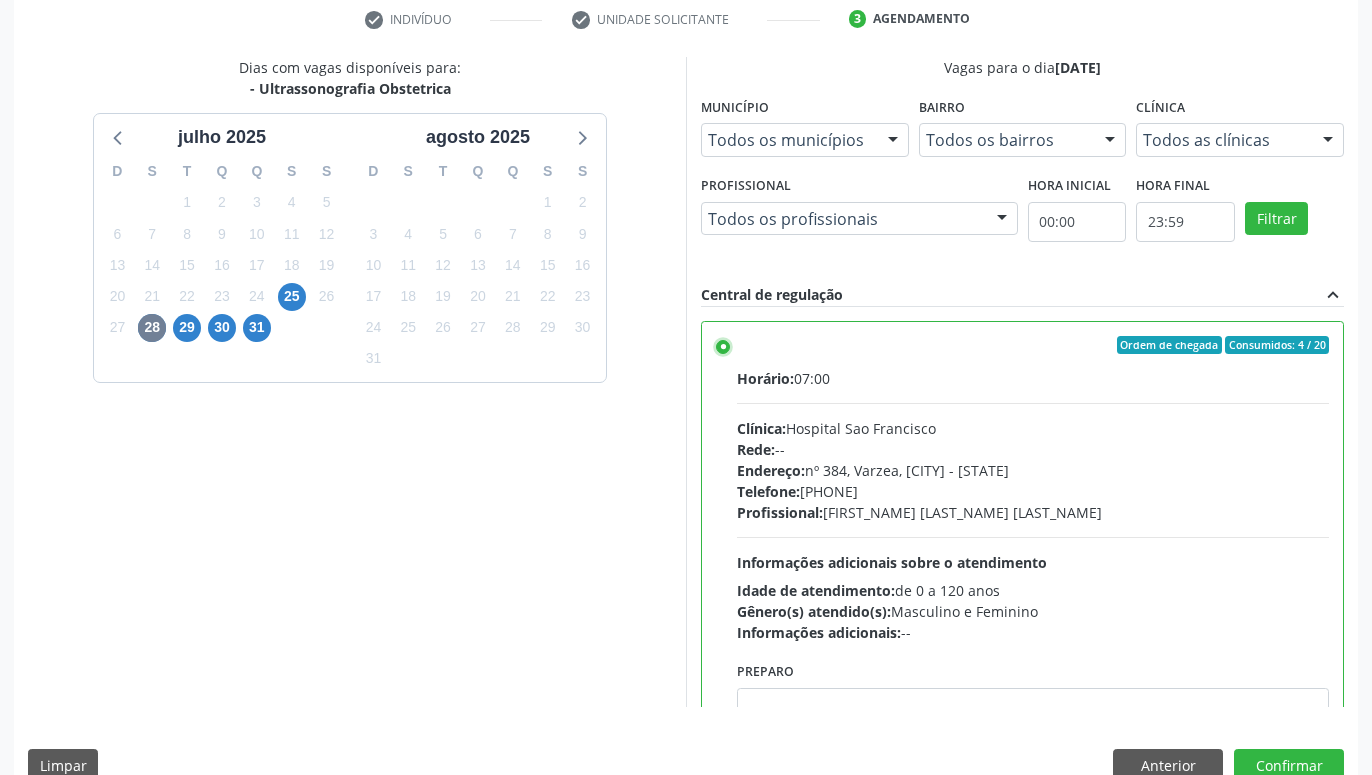 scroll, scrollTop: 100, scrollLeft: 0, axis: vertical 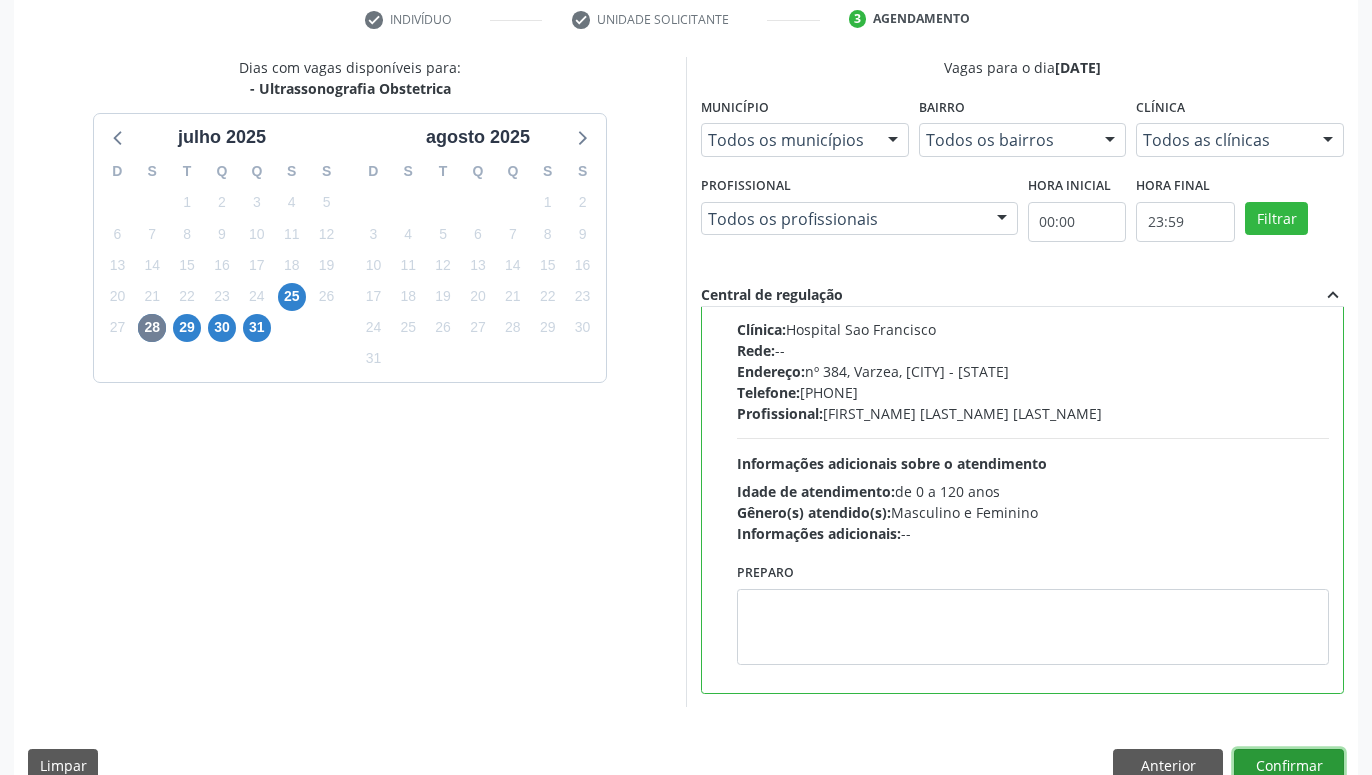 click on "Confirmar" at bounding box center (1289, 766) 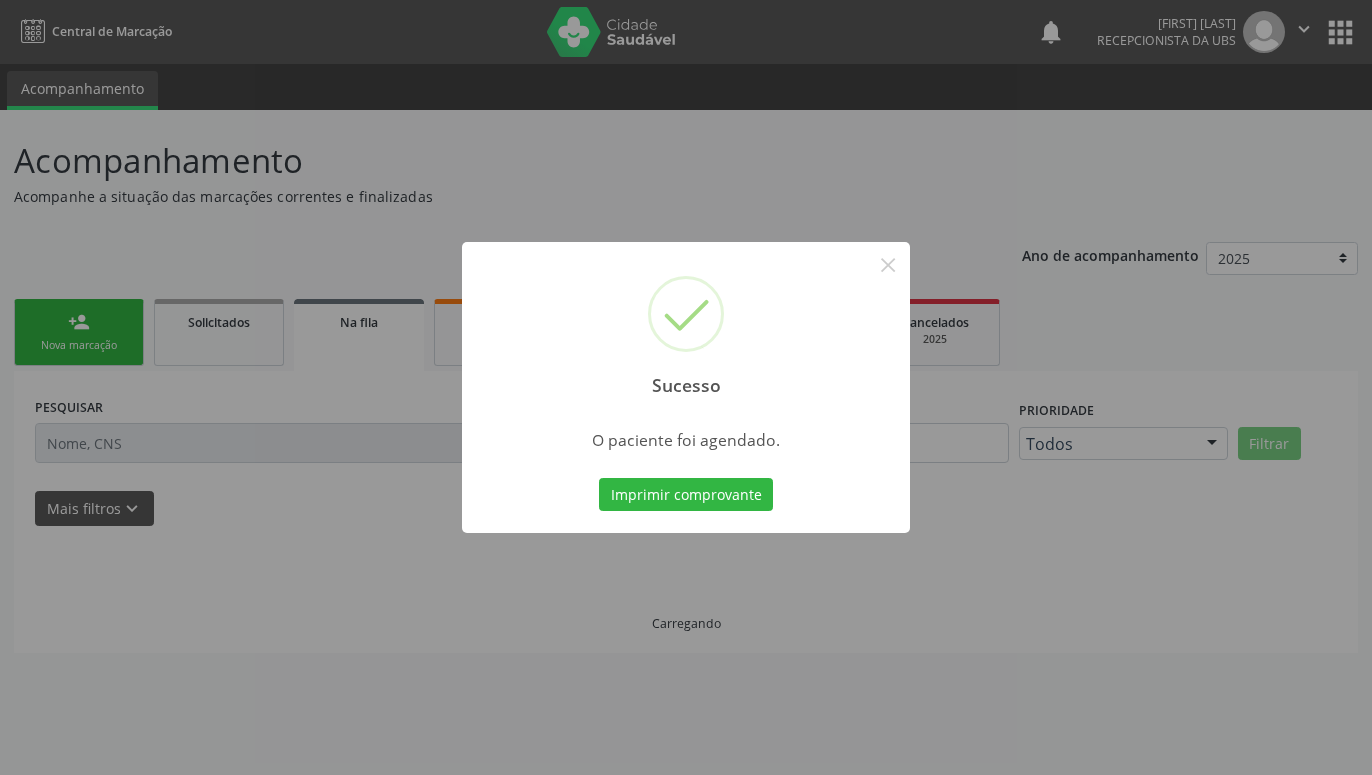 scroll, scrollTop: 0, scrollLeft: 0, axis: both 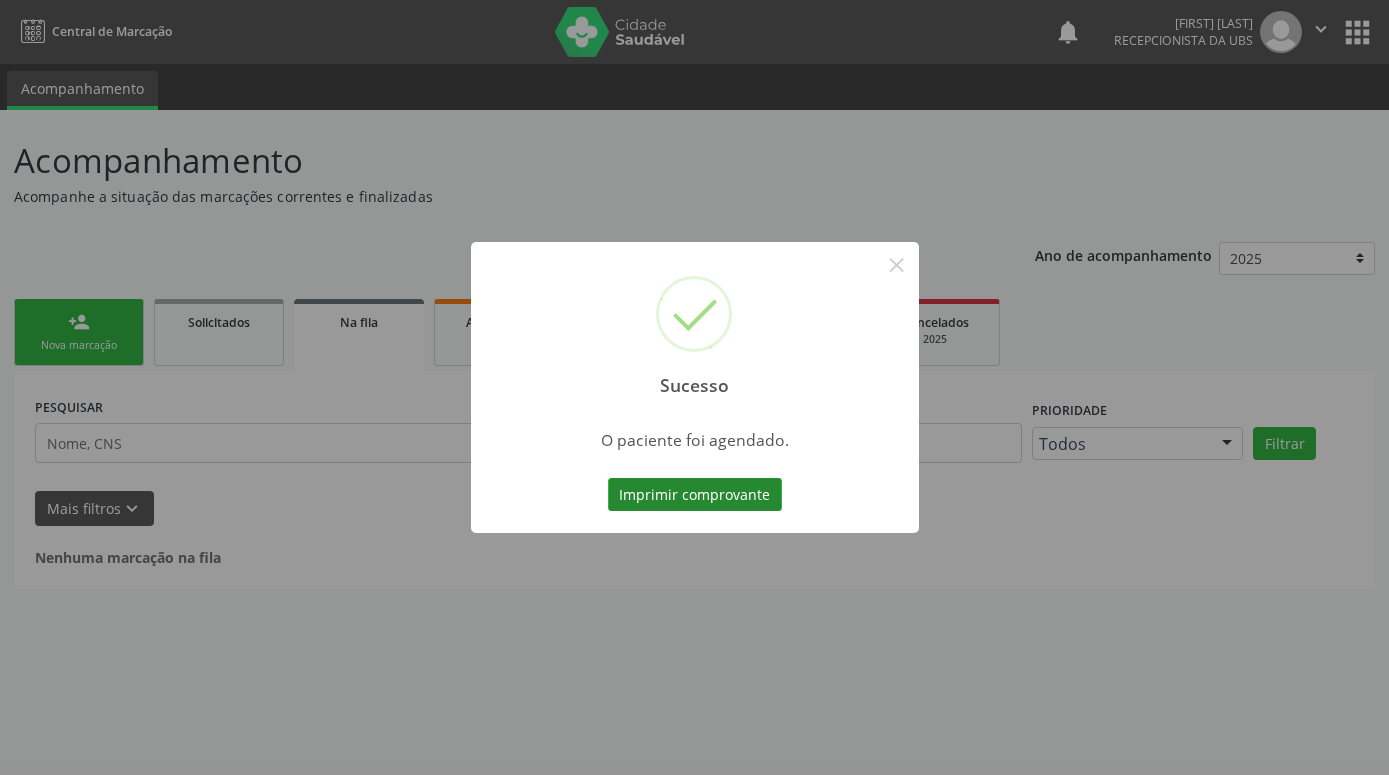 click on "Imprimir comprovante" at bounding box center (695, 495) 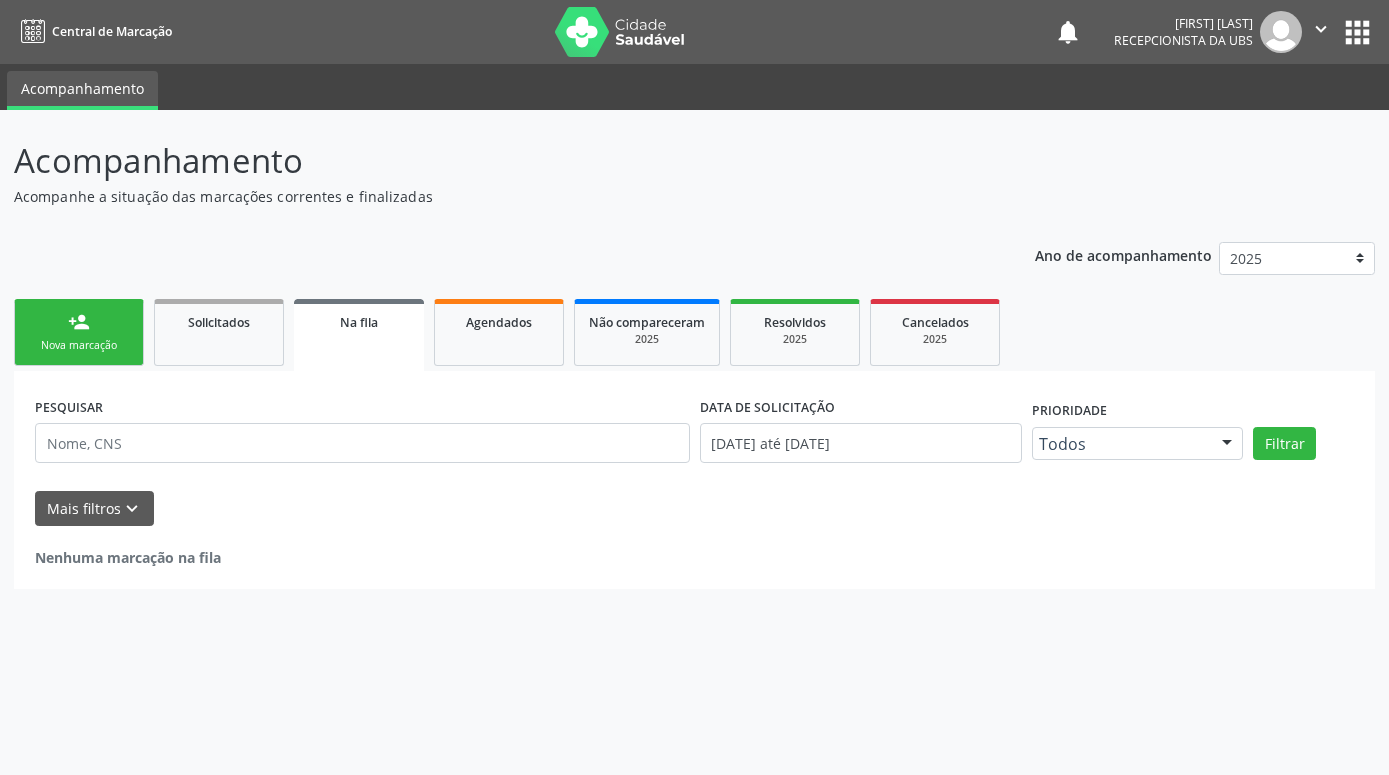click on "person_add" at bounding box center (79, 322) 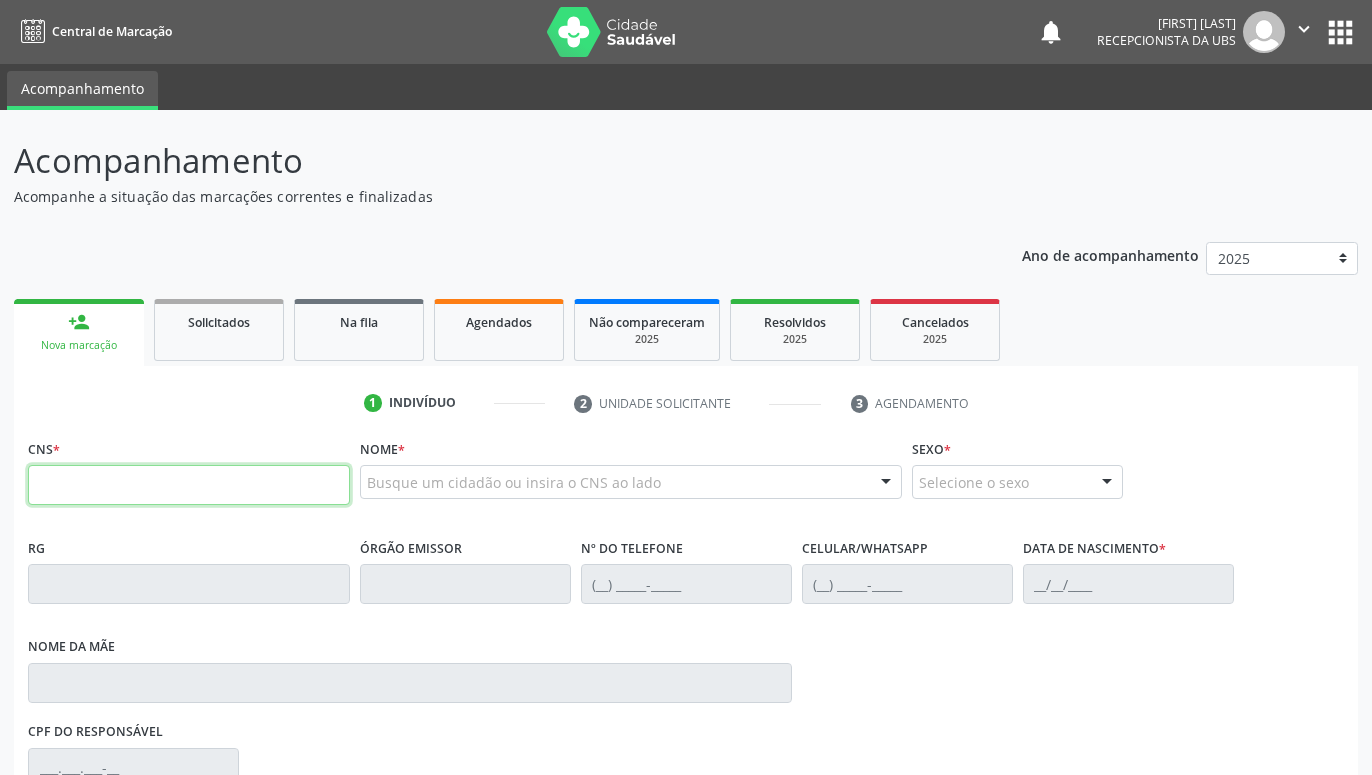 click at bounding box center (189, 485) 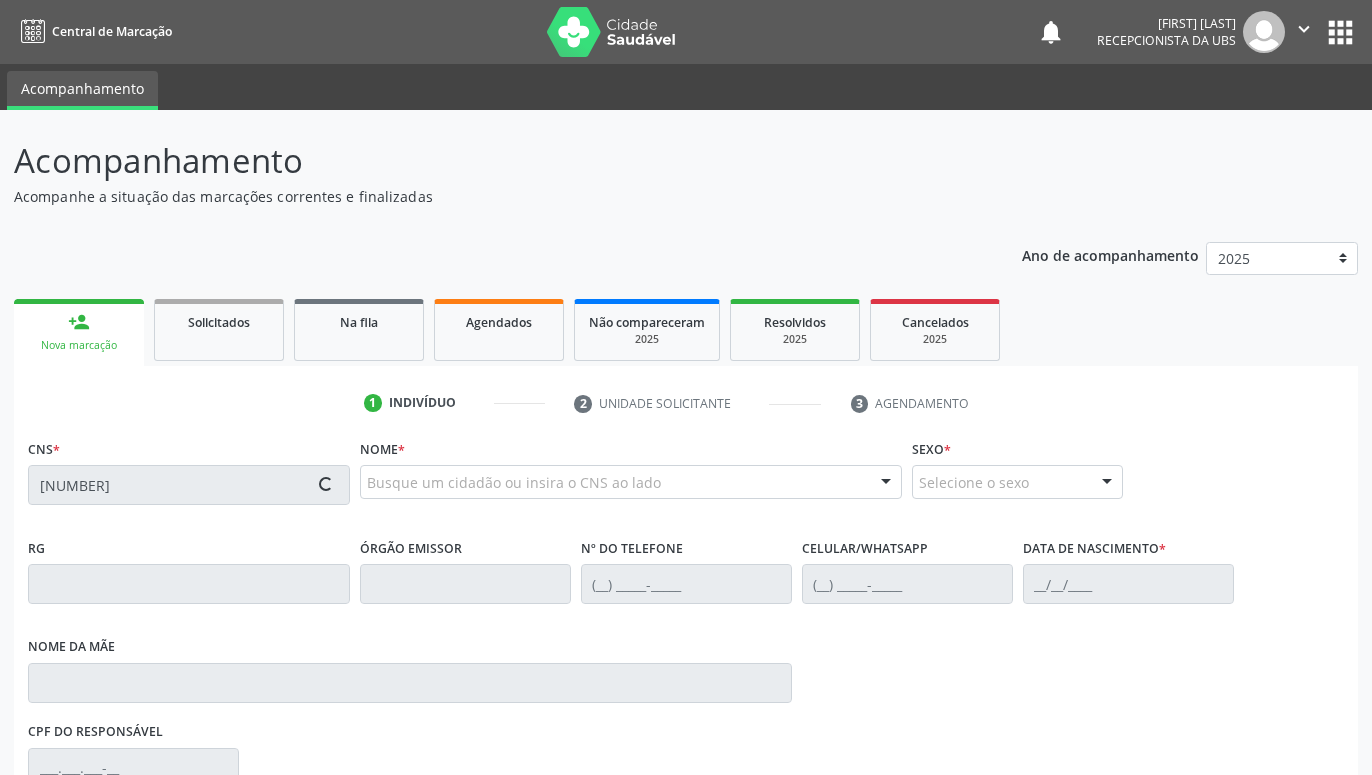 type on "898 0037 1012 8392" 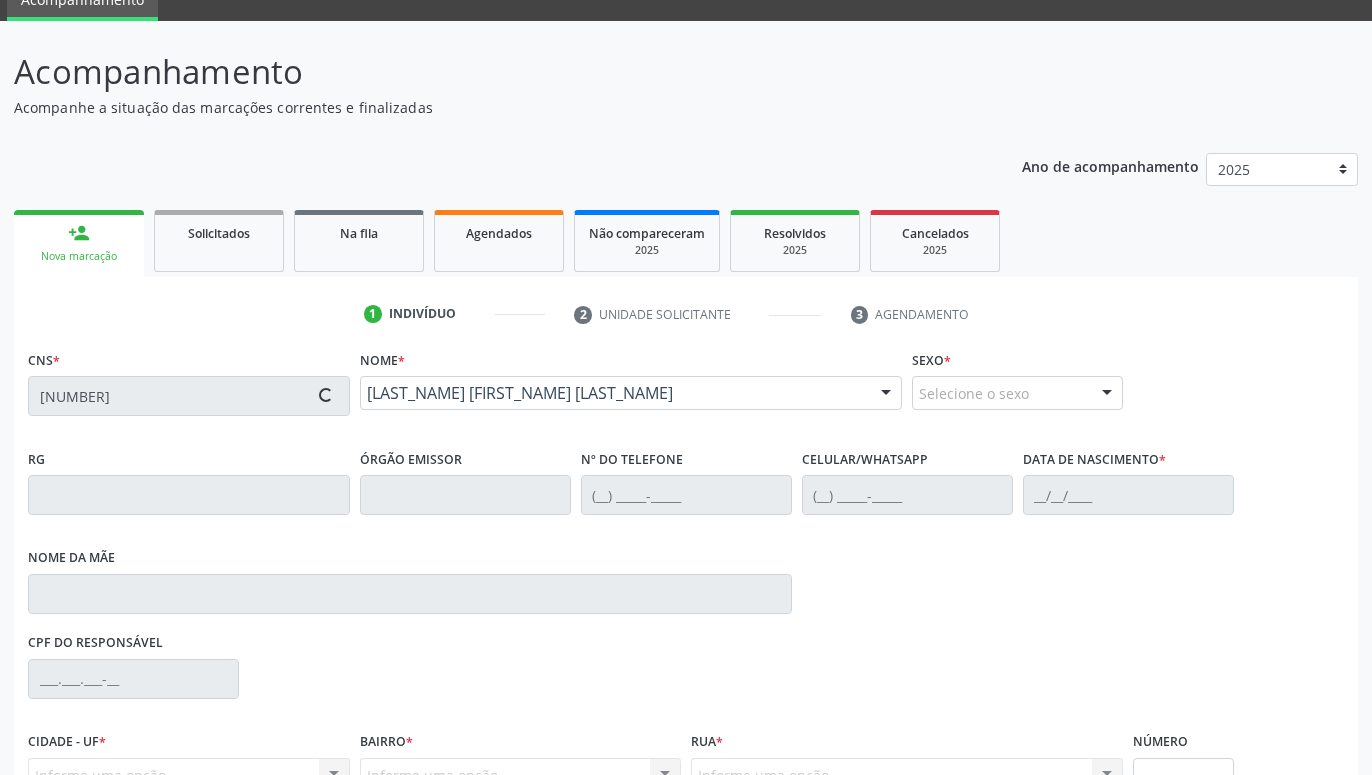 type on "(87) 99999-9999" 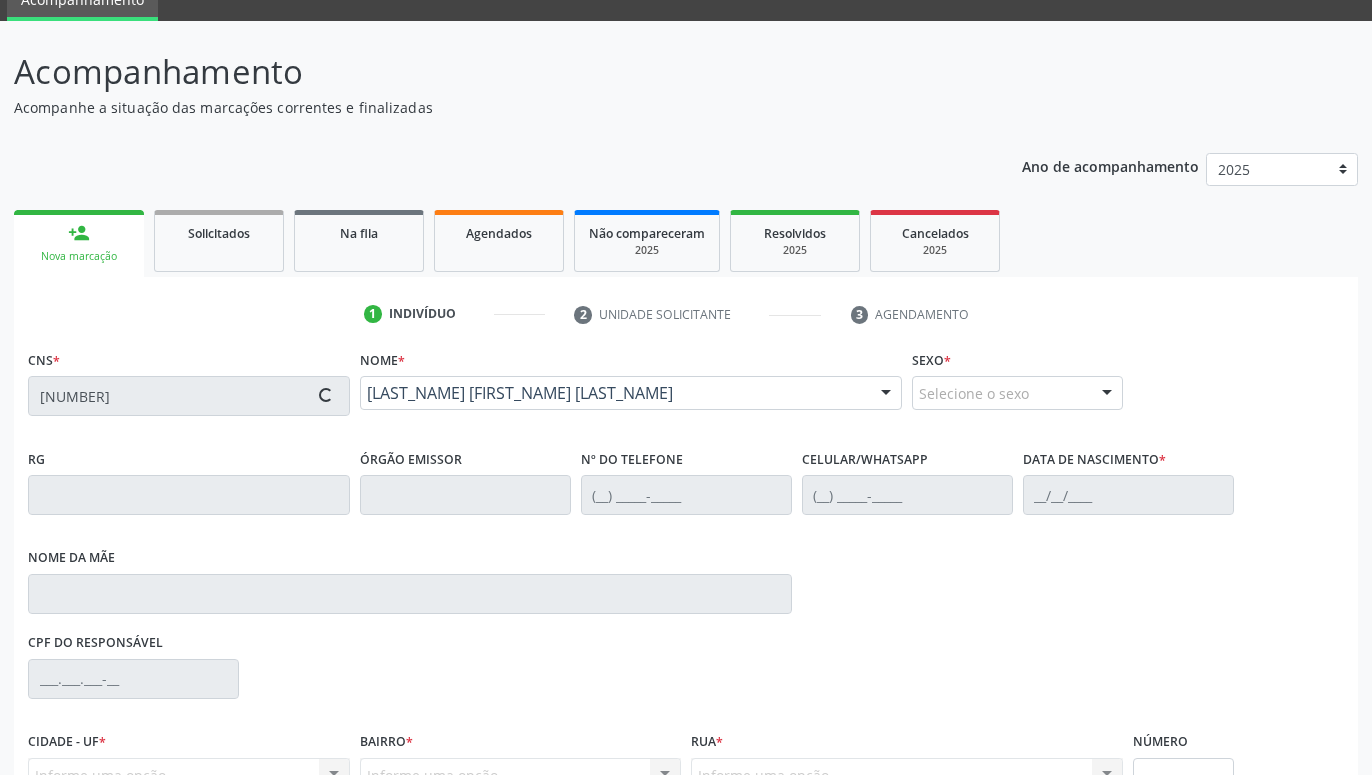 type on "(87) 99931-8029" 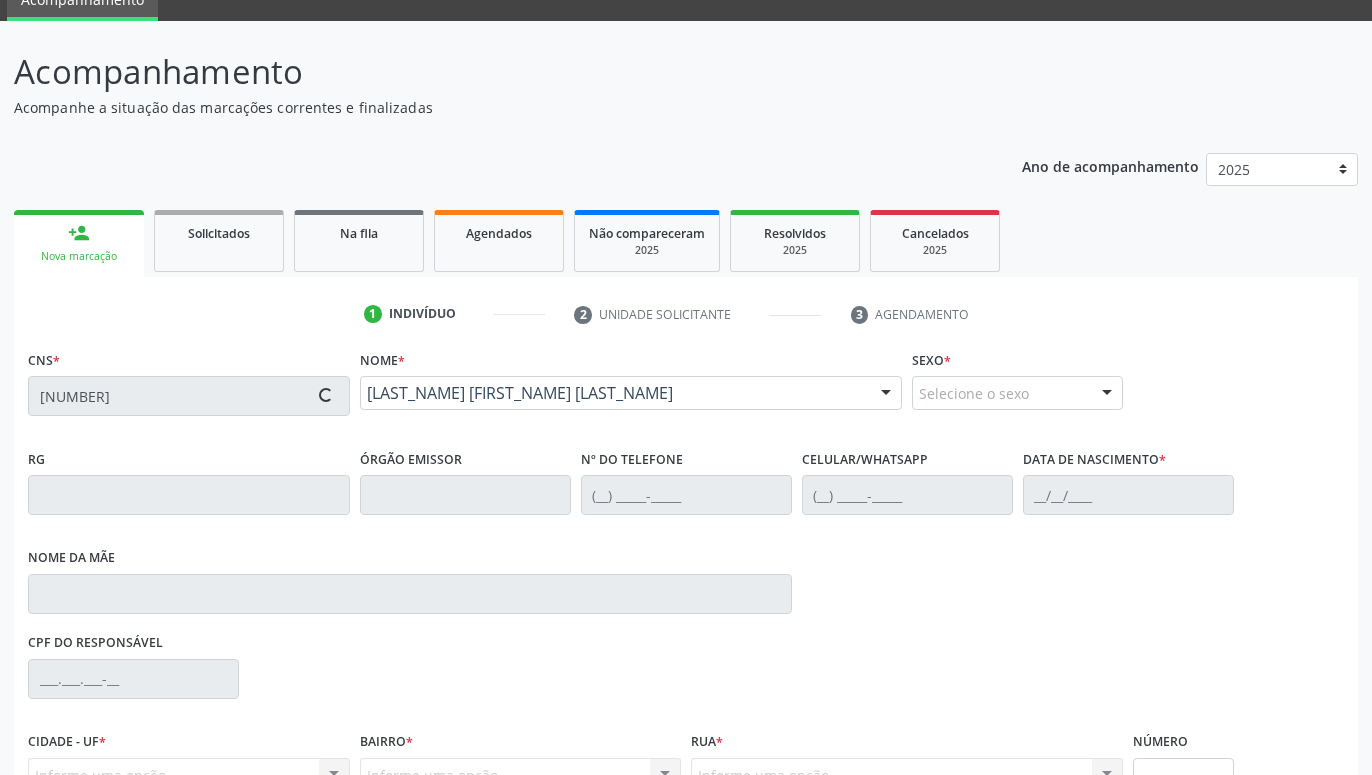 type on "Terzinha Pereira Silva Nogueira" 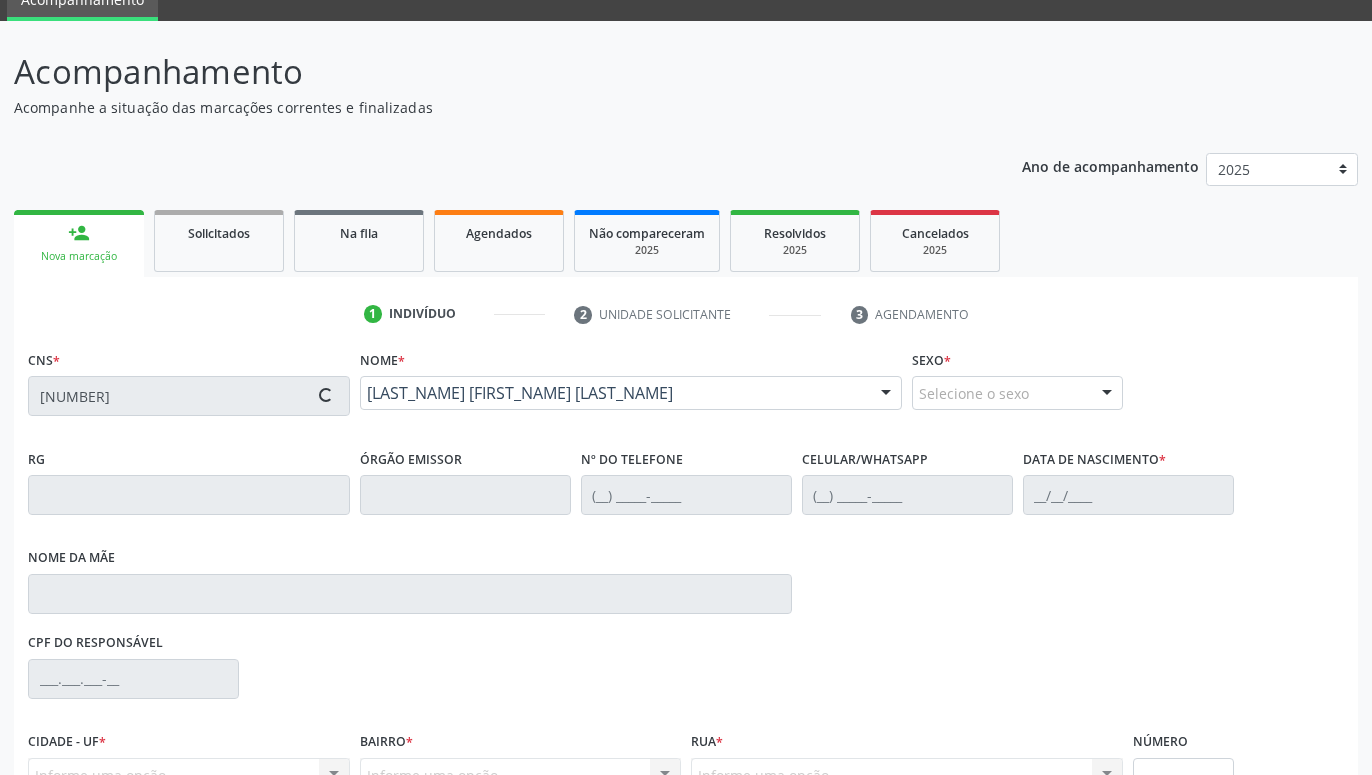 type on "S/N" 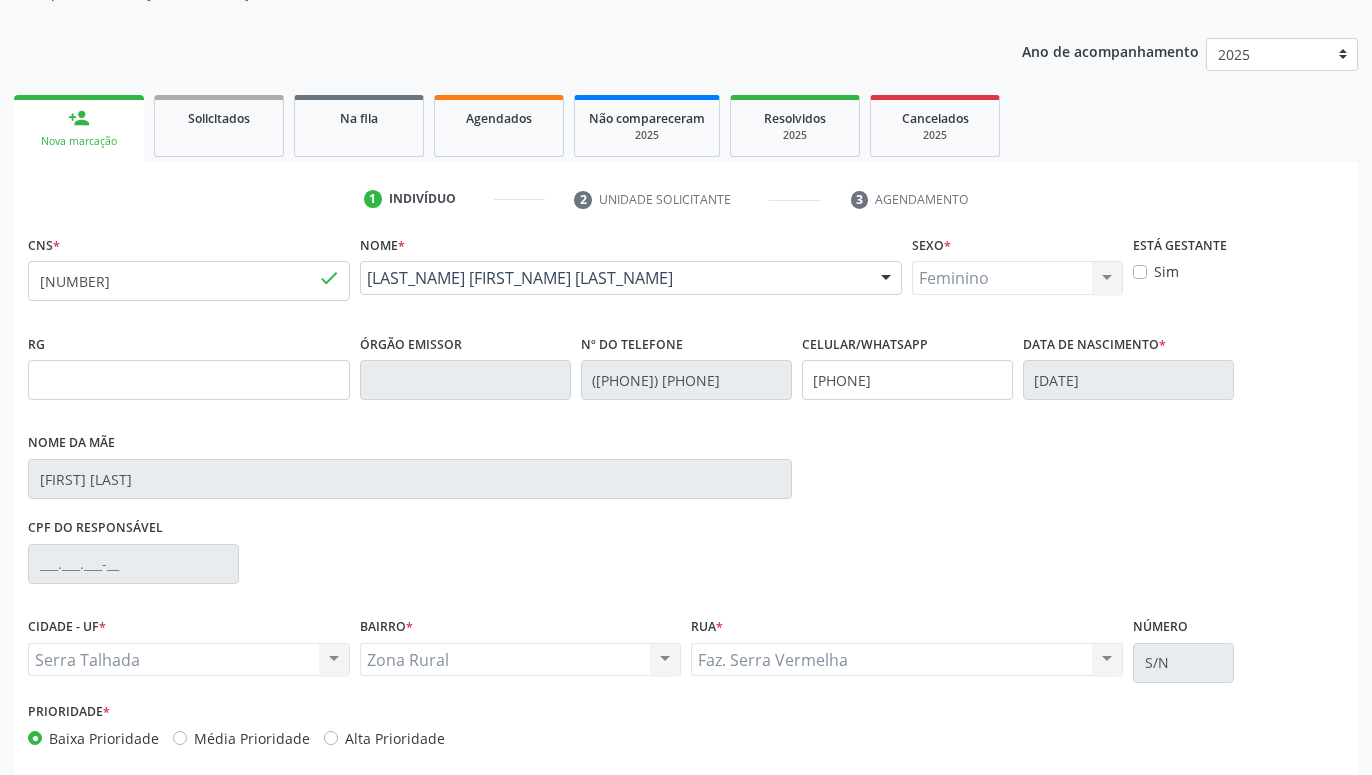 scroll, scrollTop: 295, scrollLeft: 0, axis: vertical 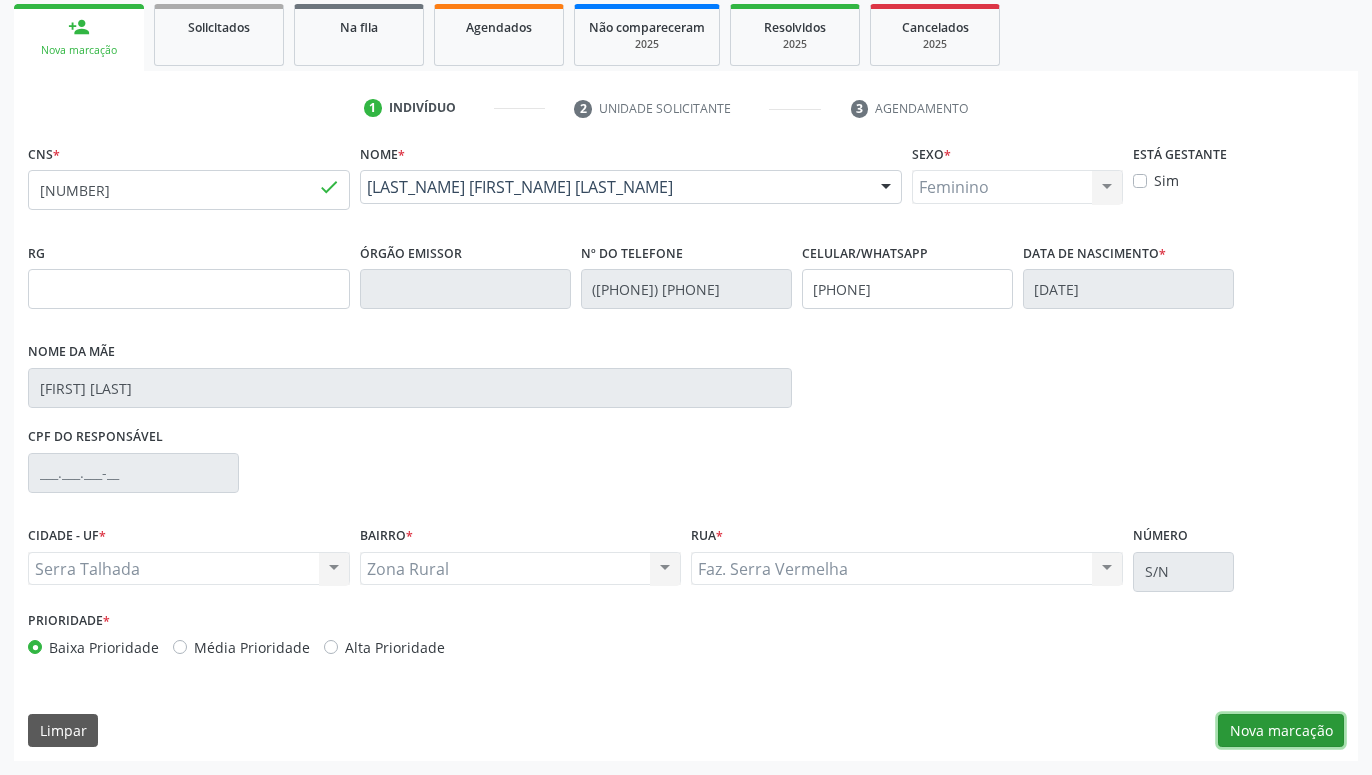 click on "Nova marcação" at bounding box center (1281, 731) 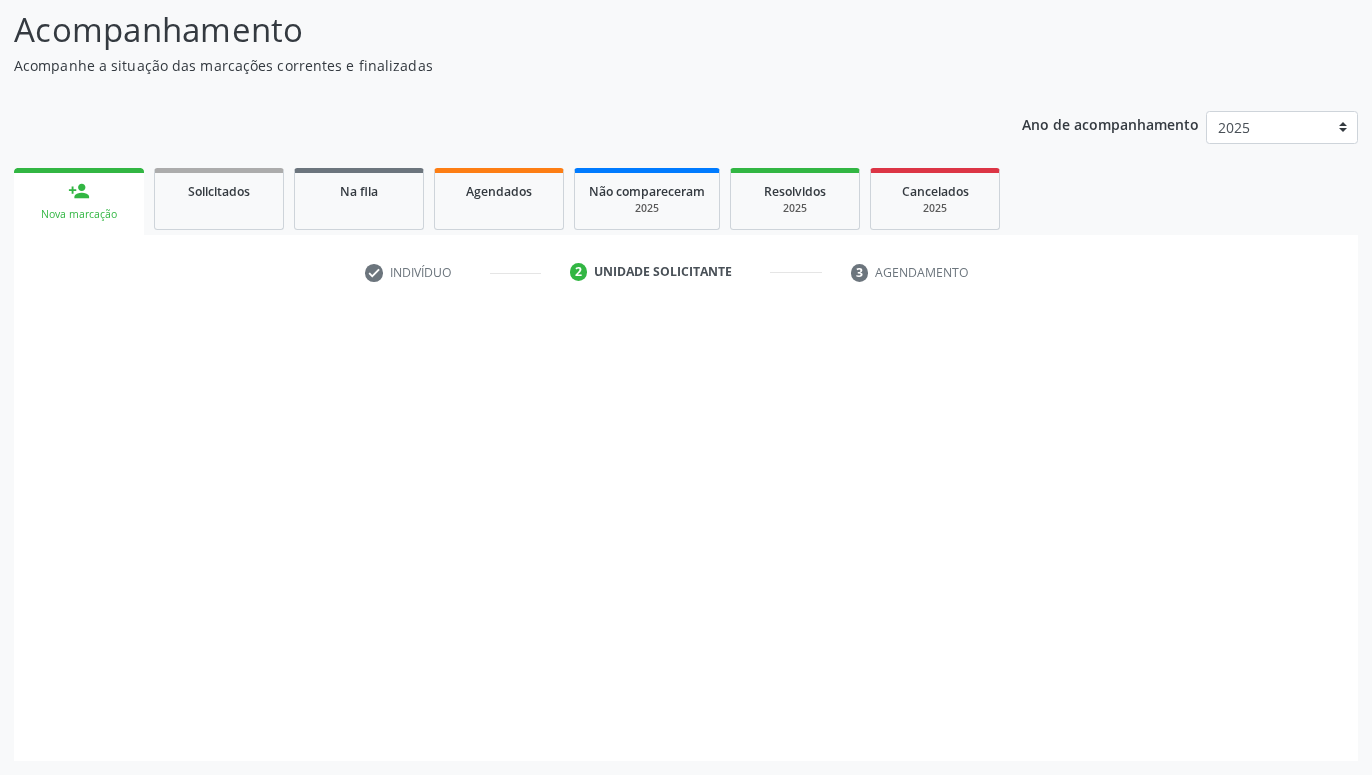 scroll, scrollTop: 131, scrollLeft: 0, axis: vertical 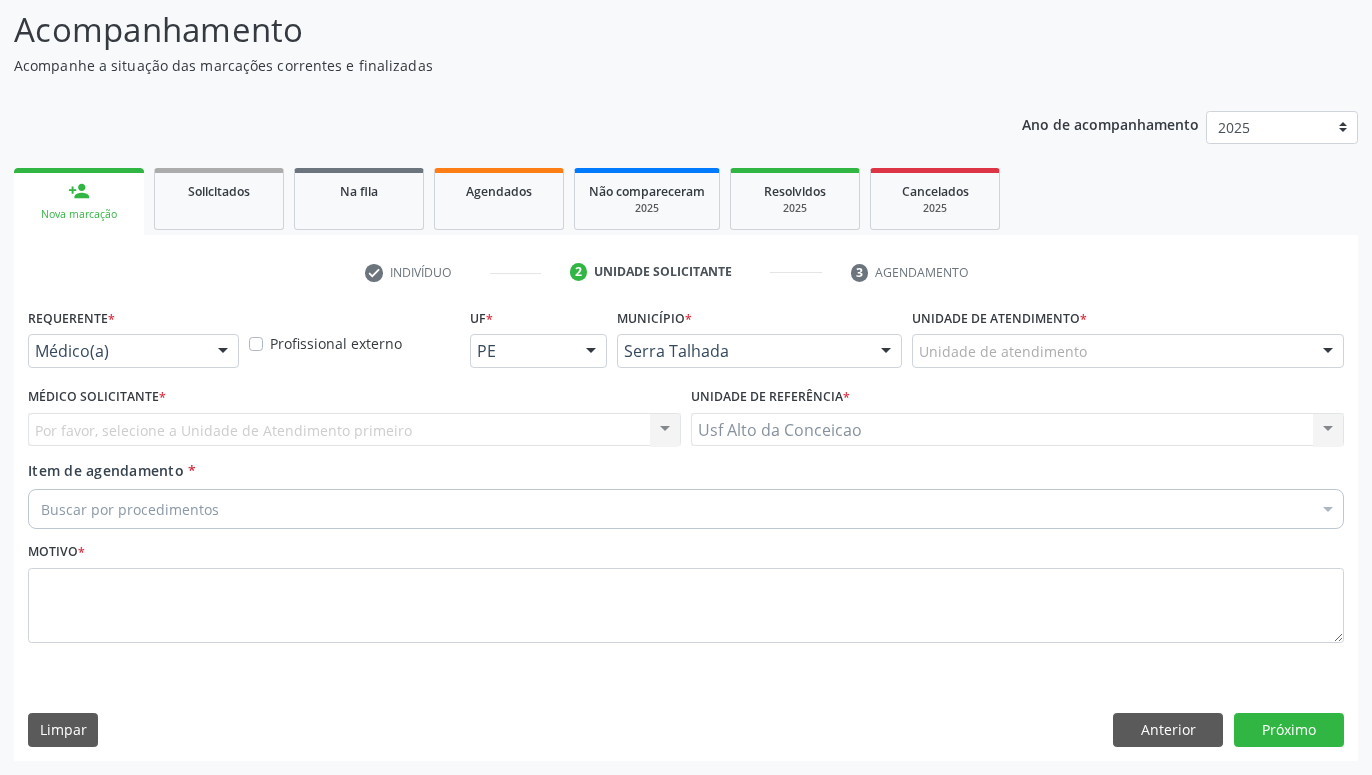 click at bounding box center [223, 352] 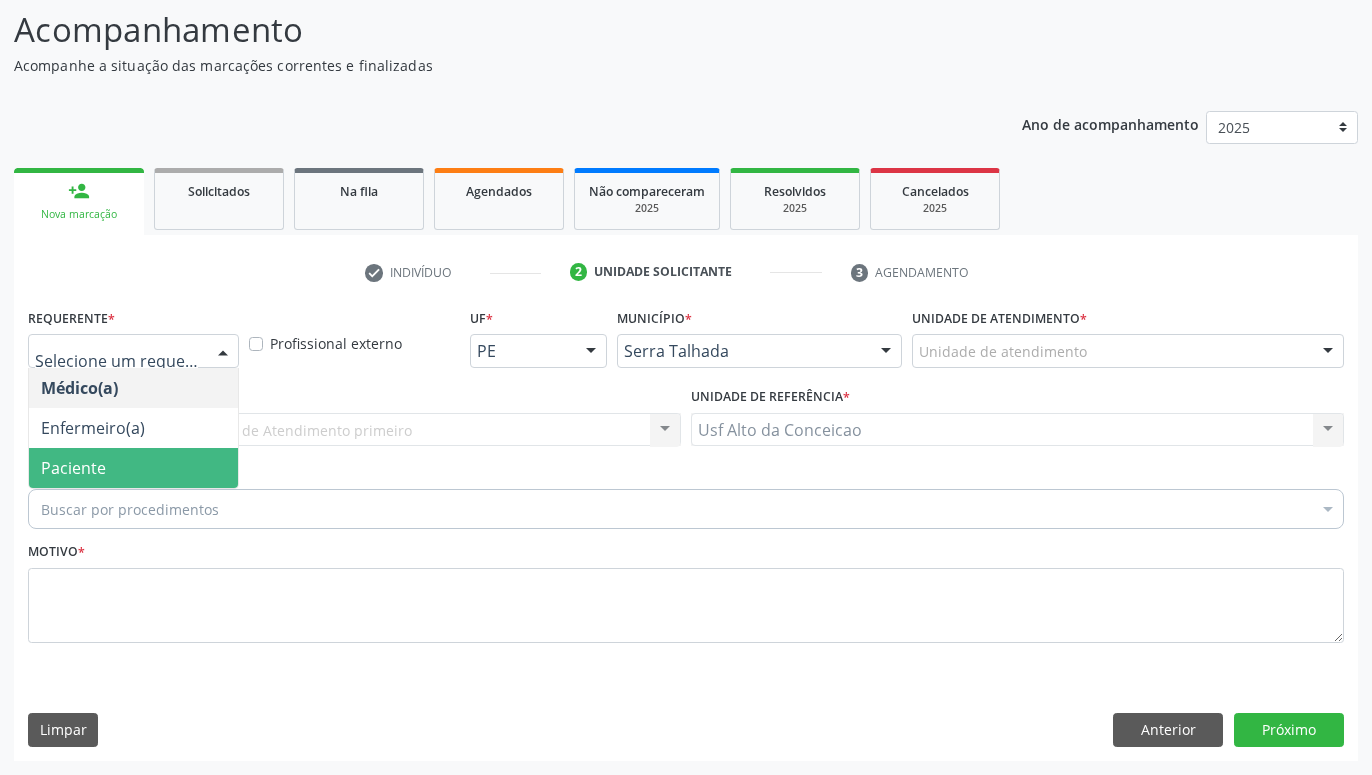 click on "Paciente" at bounding box center (73, 468) 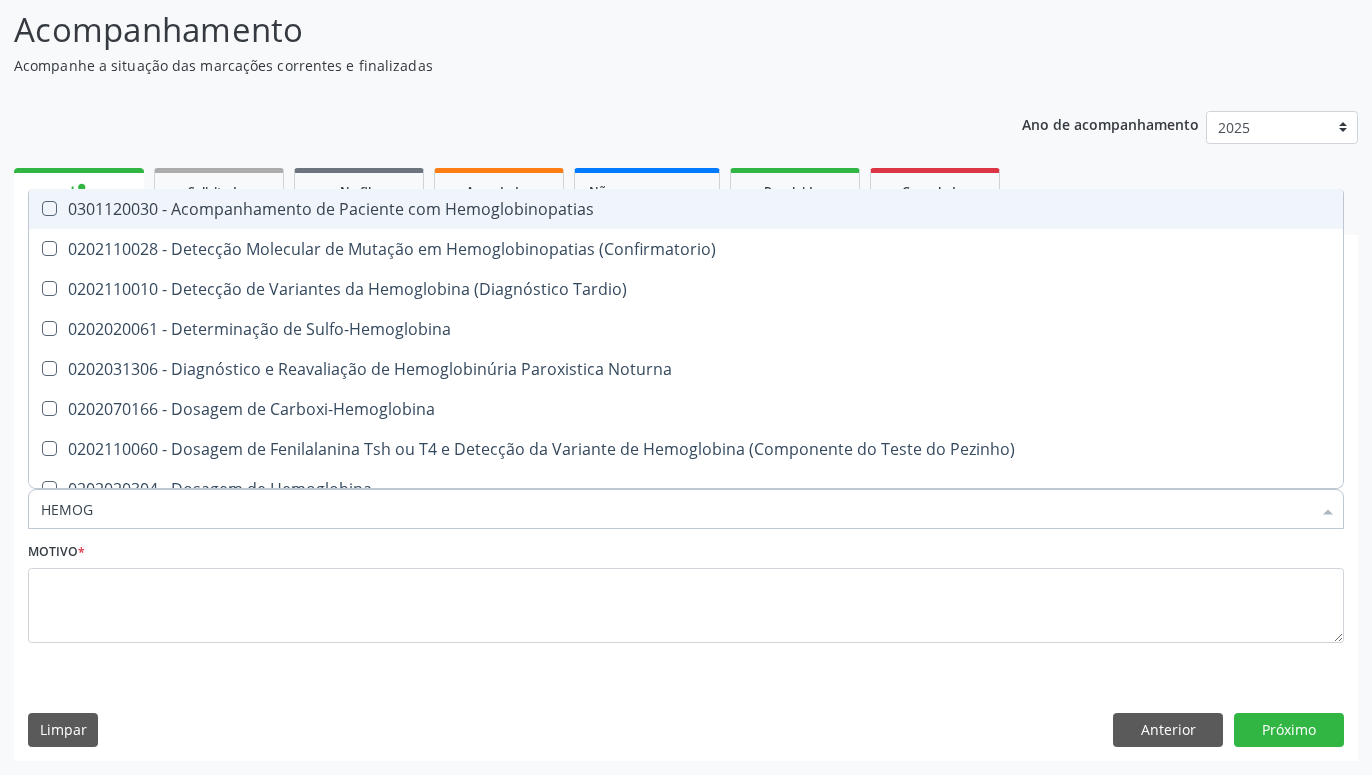 type on "HEMOGR" 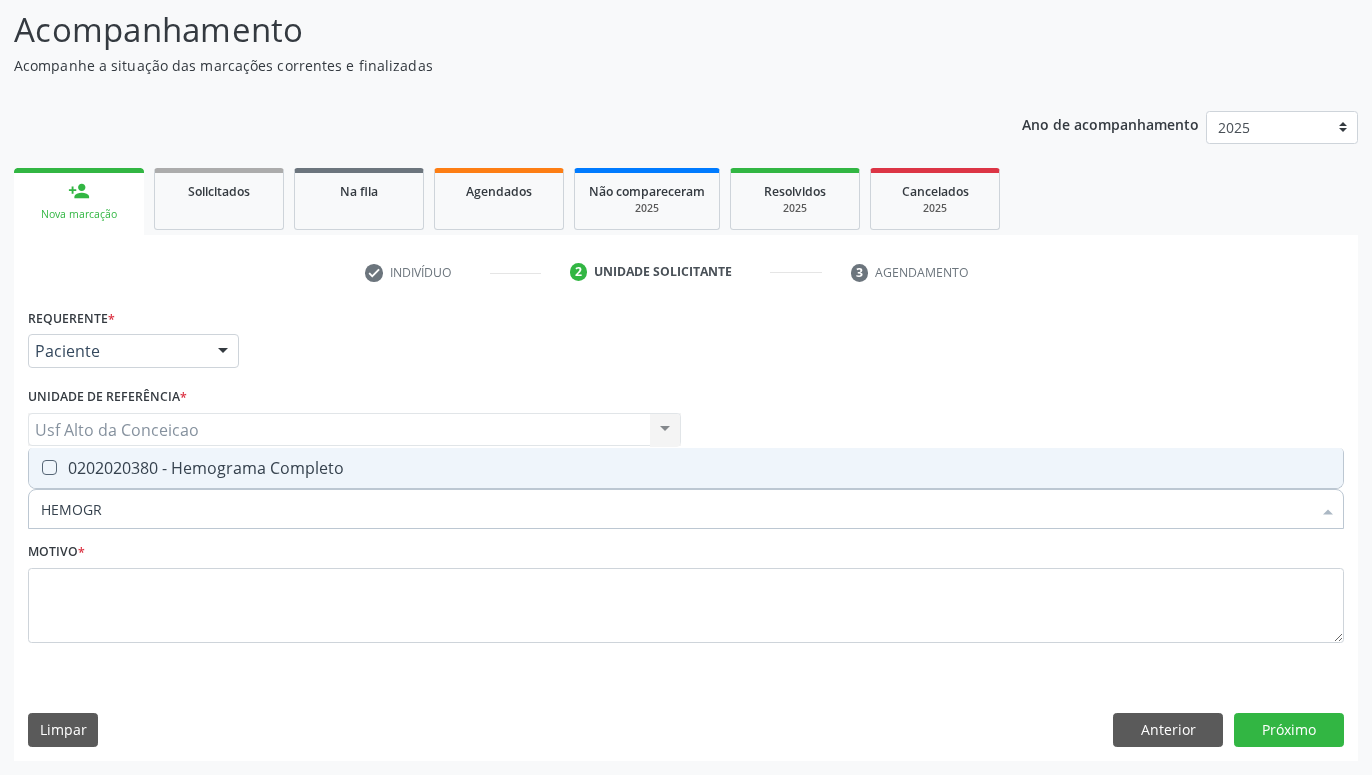 click on "0202020380 - Hemograma Completo" at bounding box center (686, 468) 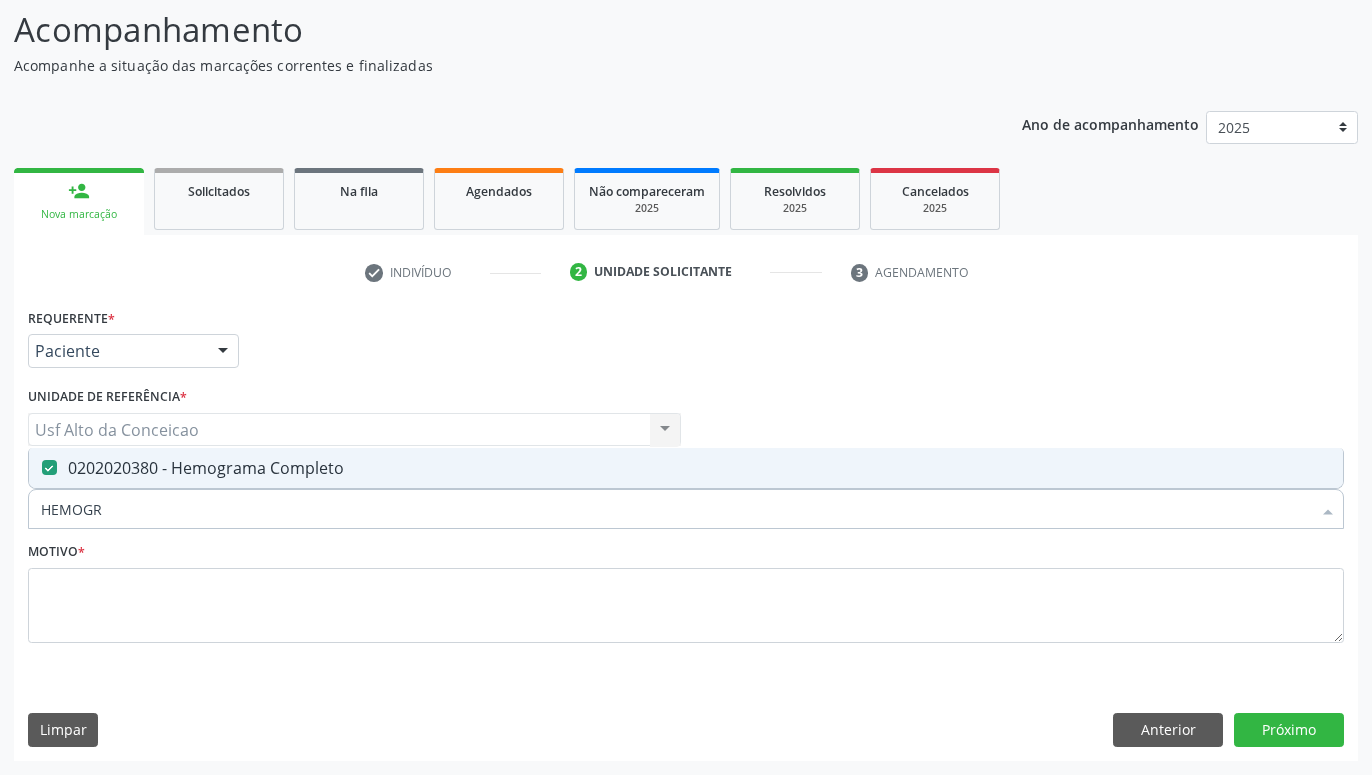 checkbox on "true" 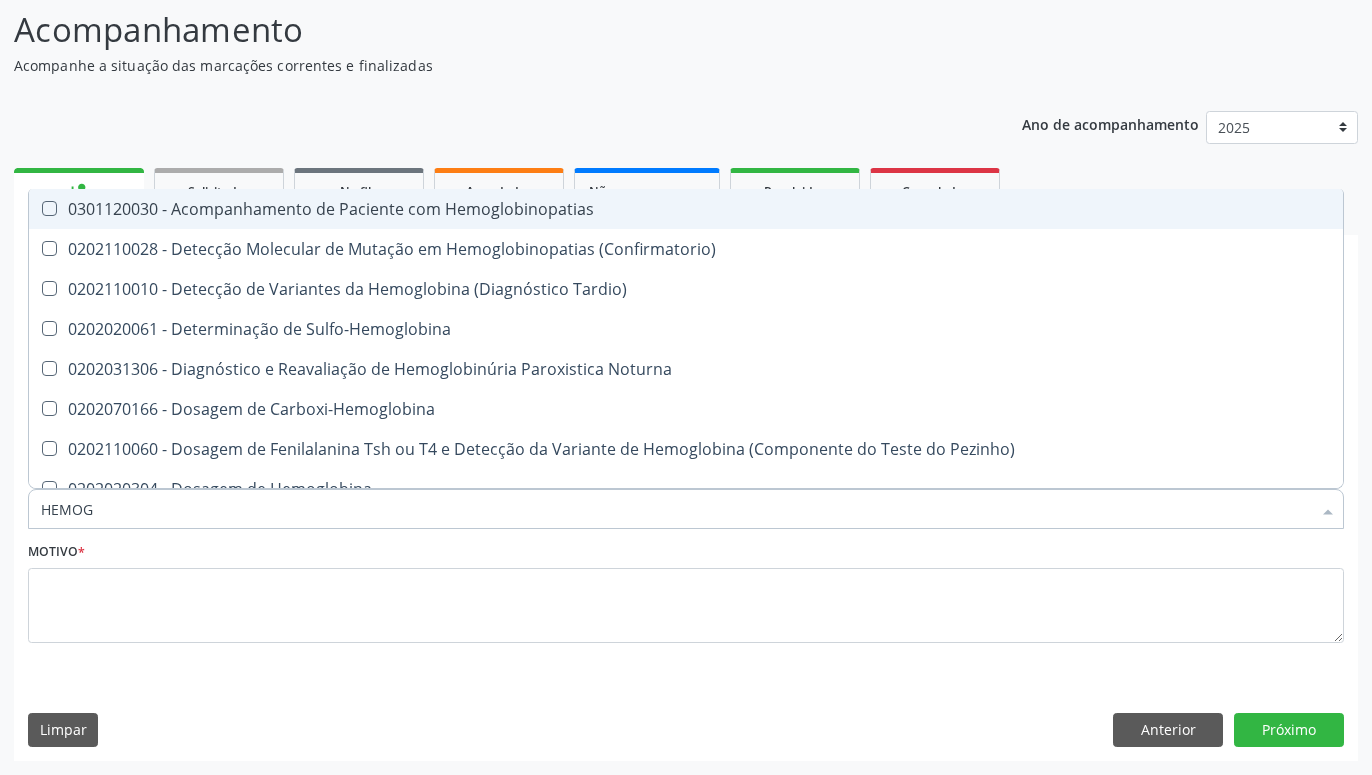 type on "HEMO" 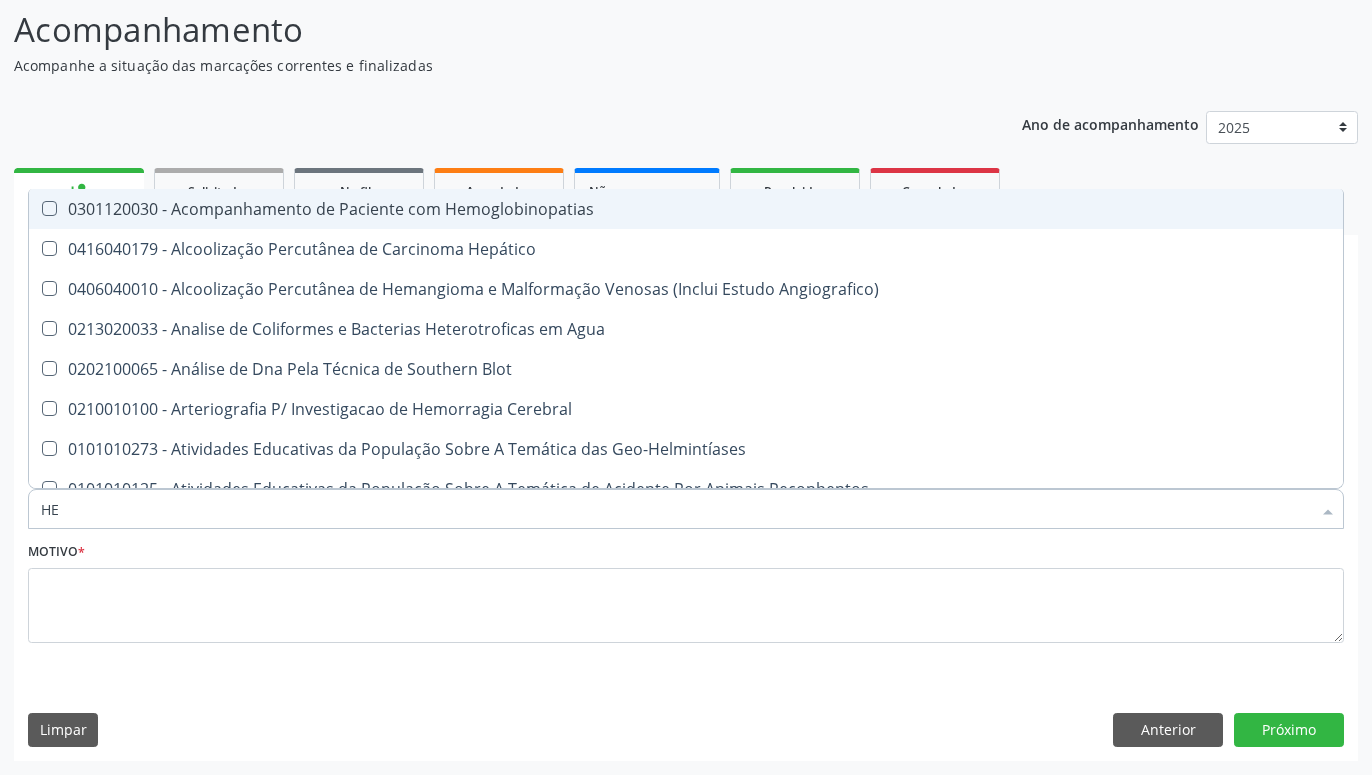 type on "H" 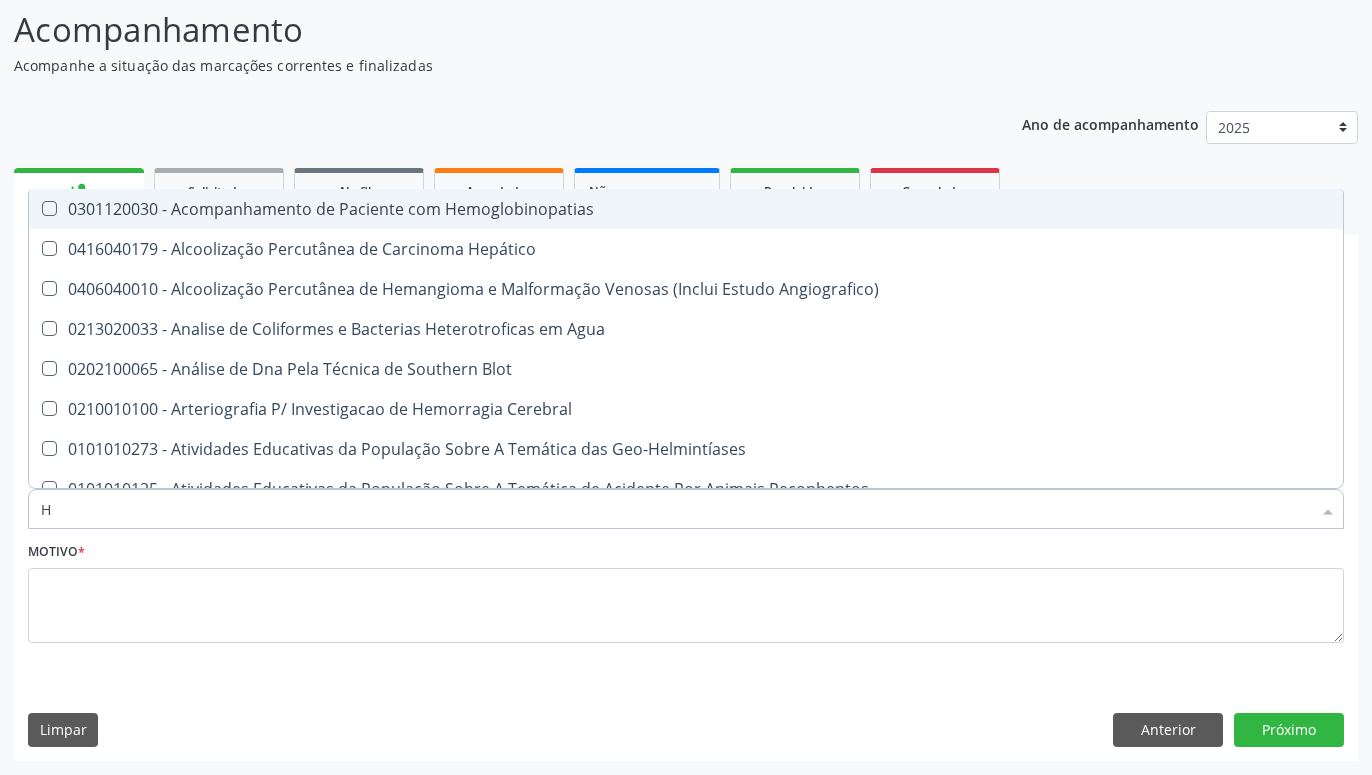 type 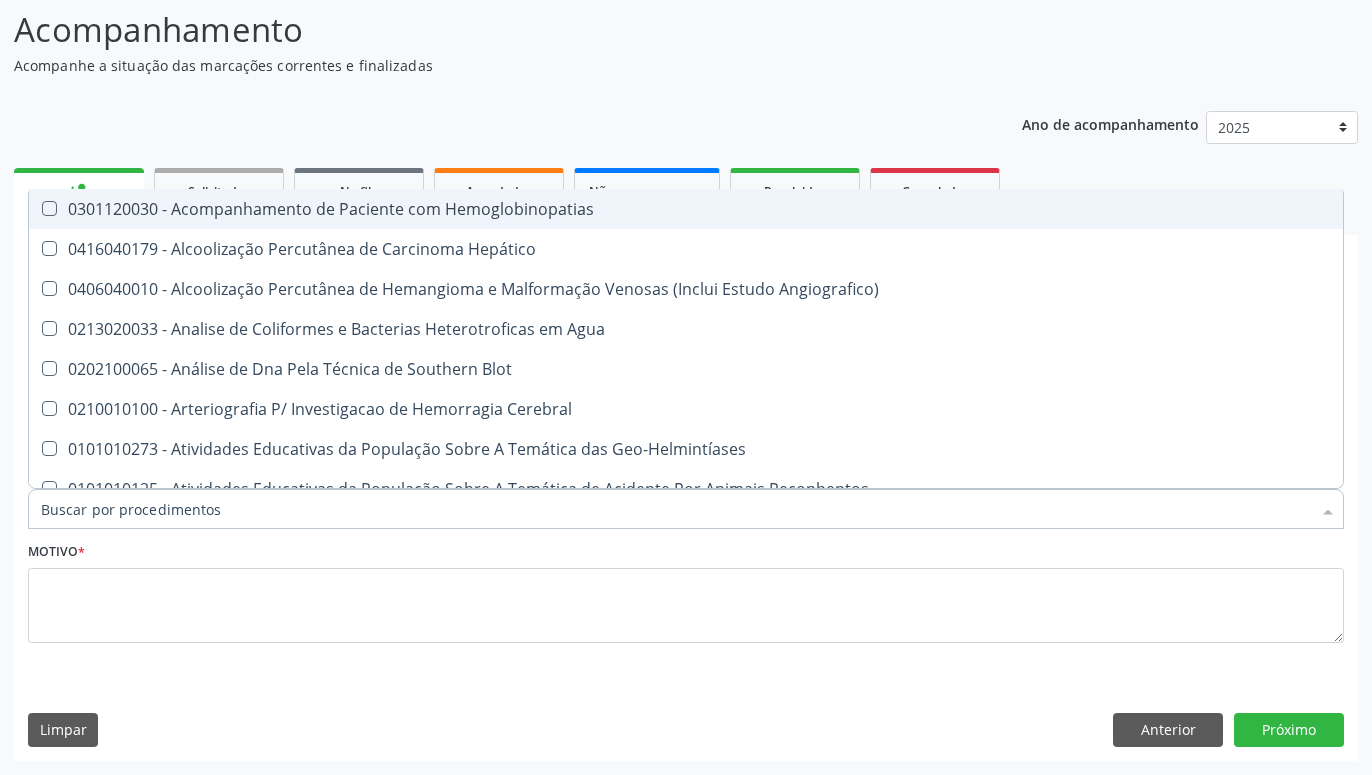 checkbox on "false" 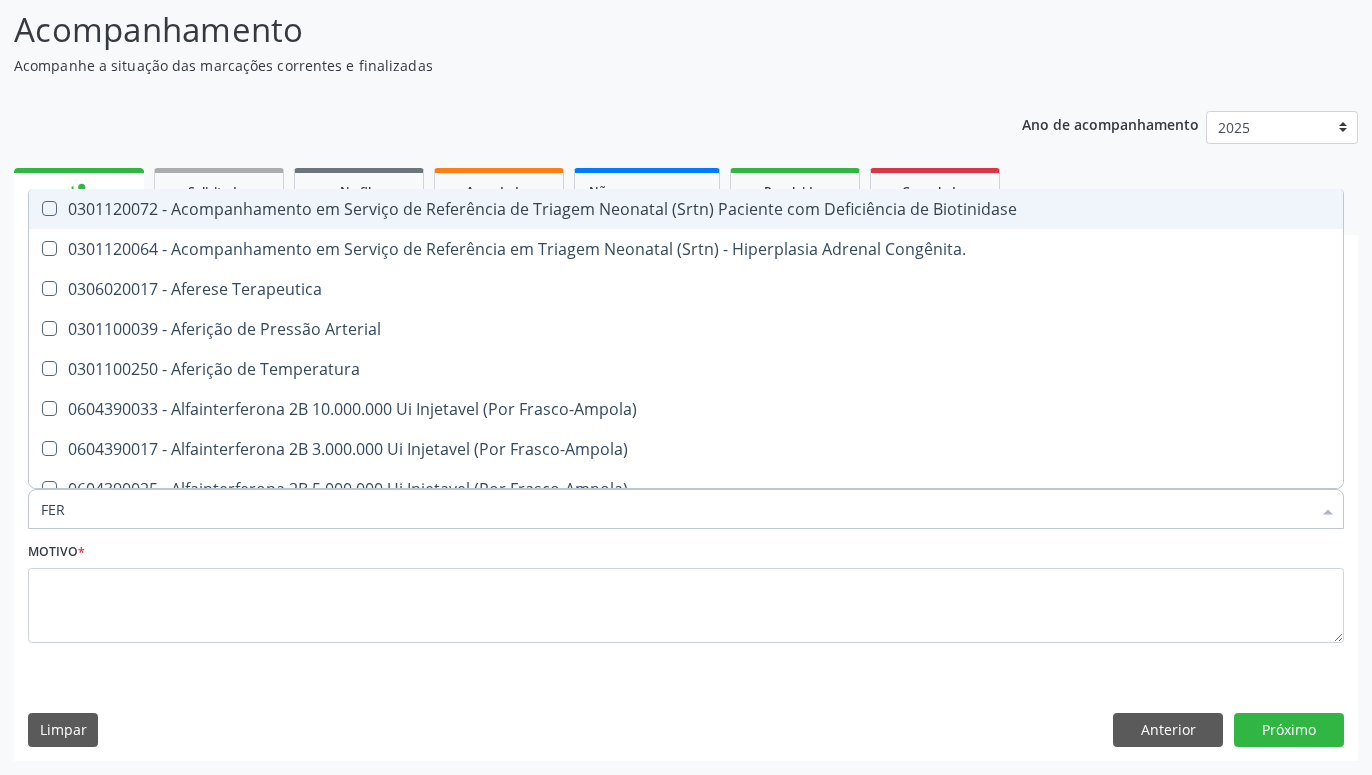 type on "FERR" 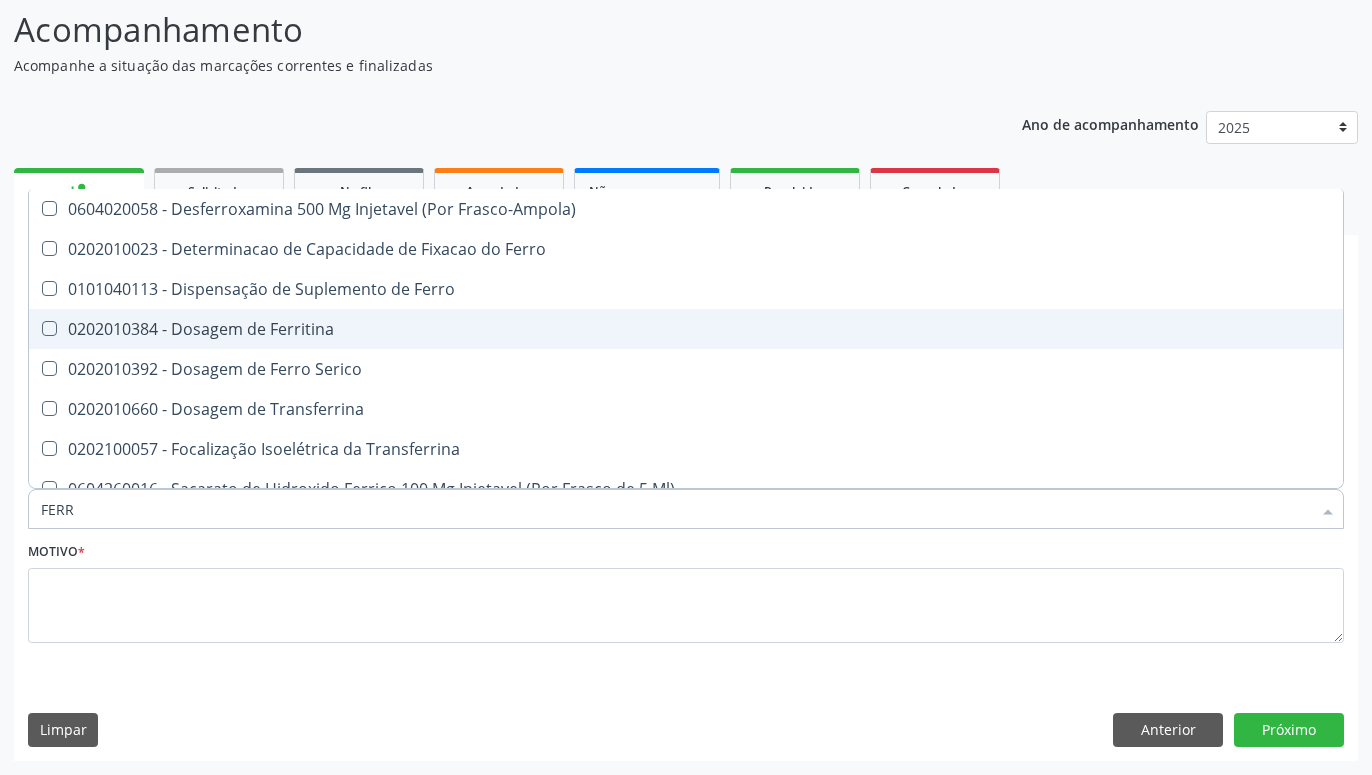click on "0202010384 - Dosagem de Ferritina" at bounding box center [686, 329] 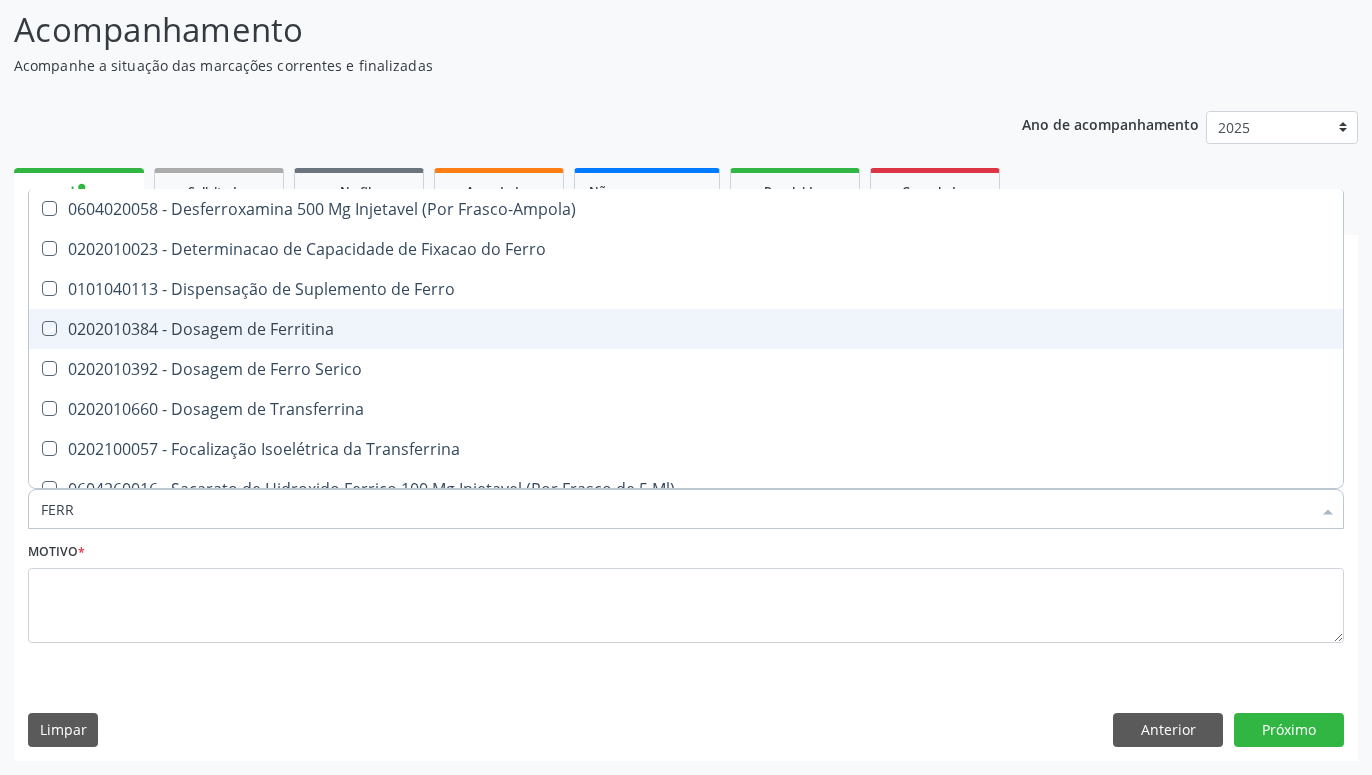checkbox on "true" 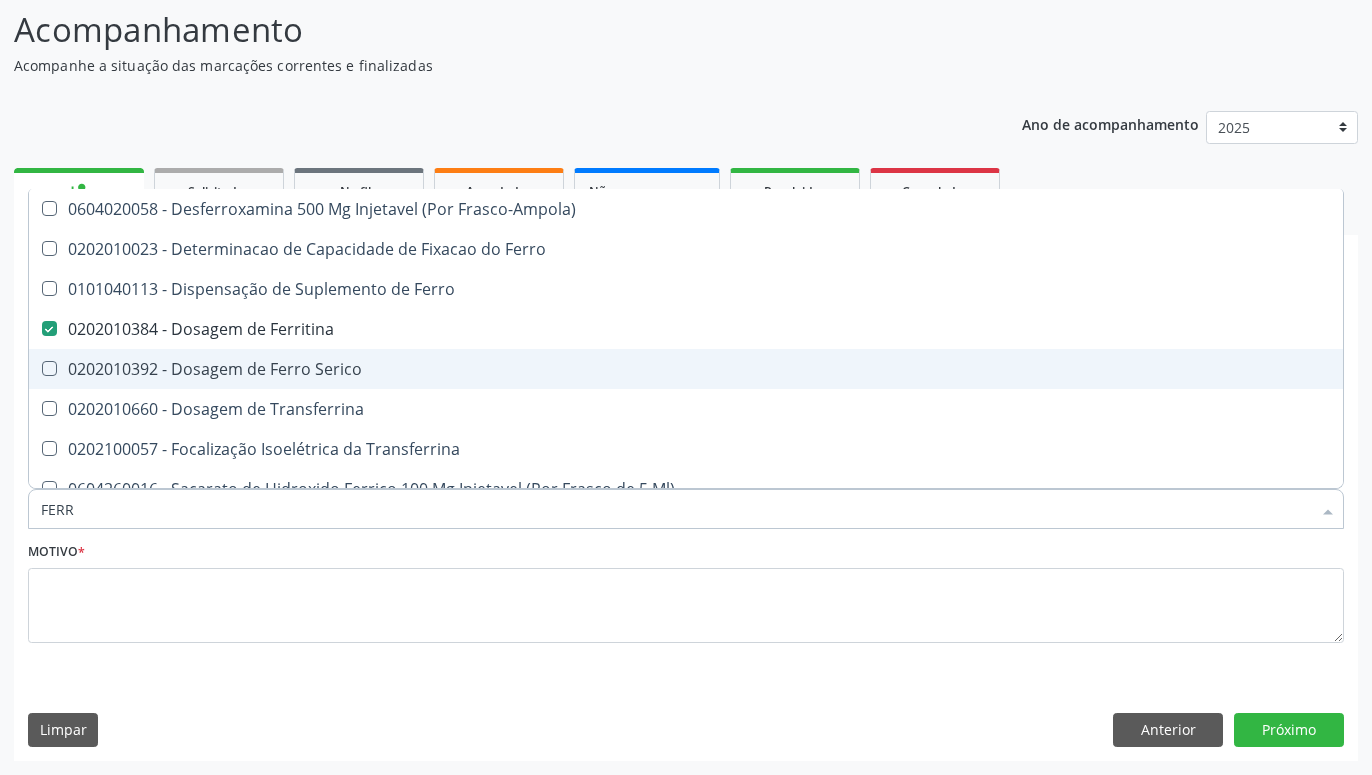 type on "FER" 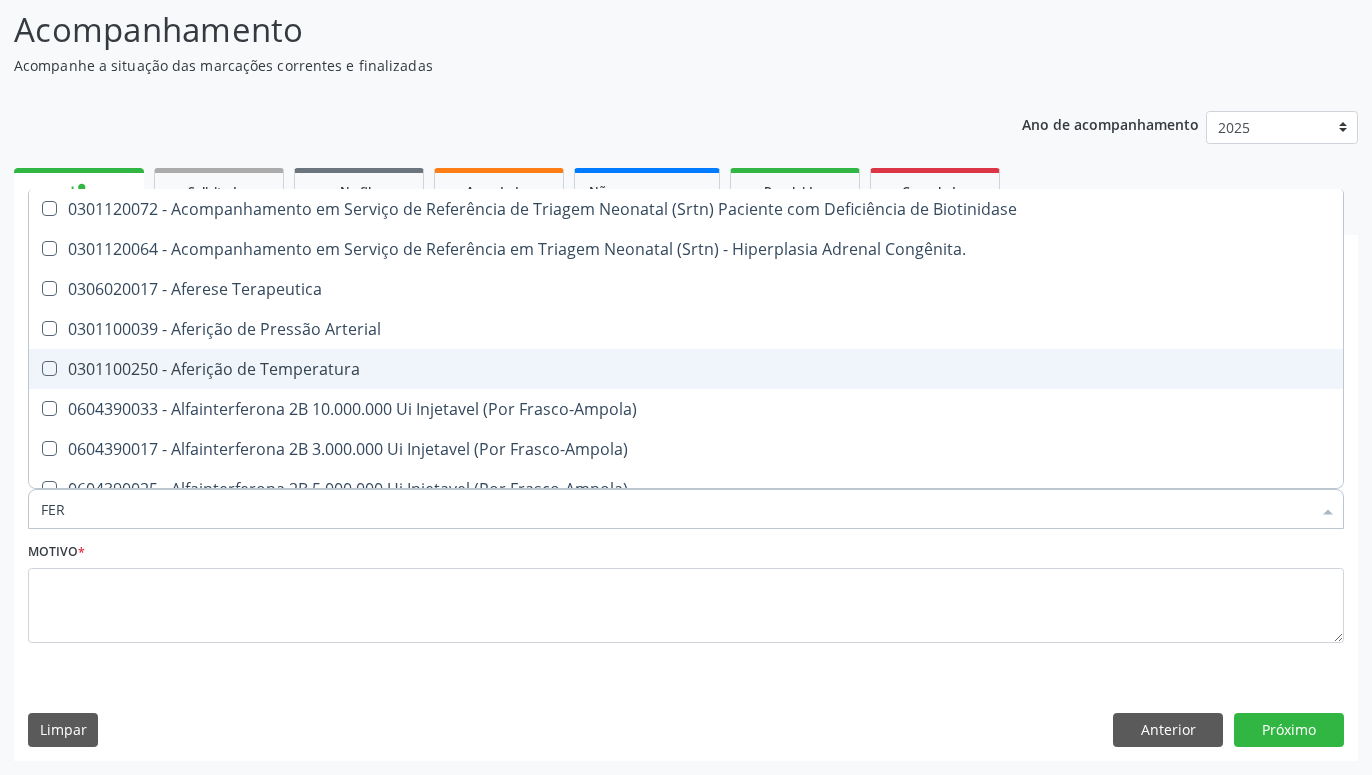 type on "FE" 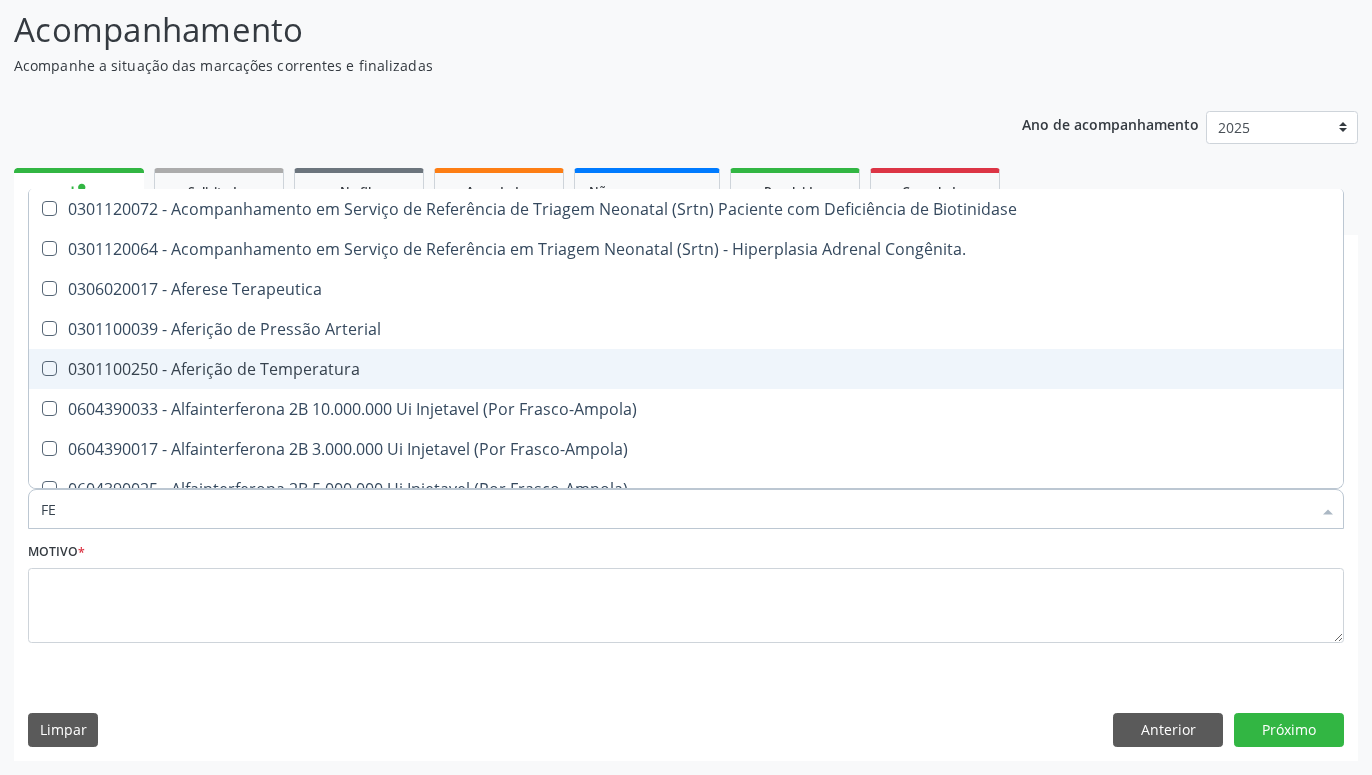 checkbox on "false" 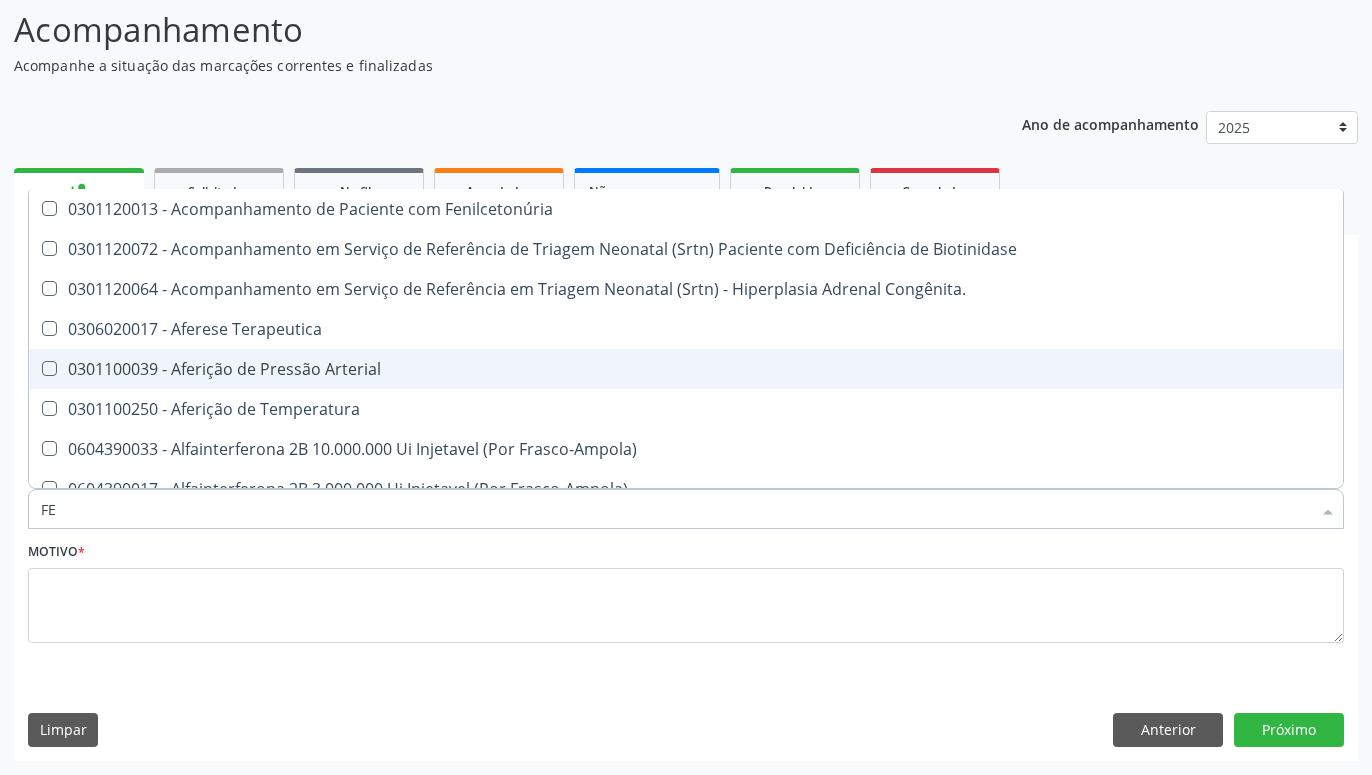 type on "F" 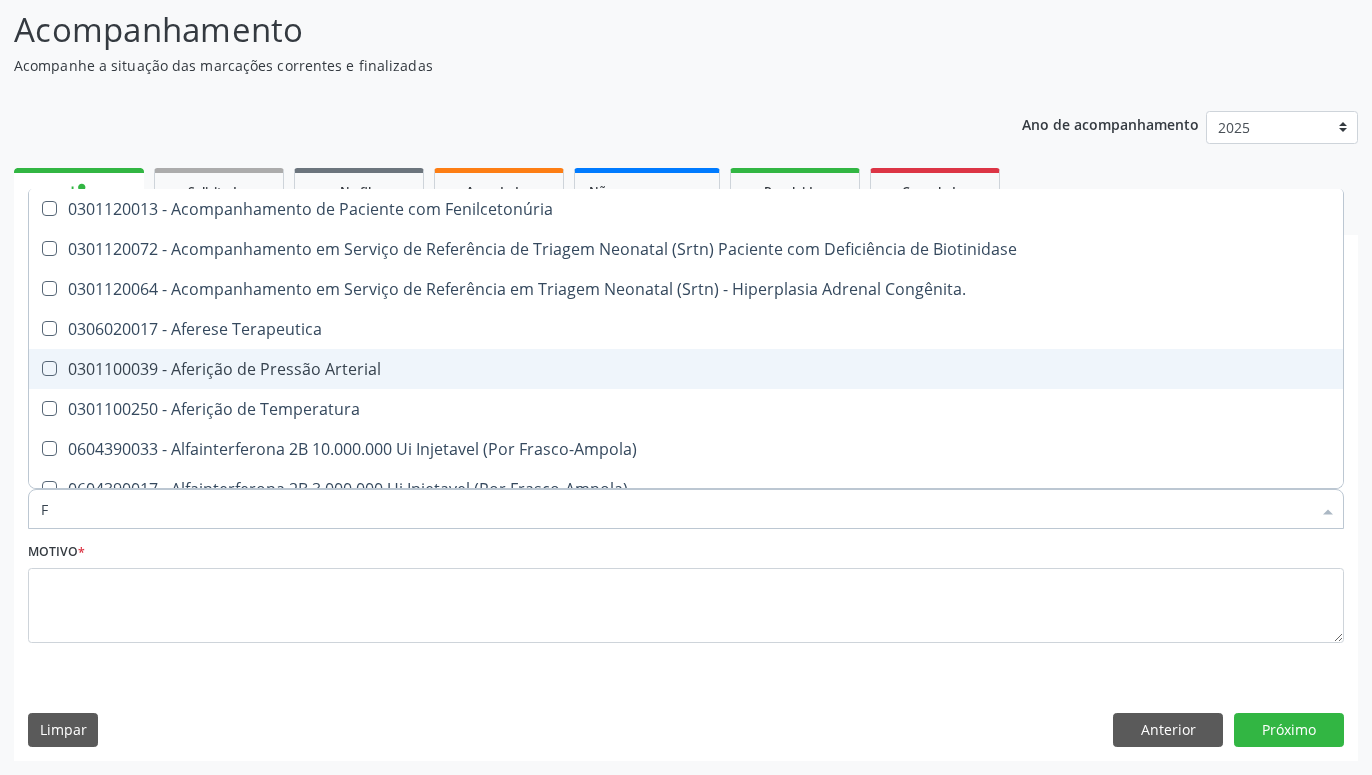 checkbox on "false" 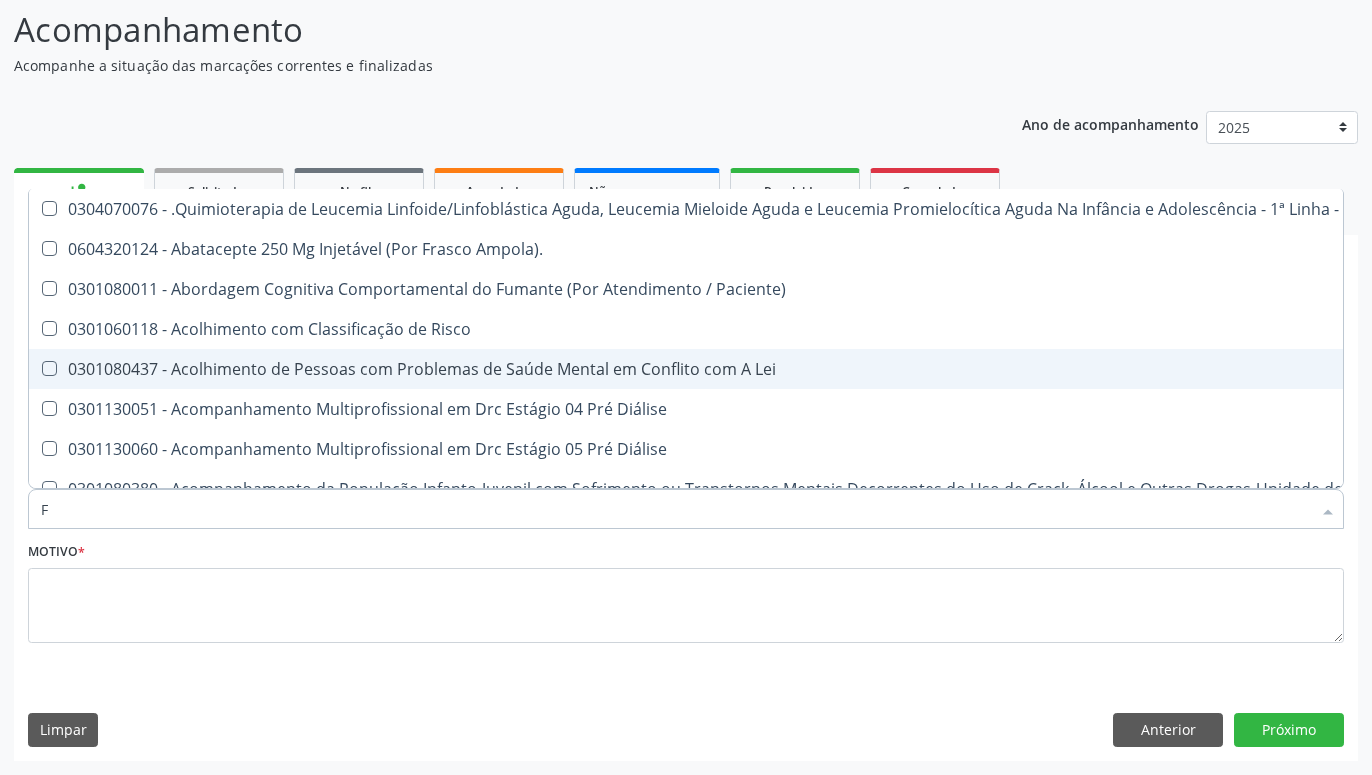 type 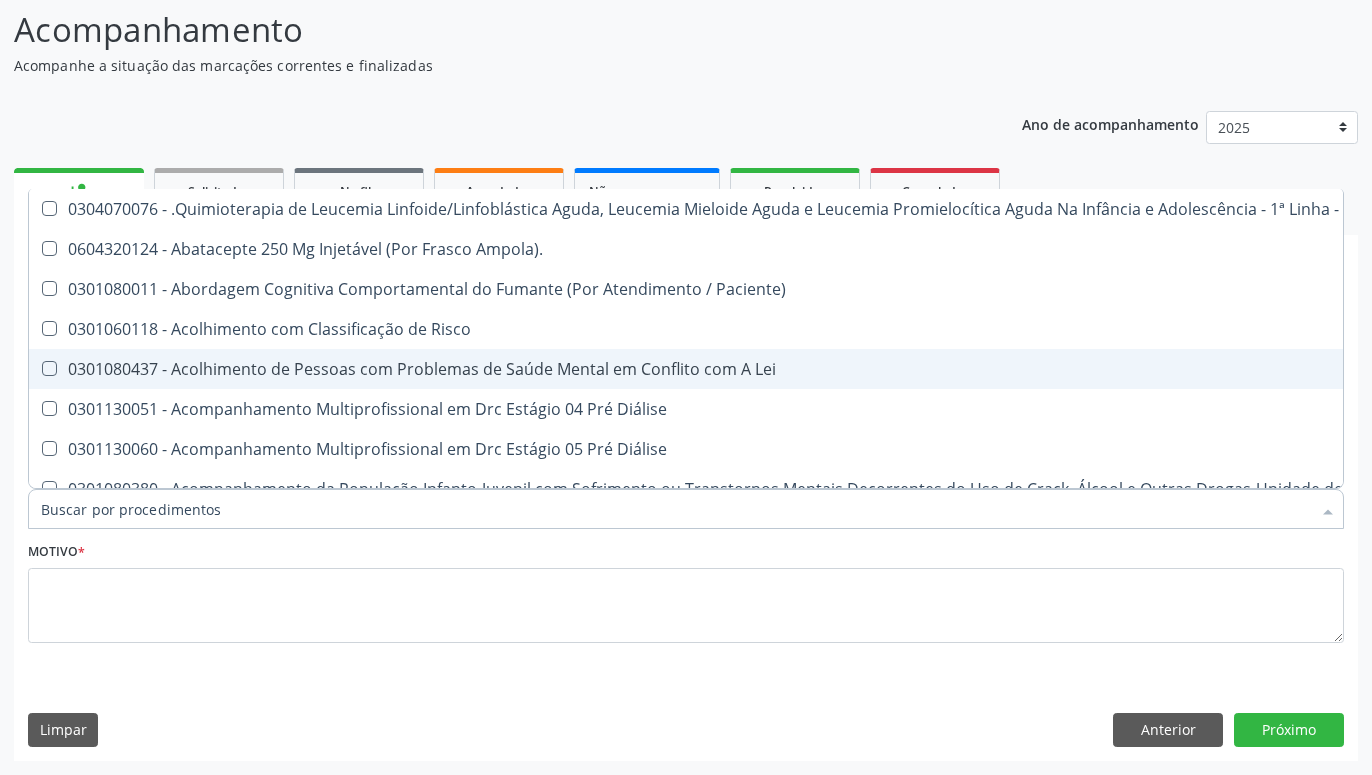 checkbox on "false" 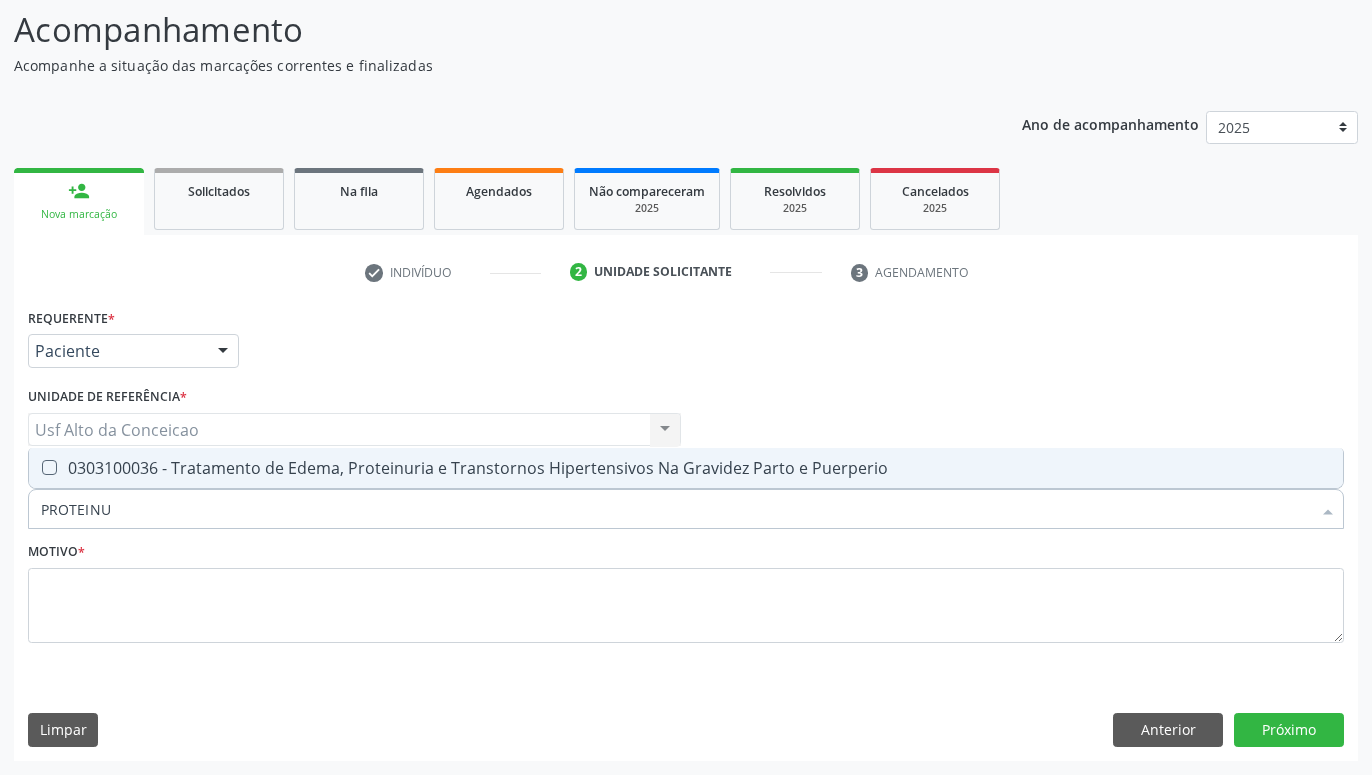type on "PROTEINUR" 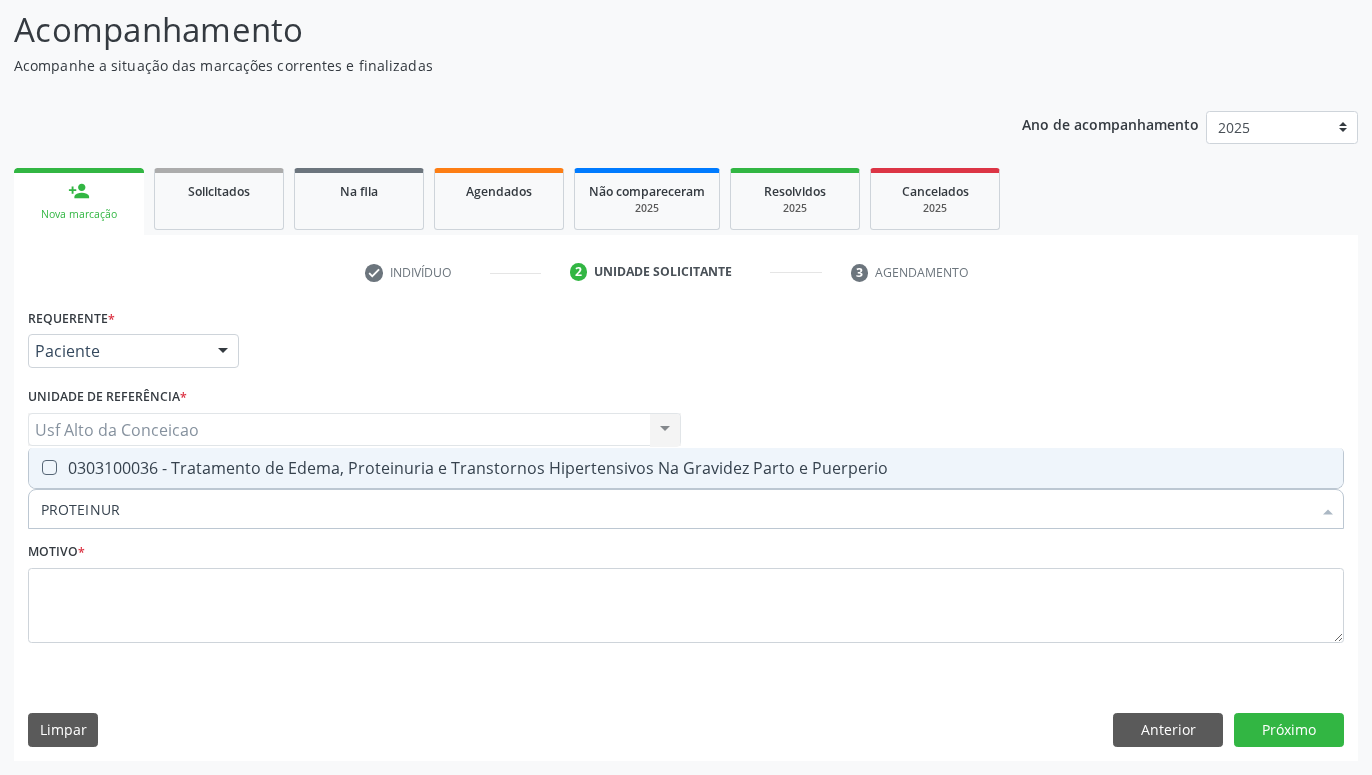click on "0303100036 - Tratamento de Edema, Proteinuria e Transtornos Hipertensivos Na Gravidez Parto e Puerperio" at bounding box center (686, 468) 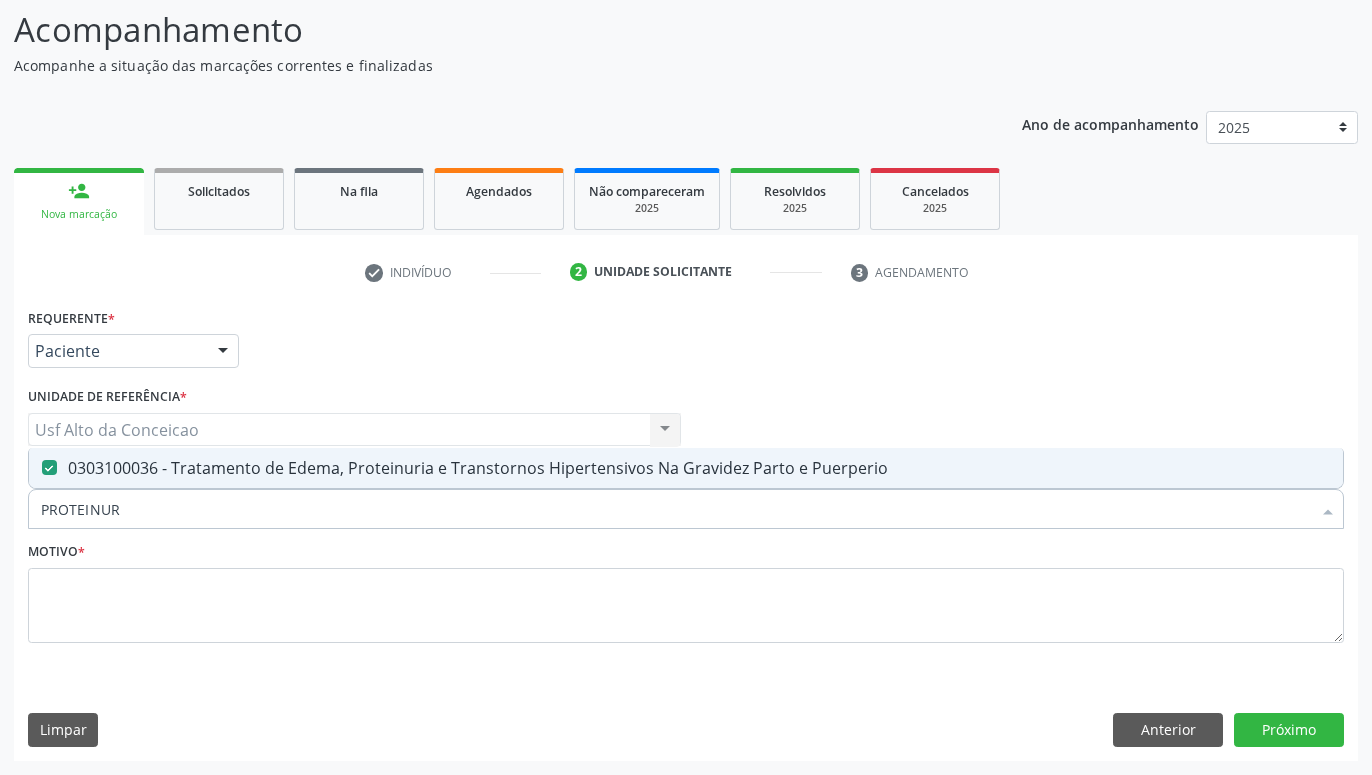 click on "0303100036 - Tratamento de Edema, Proteinuria e Transtornos Hipertensivos Na Gravidez Parto e Puerperio" at bounding box center [686, 468] 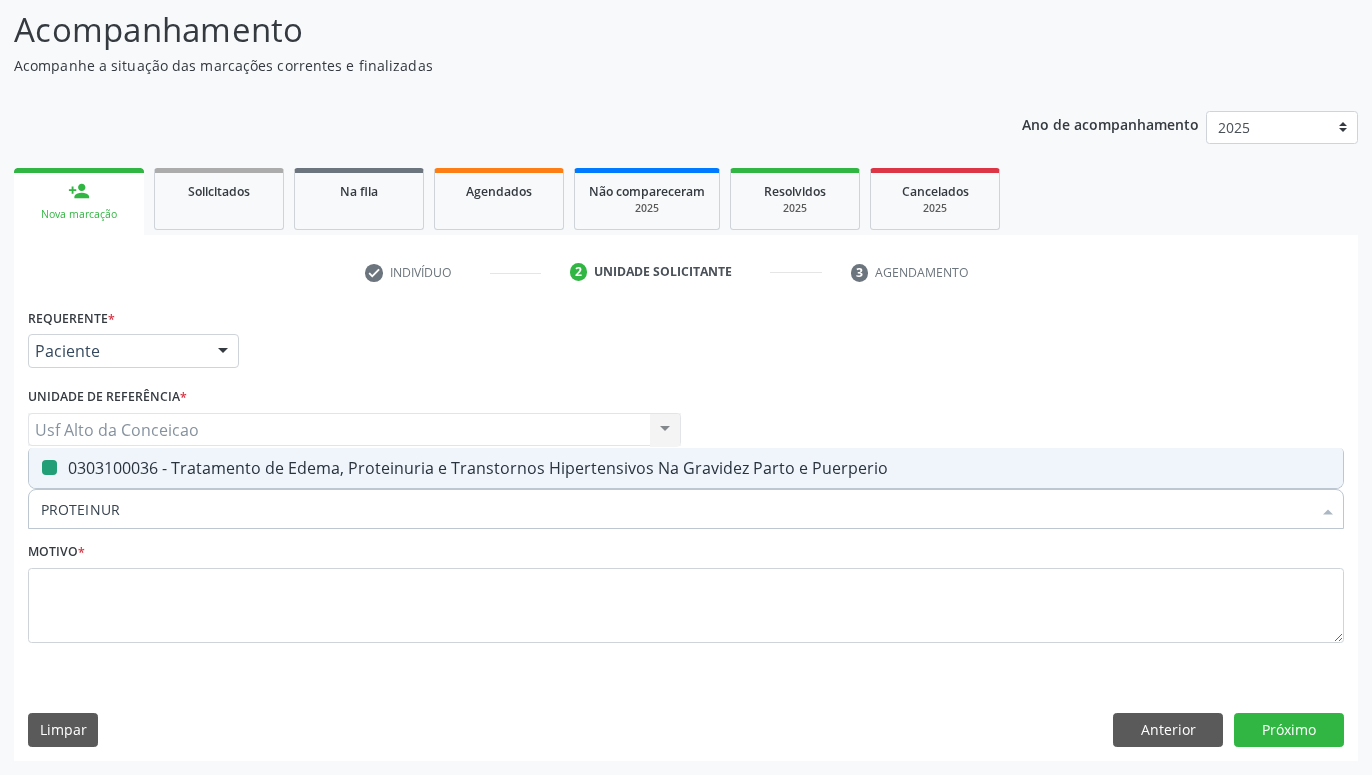 checkbox on "false" 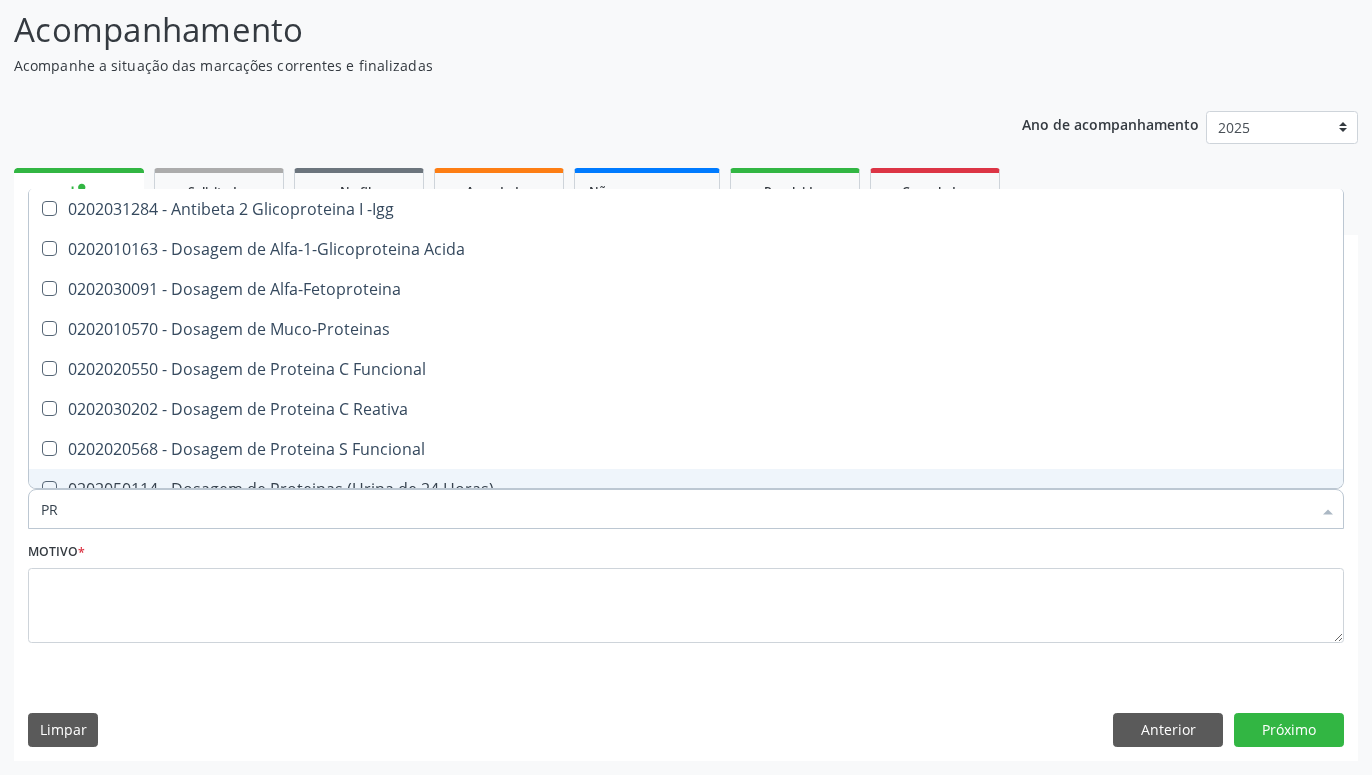 type on "P" 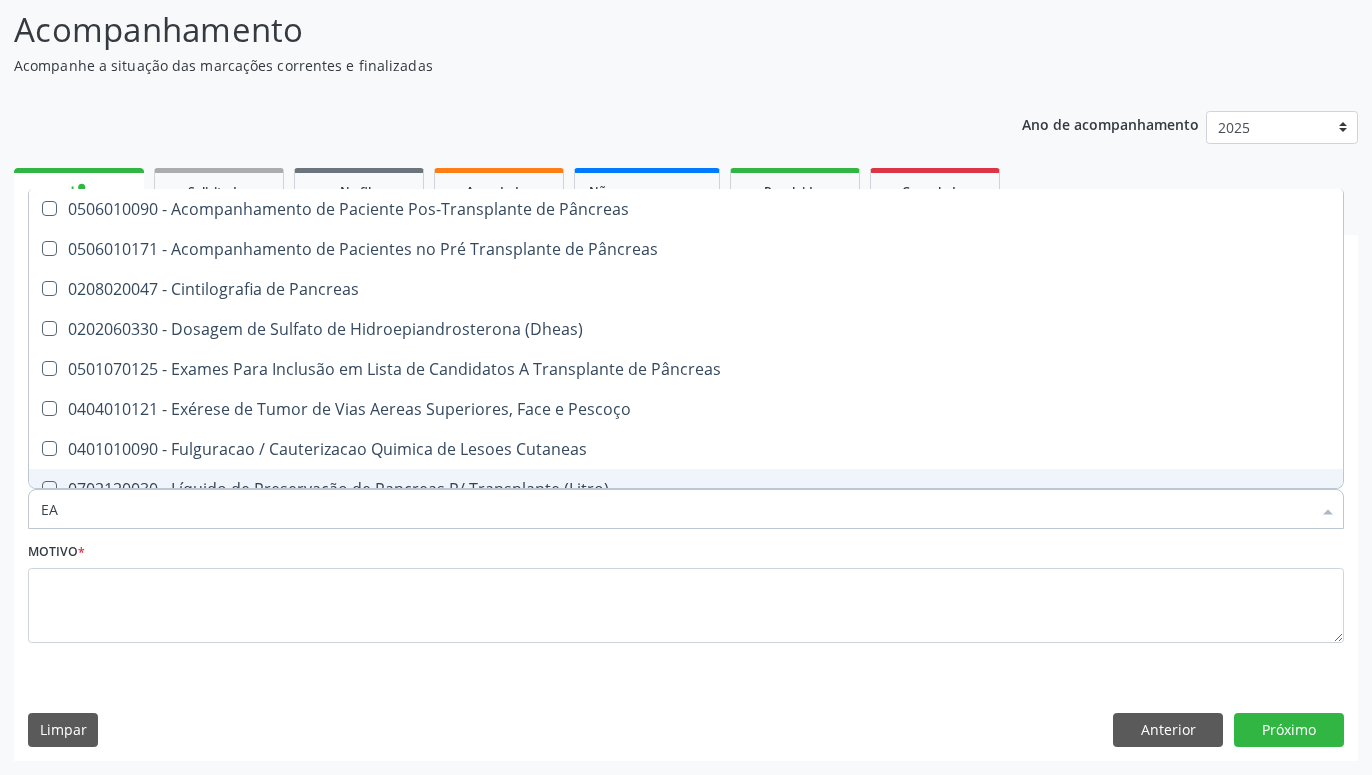 type on "E" 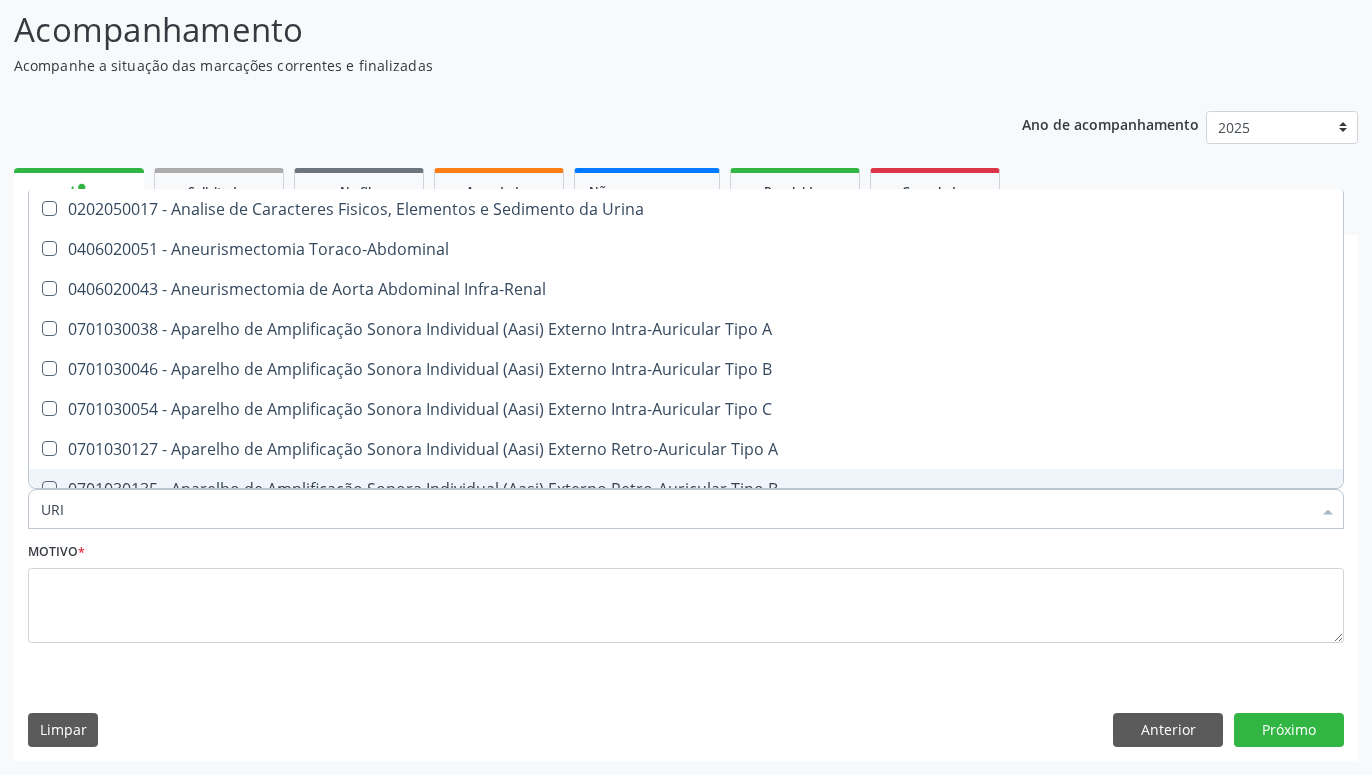 type on "URIN" 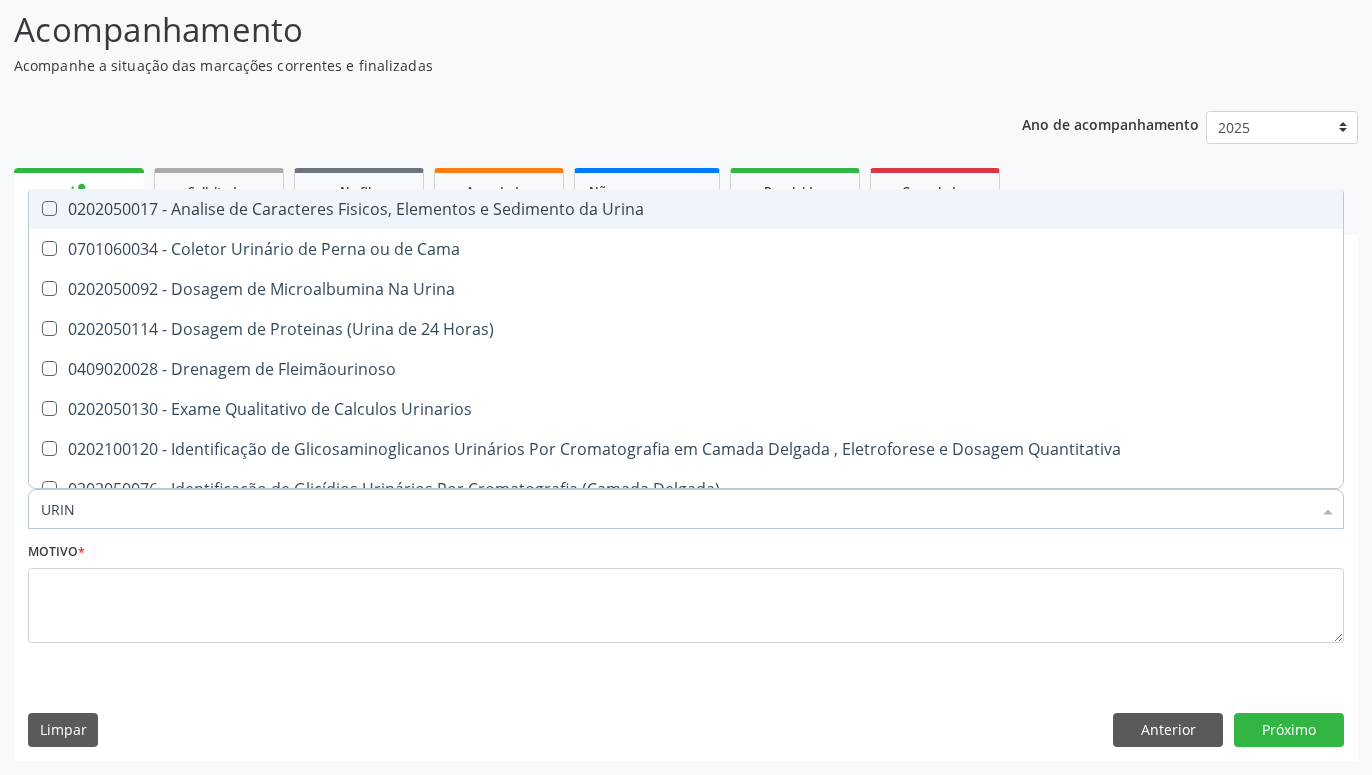 click on "0202050017 - Analise de Caracteres Fisicos, Elementos e Sedimento da Urina" at bounding box center (686, 209) 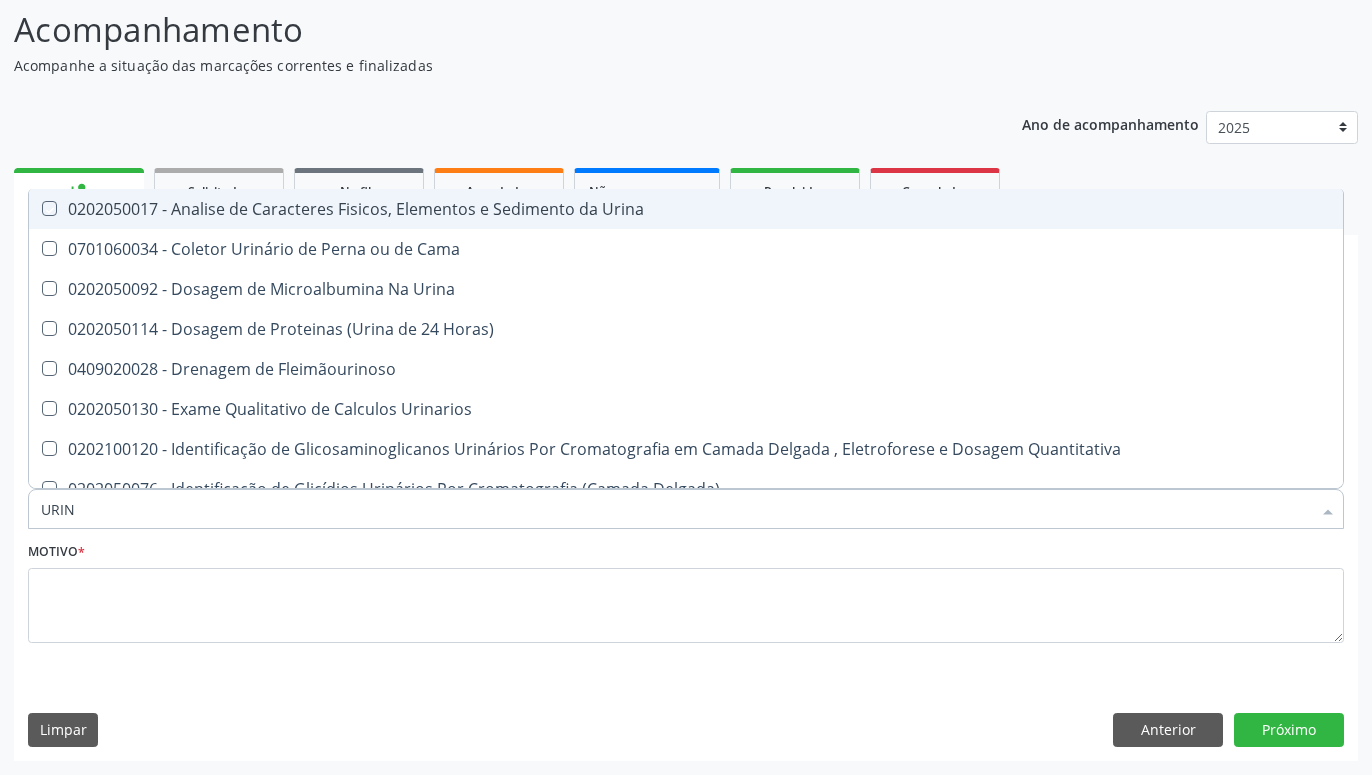 checkbox on "true" 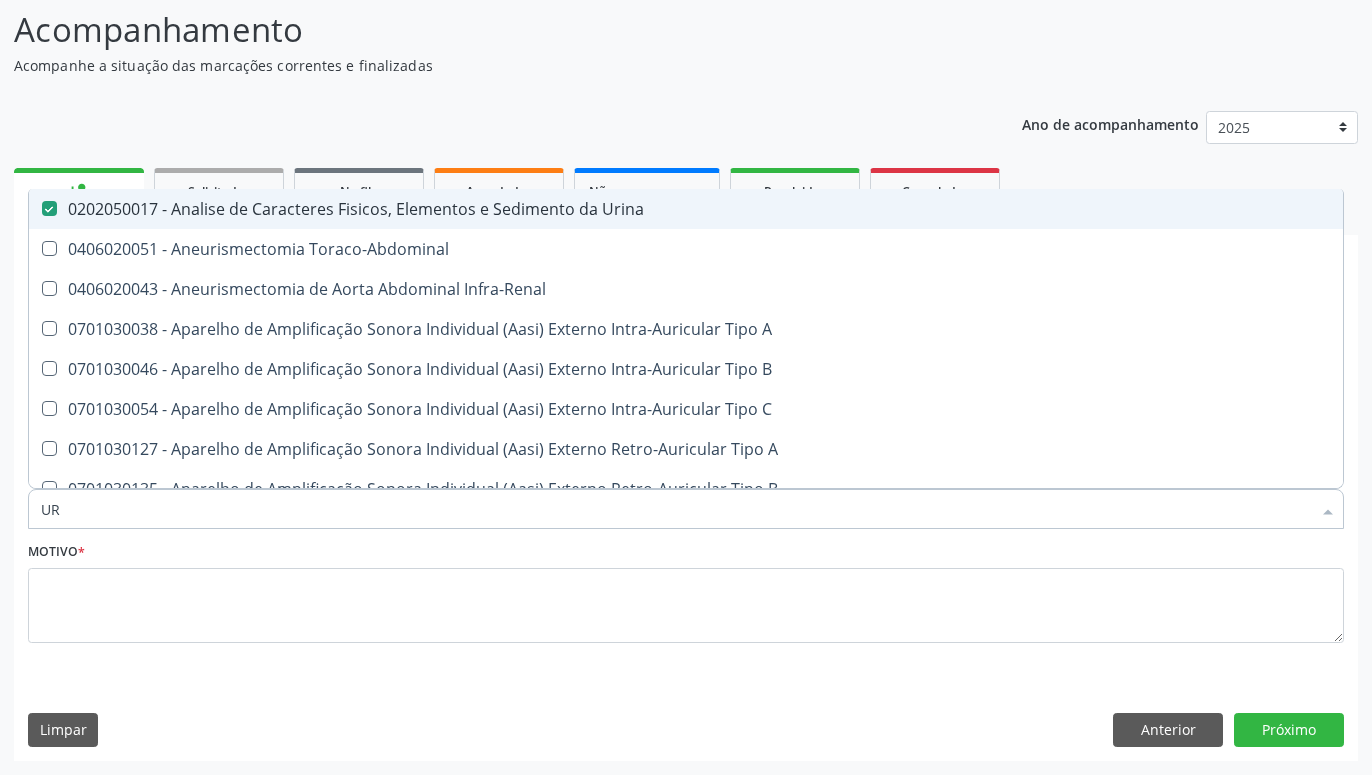 type on "U" 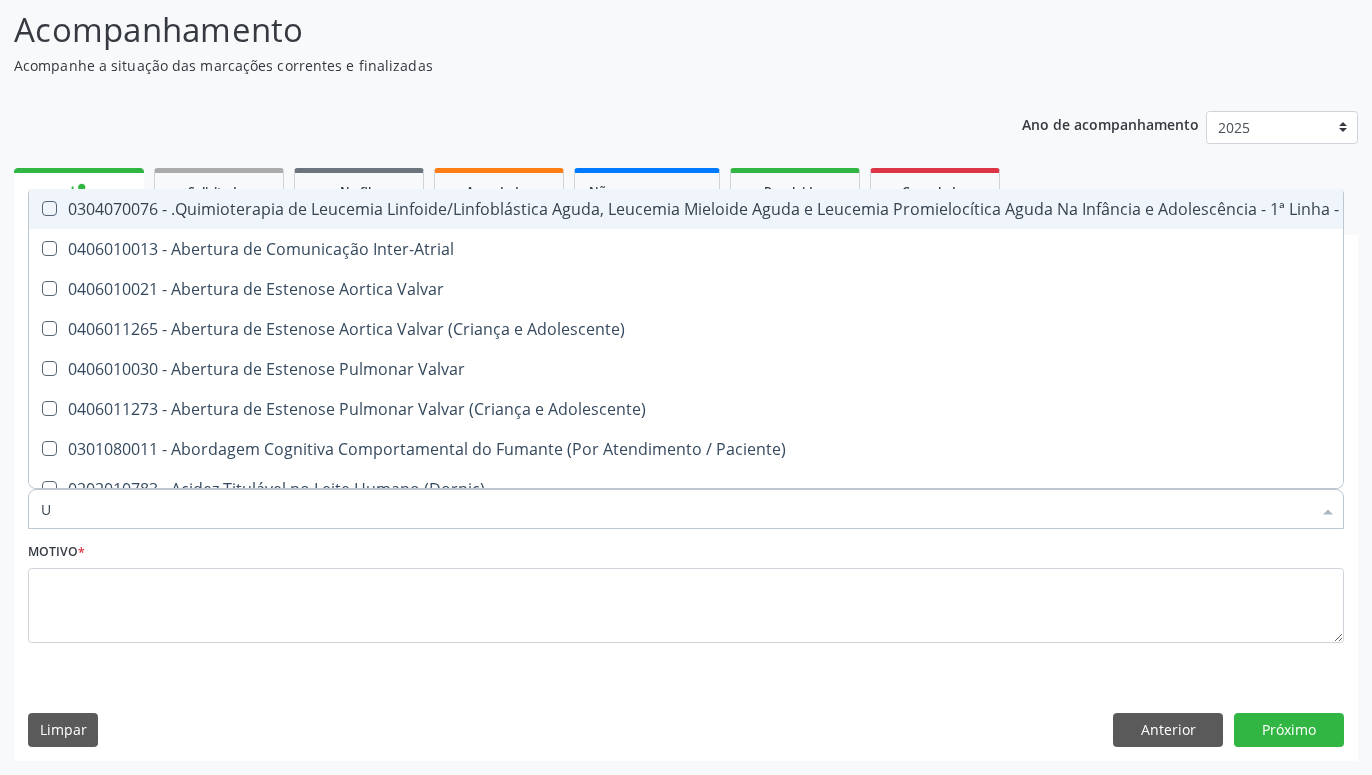type 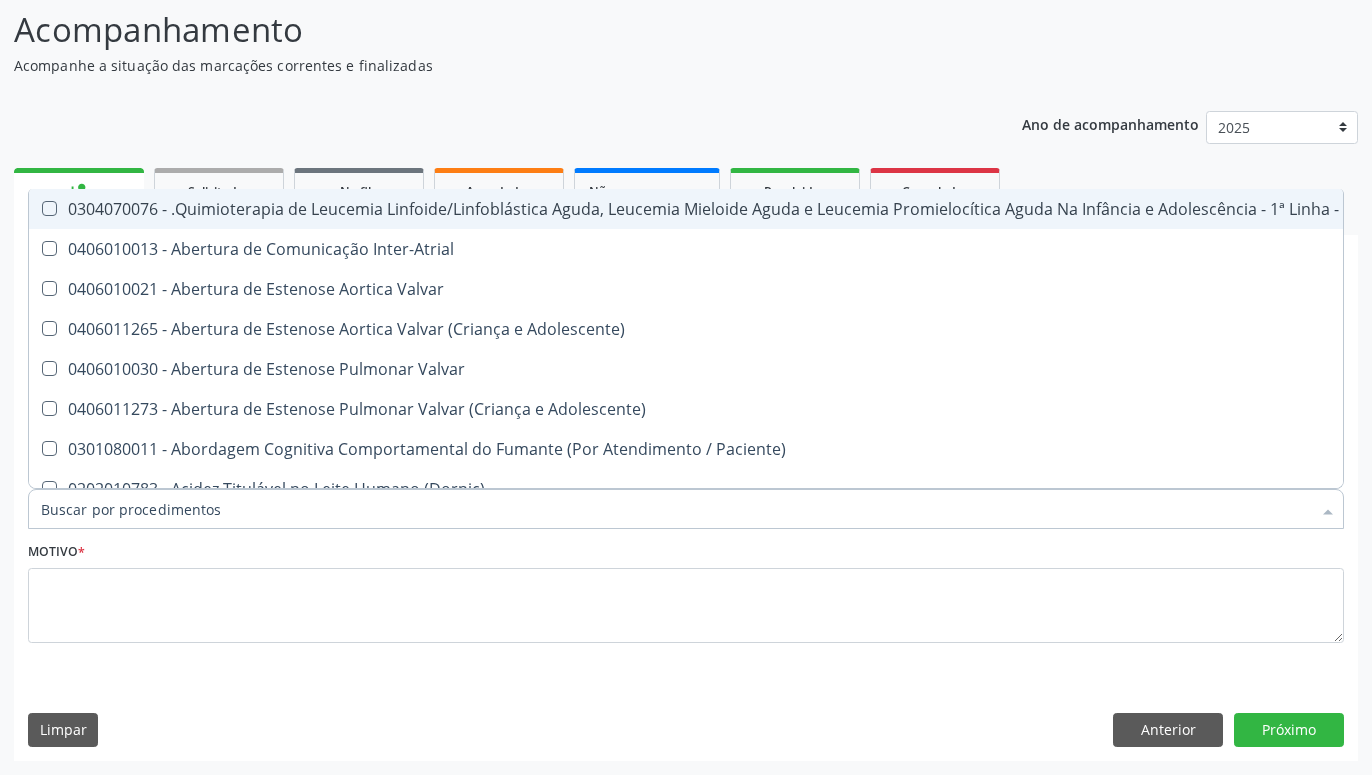 checkbox on "false" 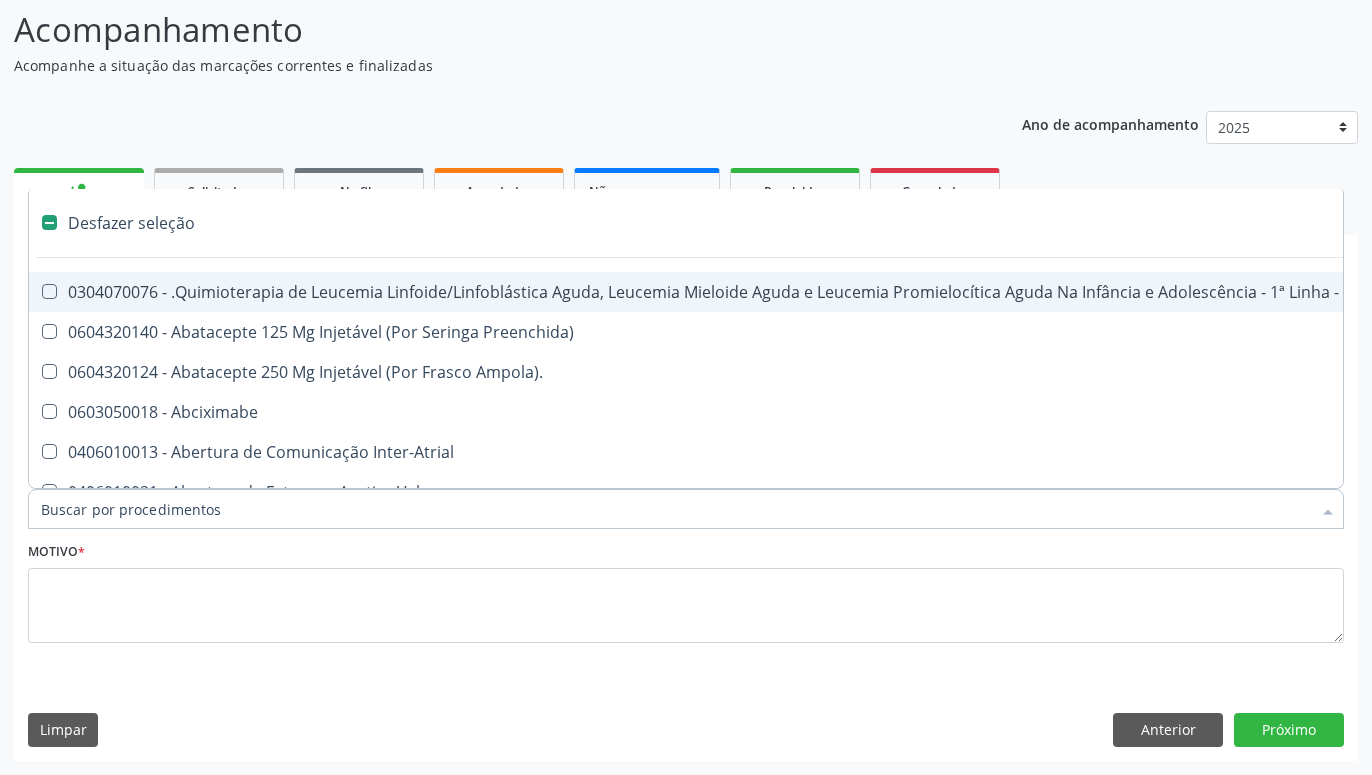 type on "U" 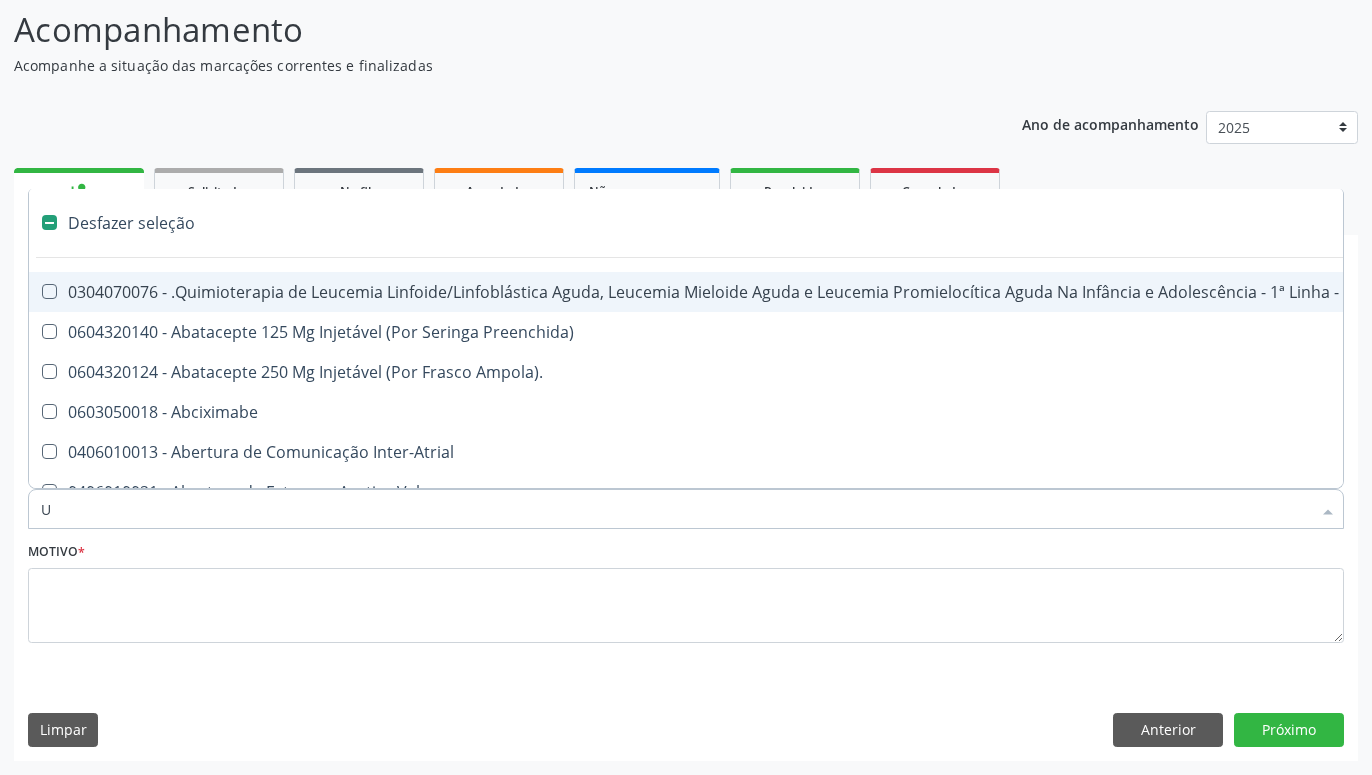 checkbox on "true" 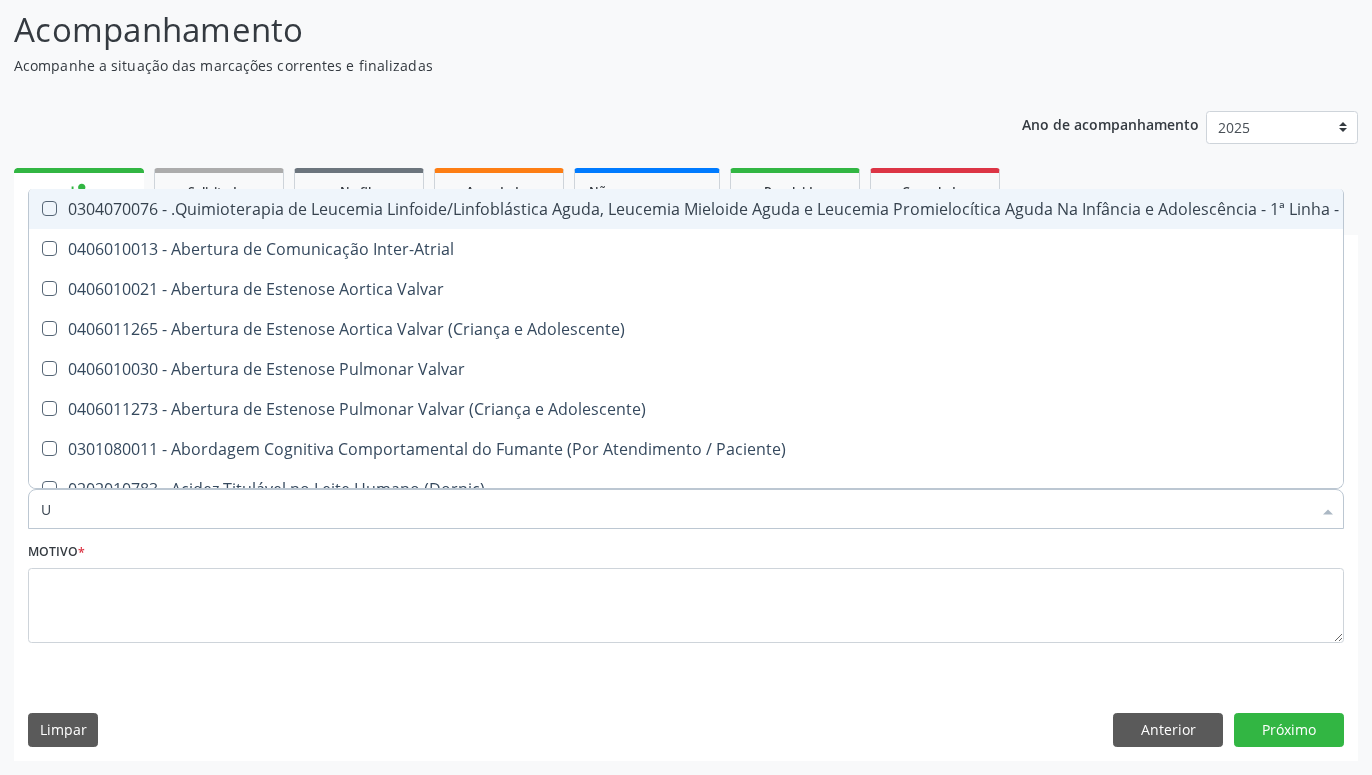 type on "UR" 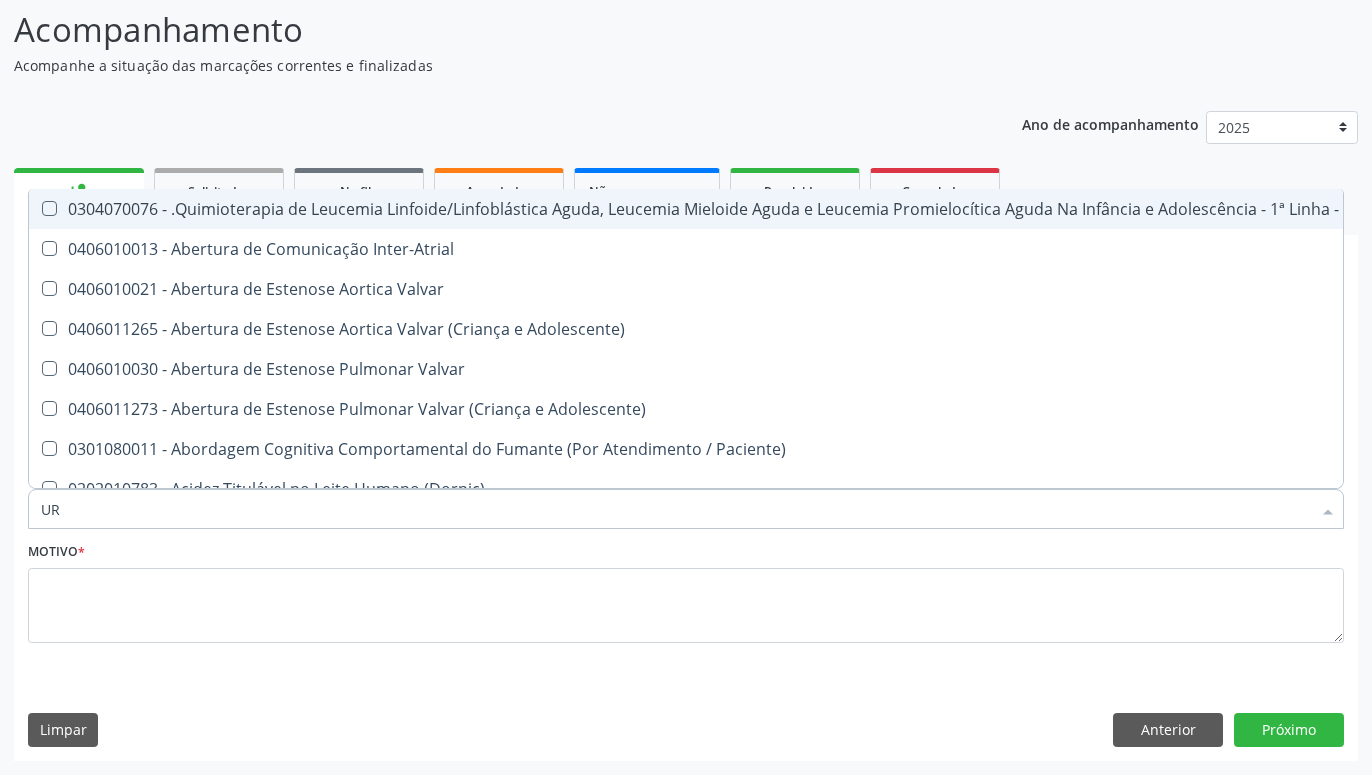 checkbox on "true" 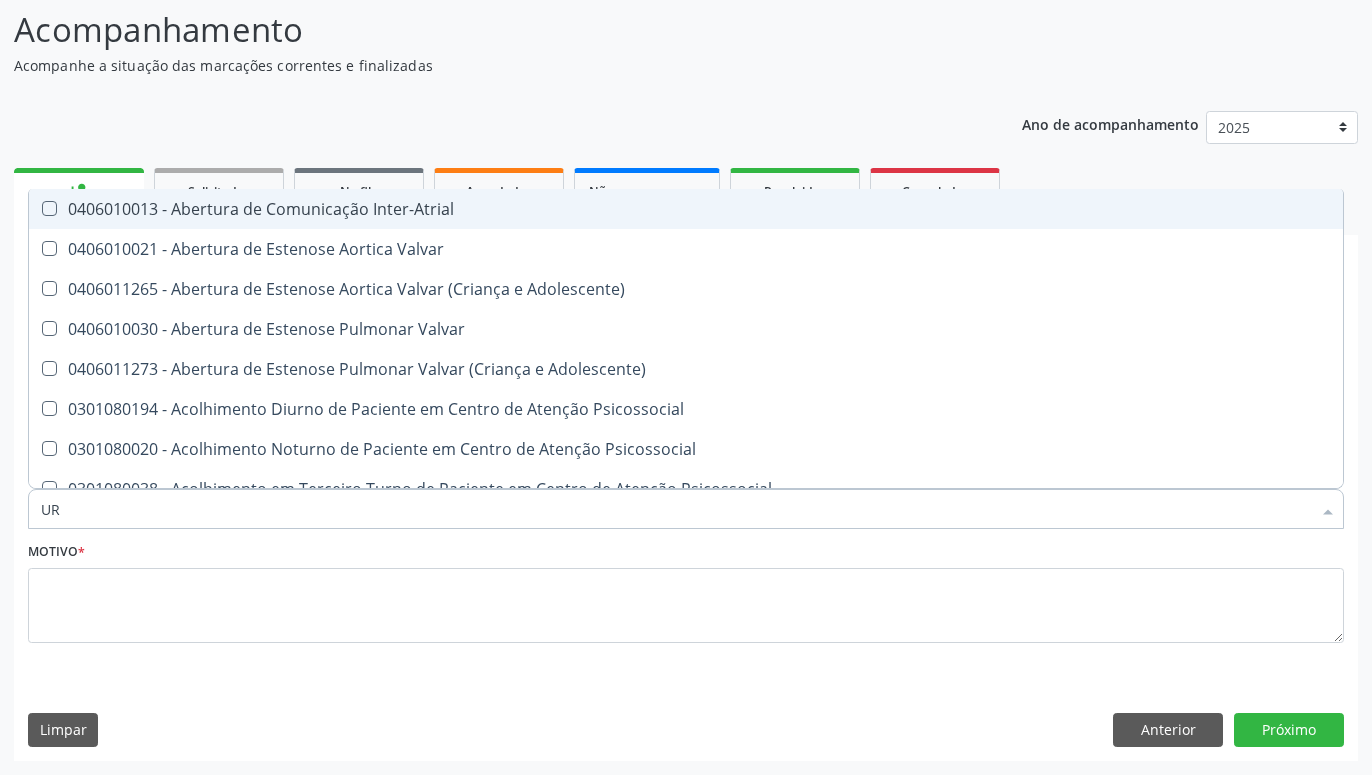 type on "URO" 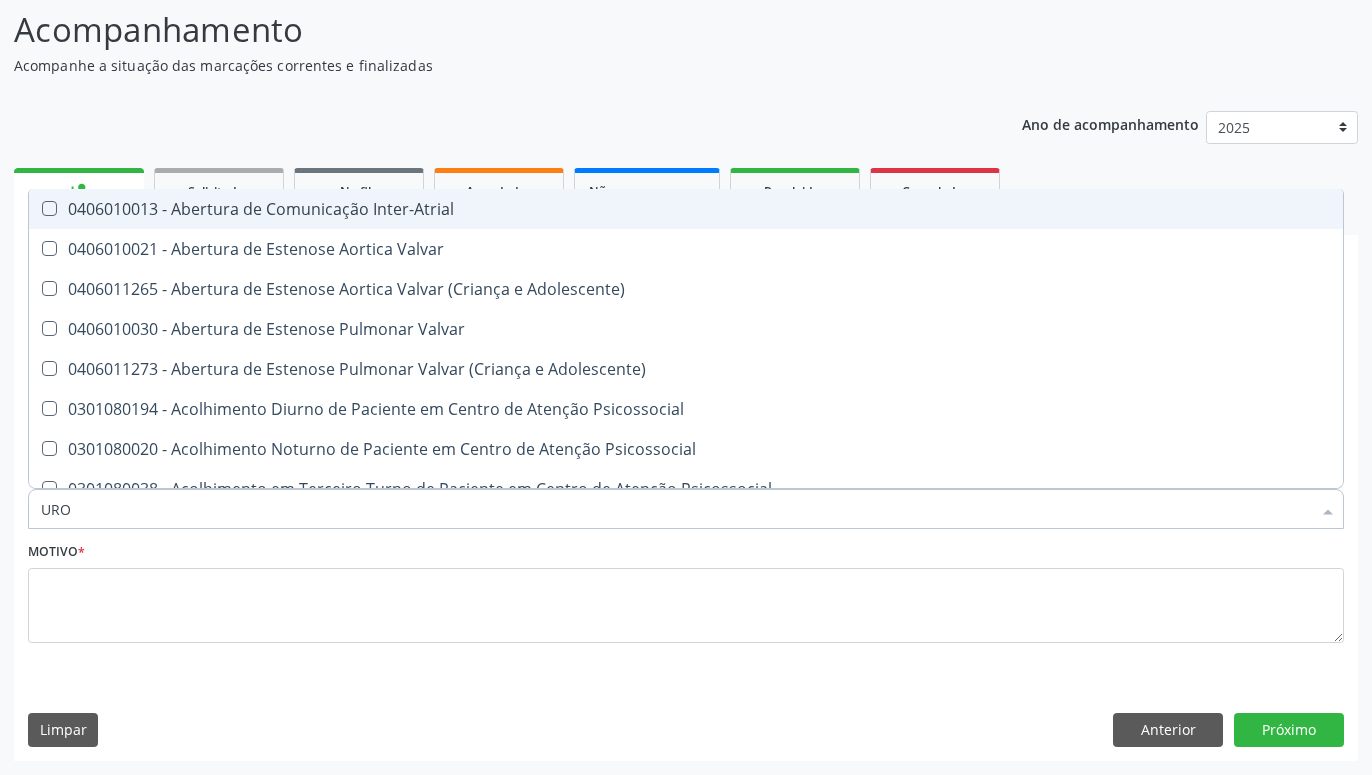 checkbox on "false" 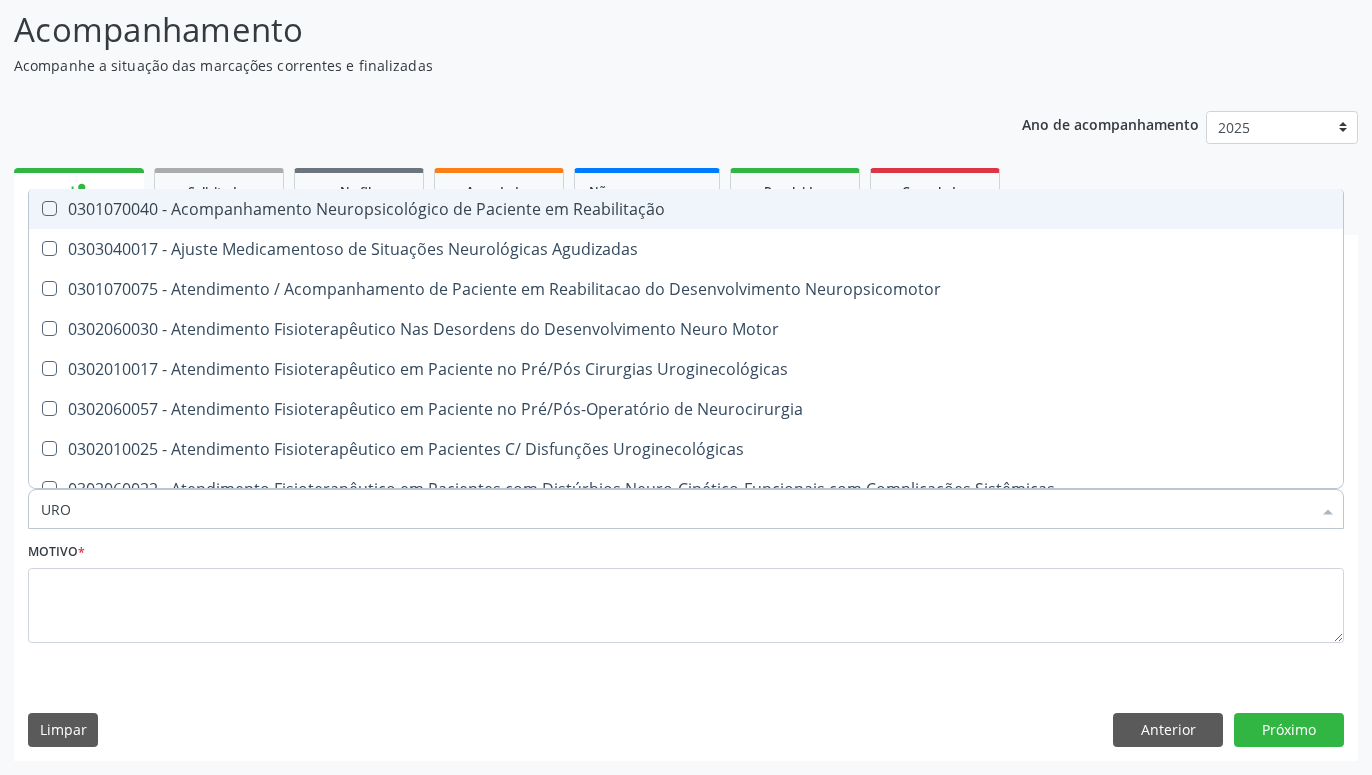 type on "UR" 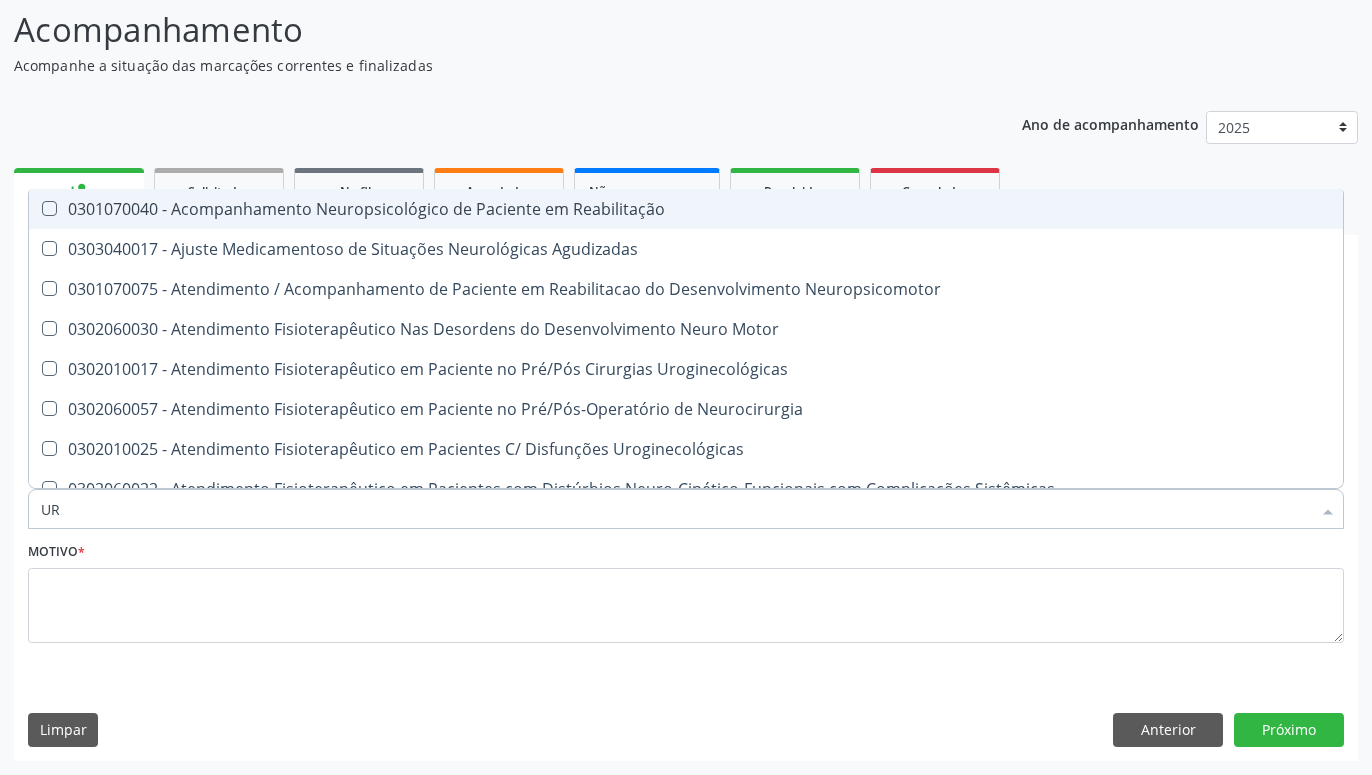 checkbox on "true" 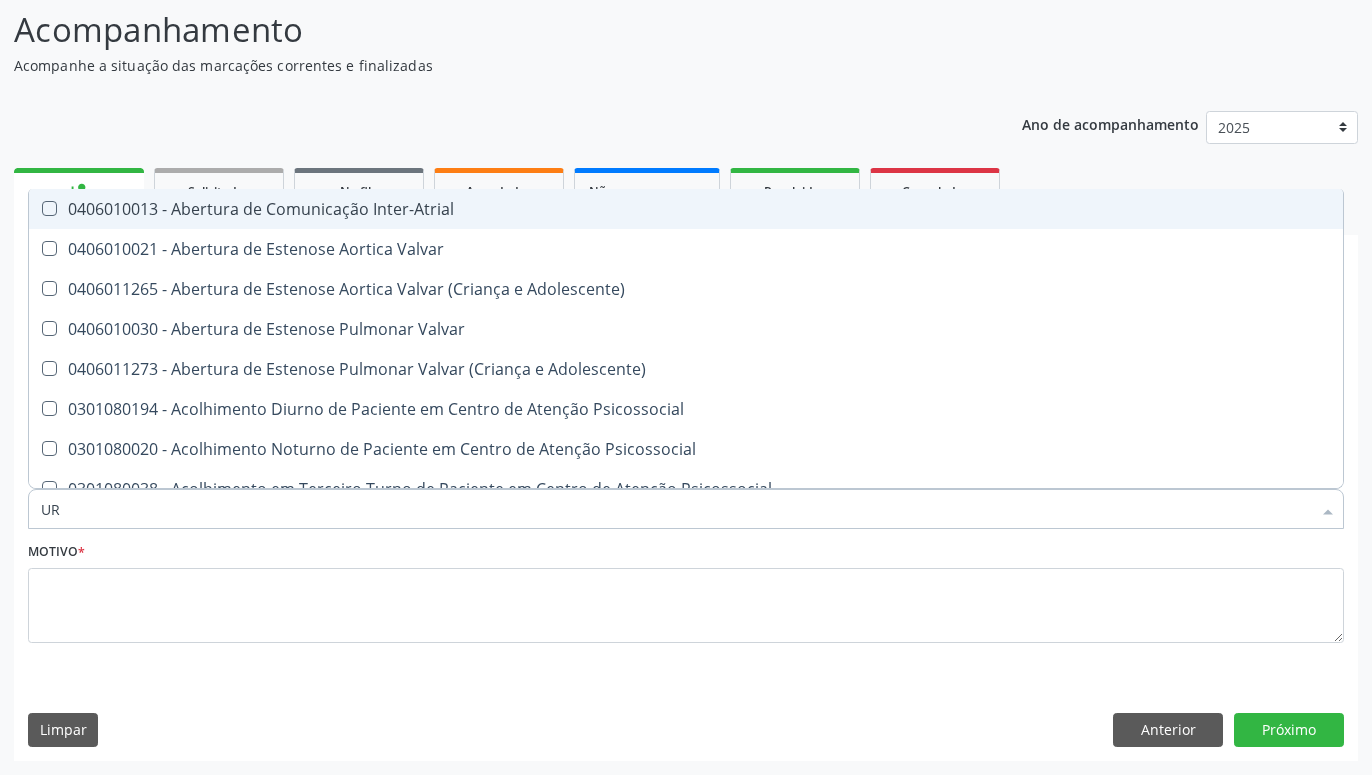 type on "U" 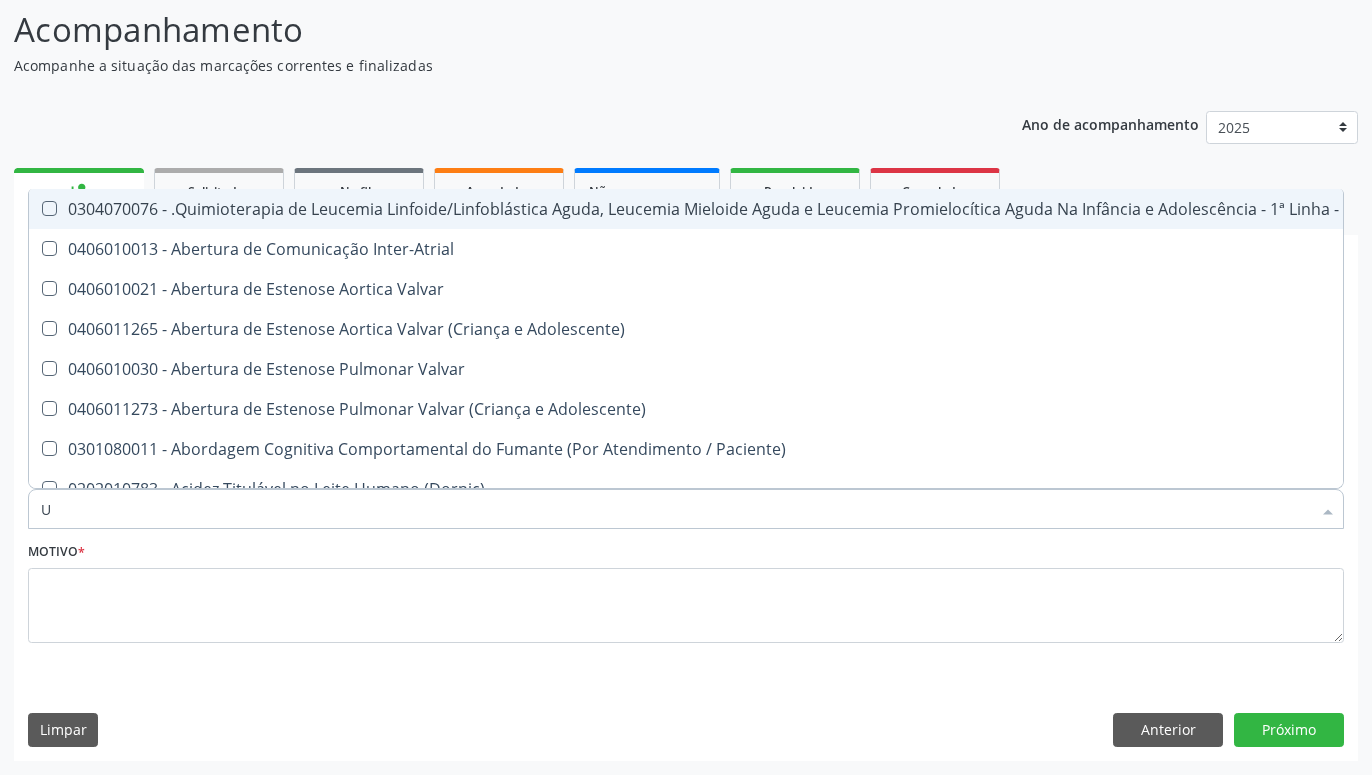 type 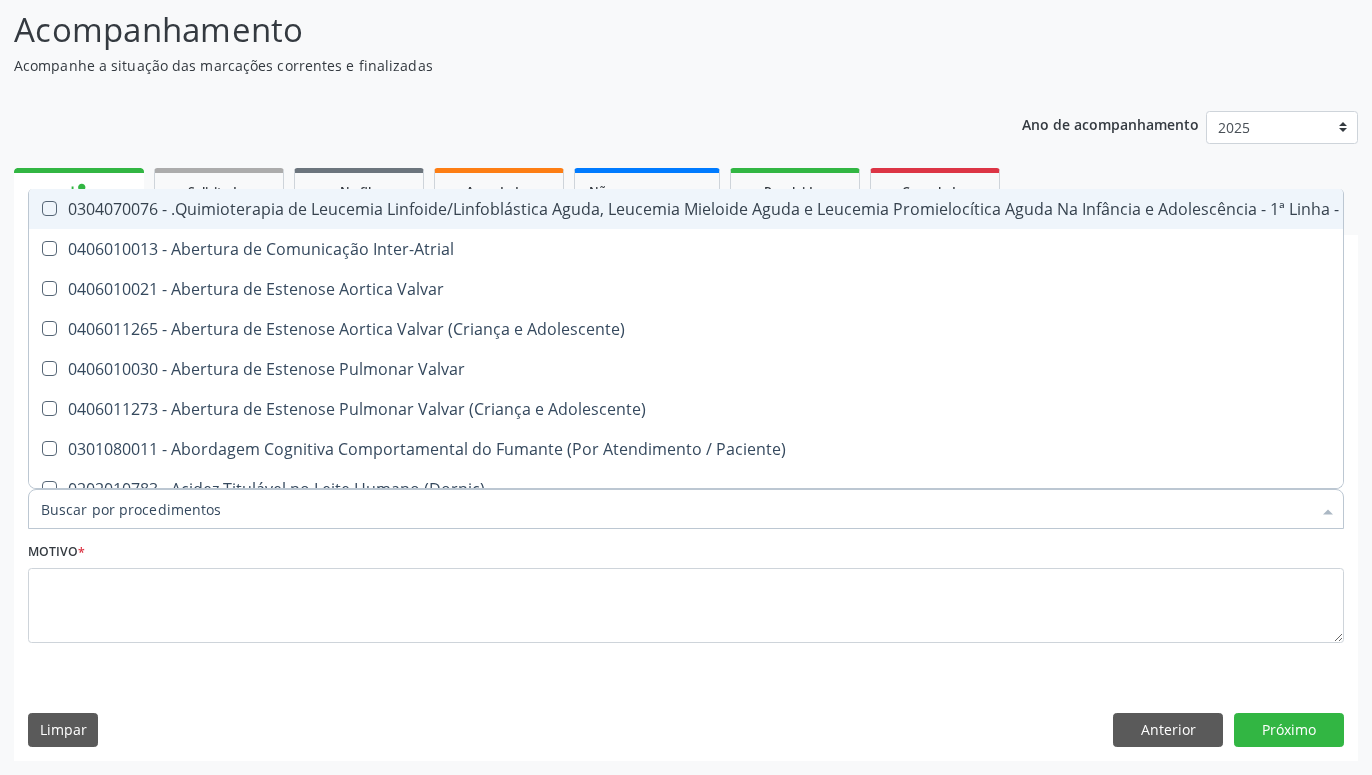 checkbox on "false" 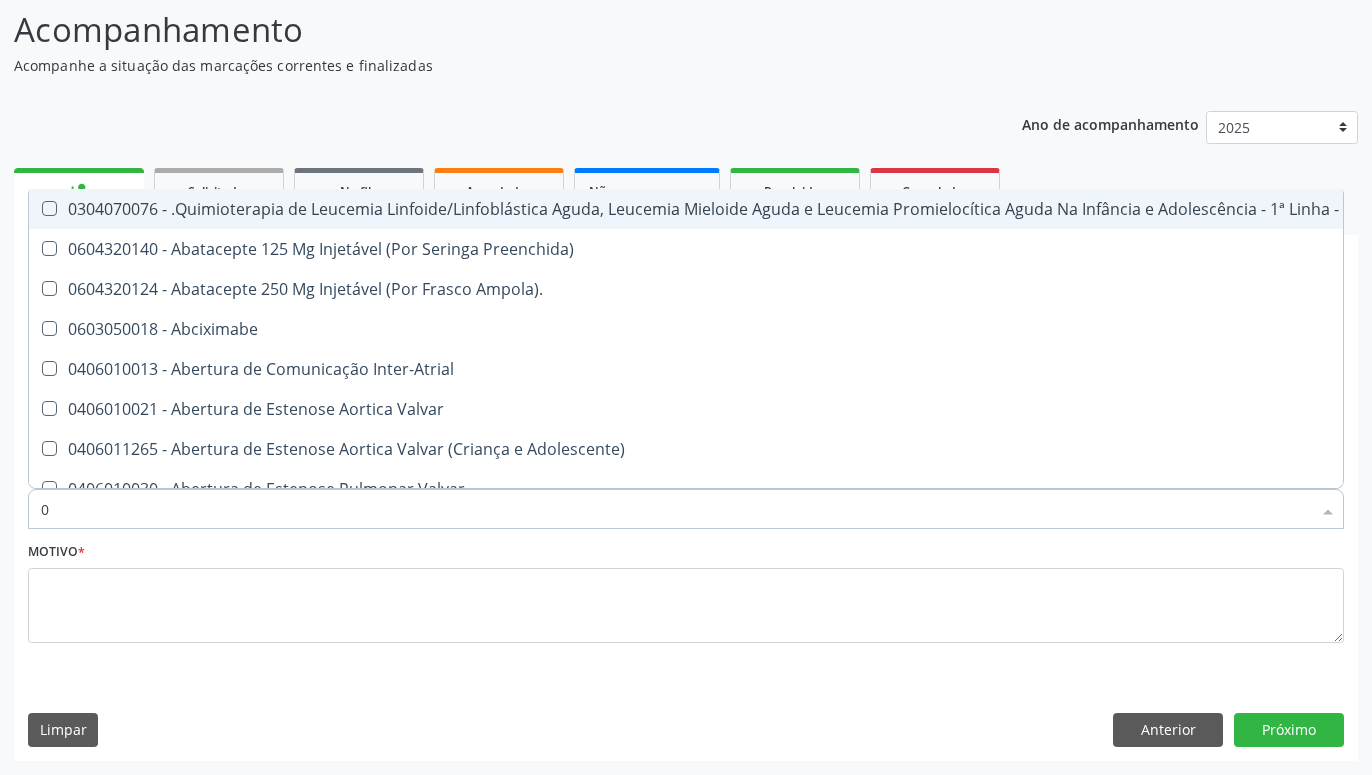 type on "02" 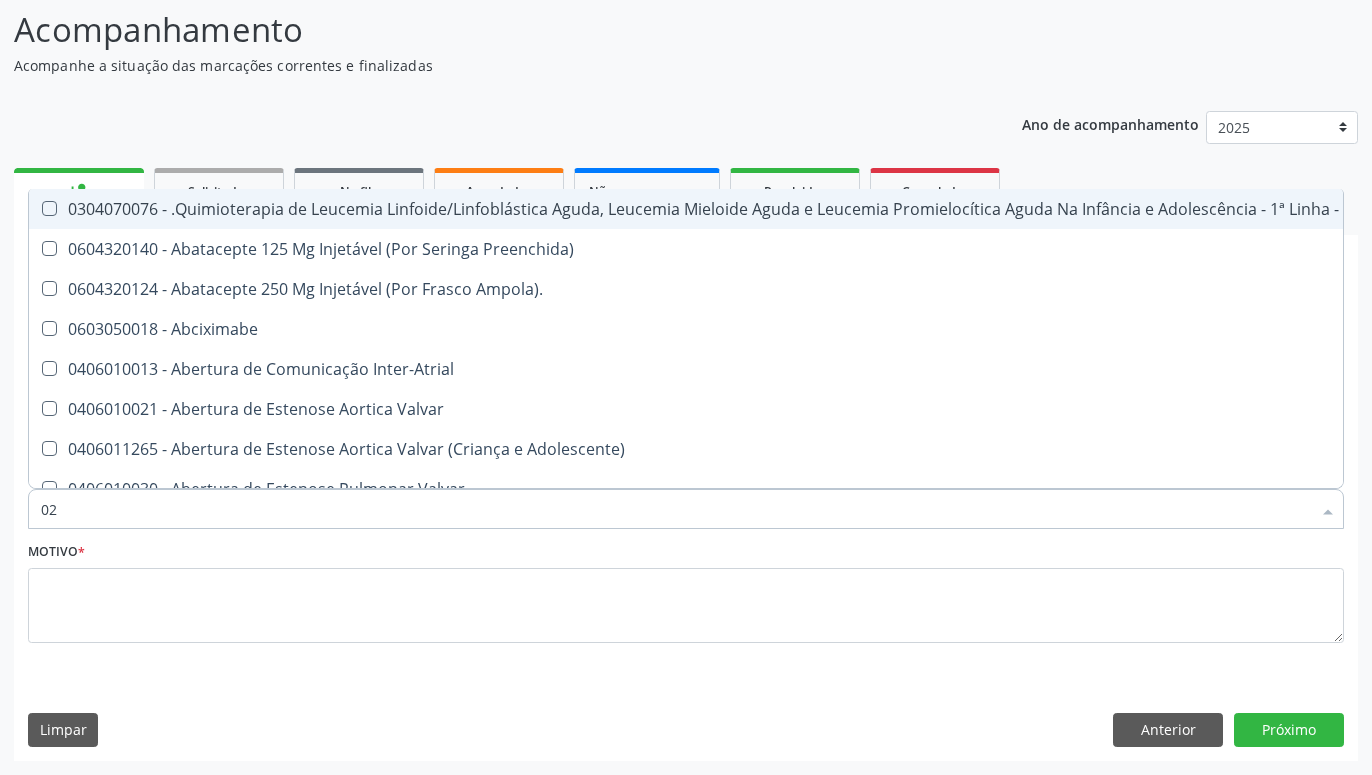 checkbox on "true" 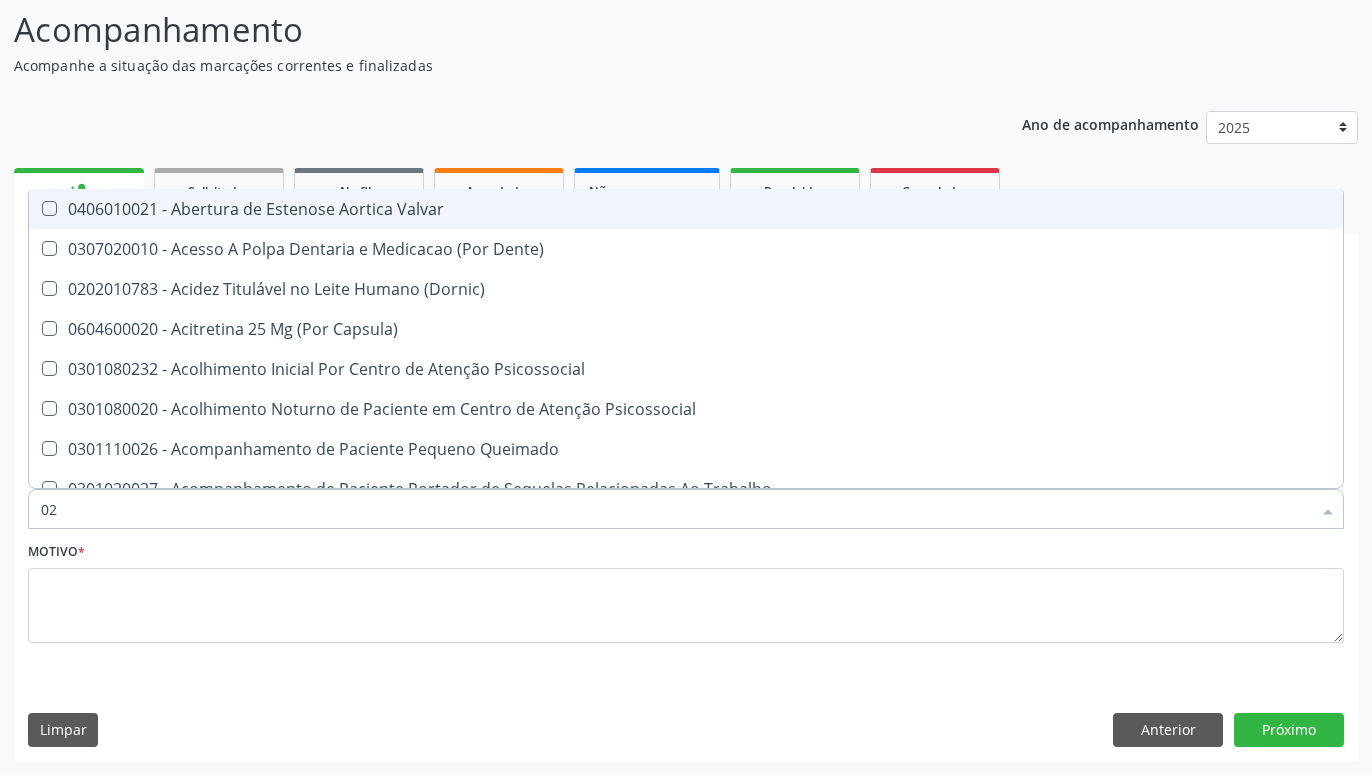 type on "020" 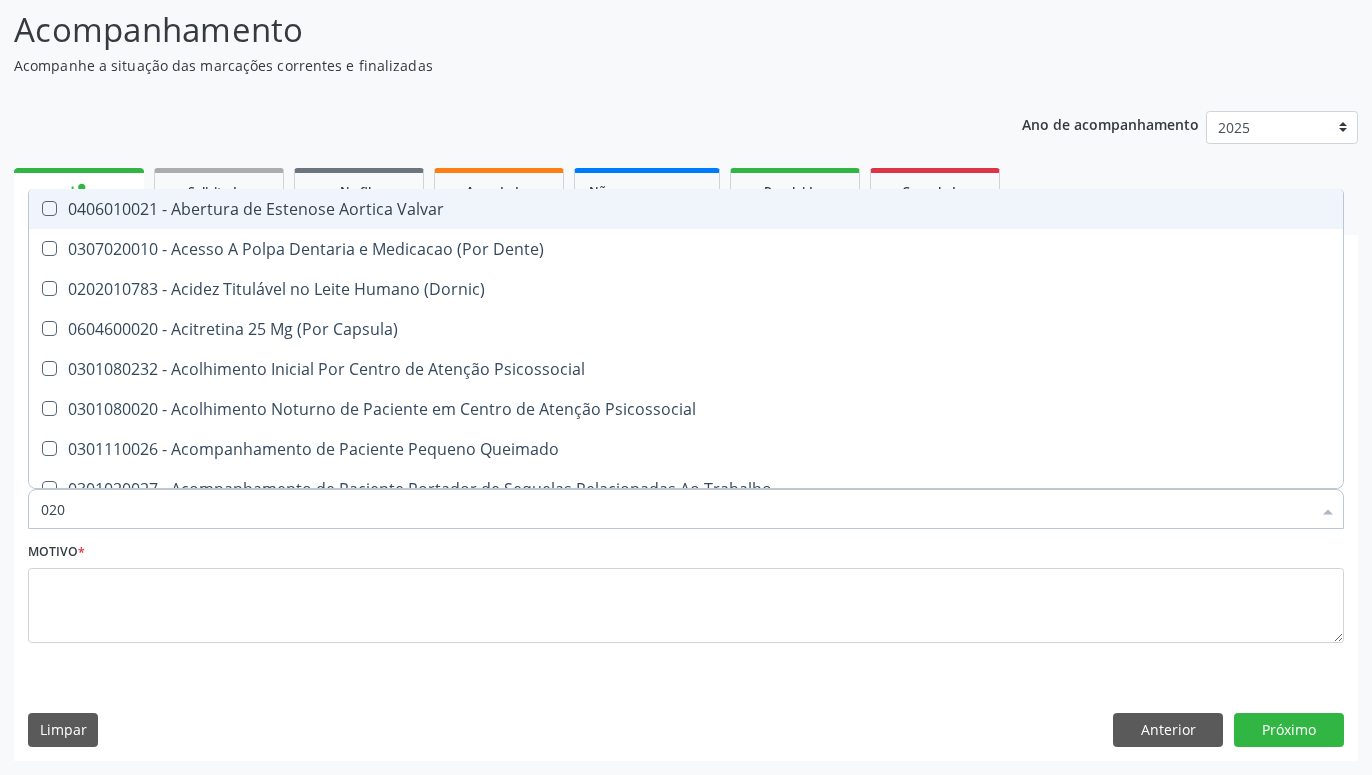 checkbox on "true" 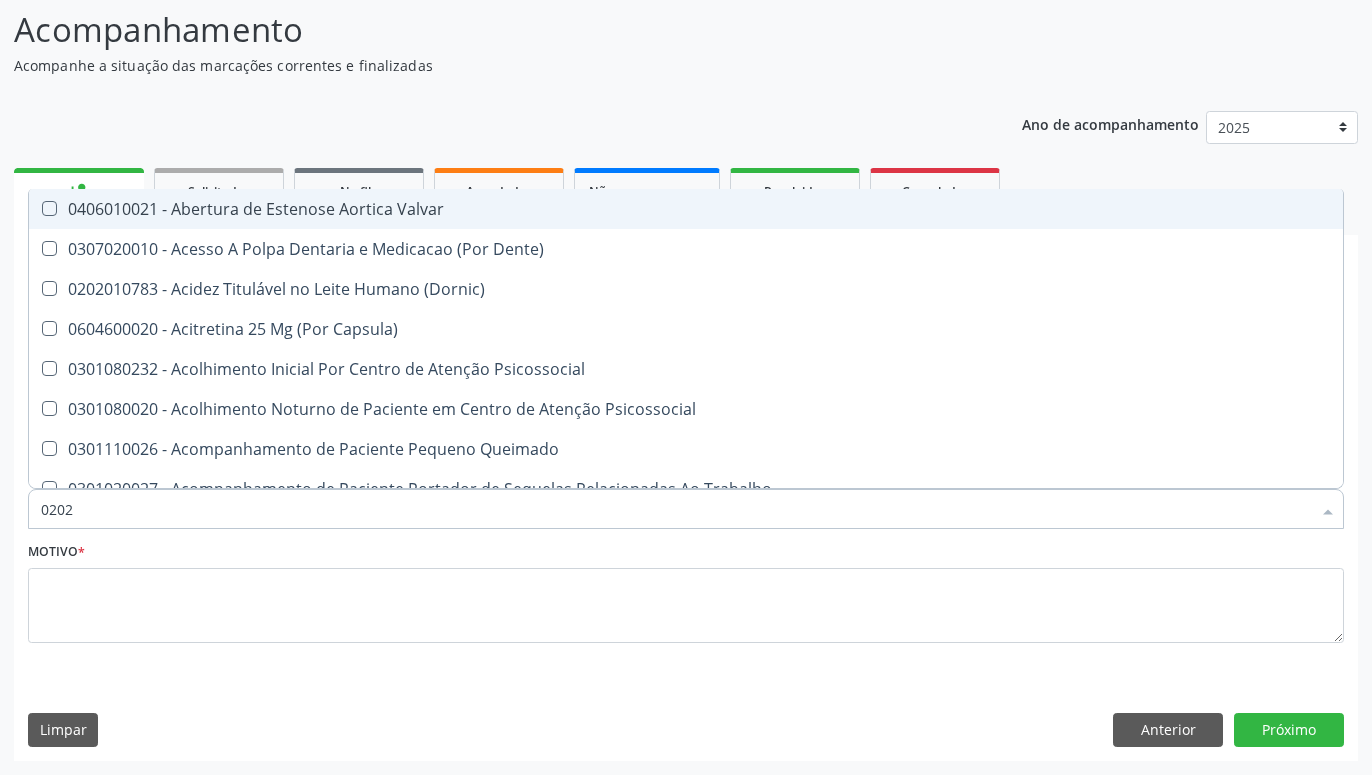 checkbox on "true" 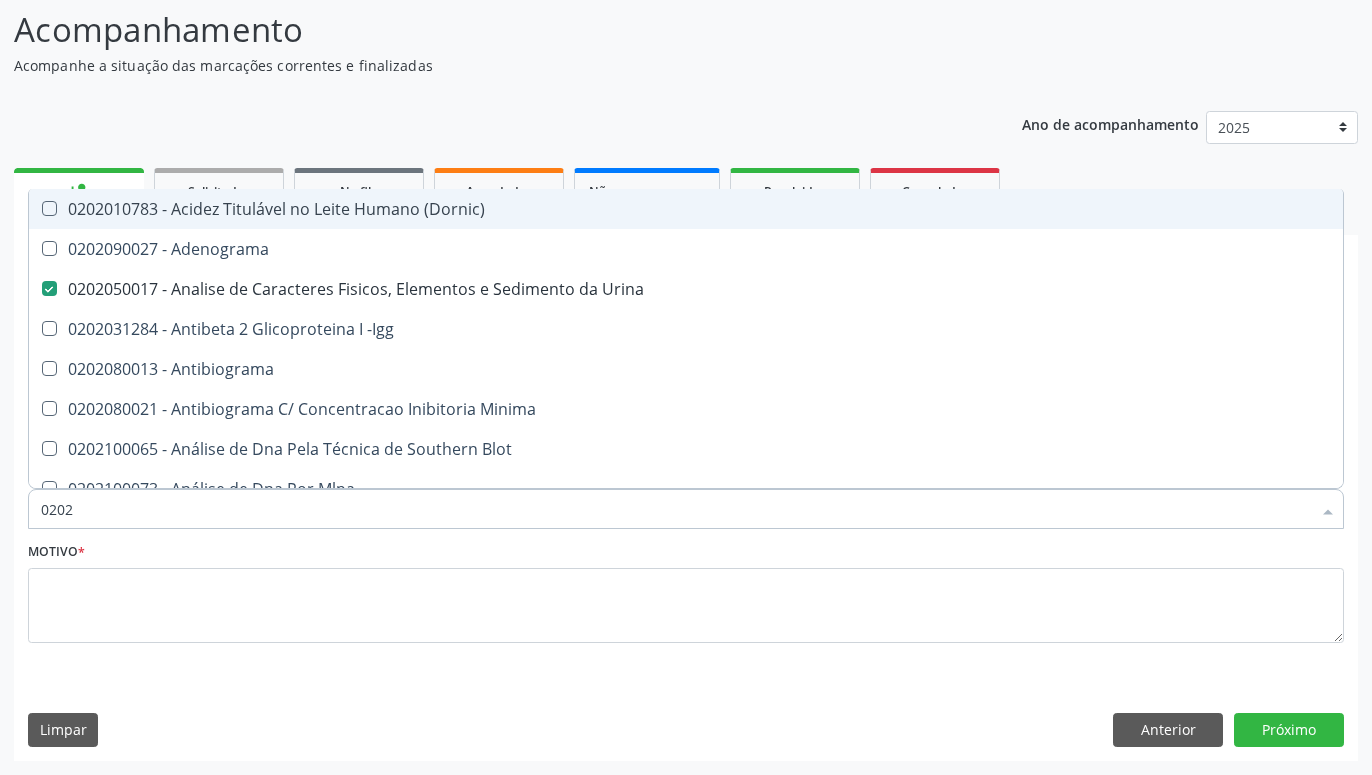 type on "02020" 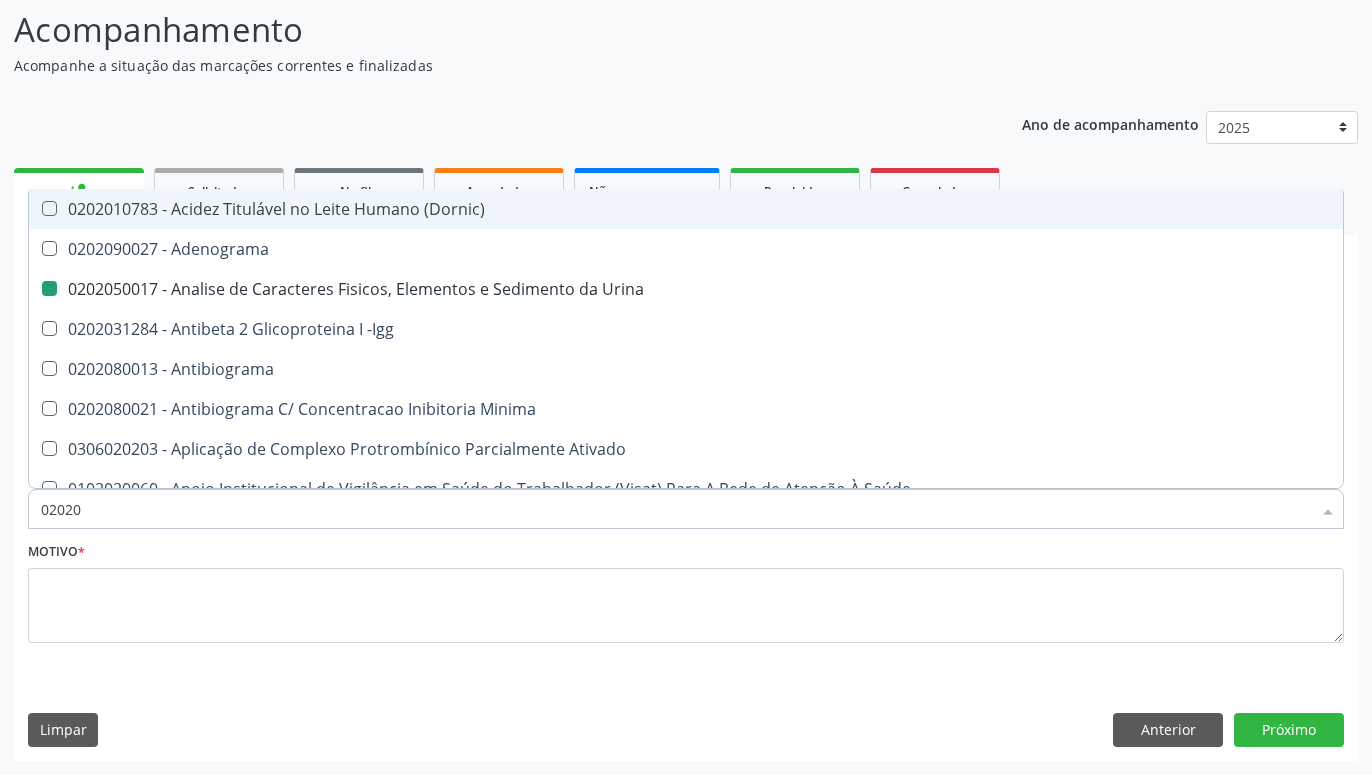 type on "020208" 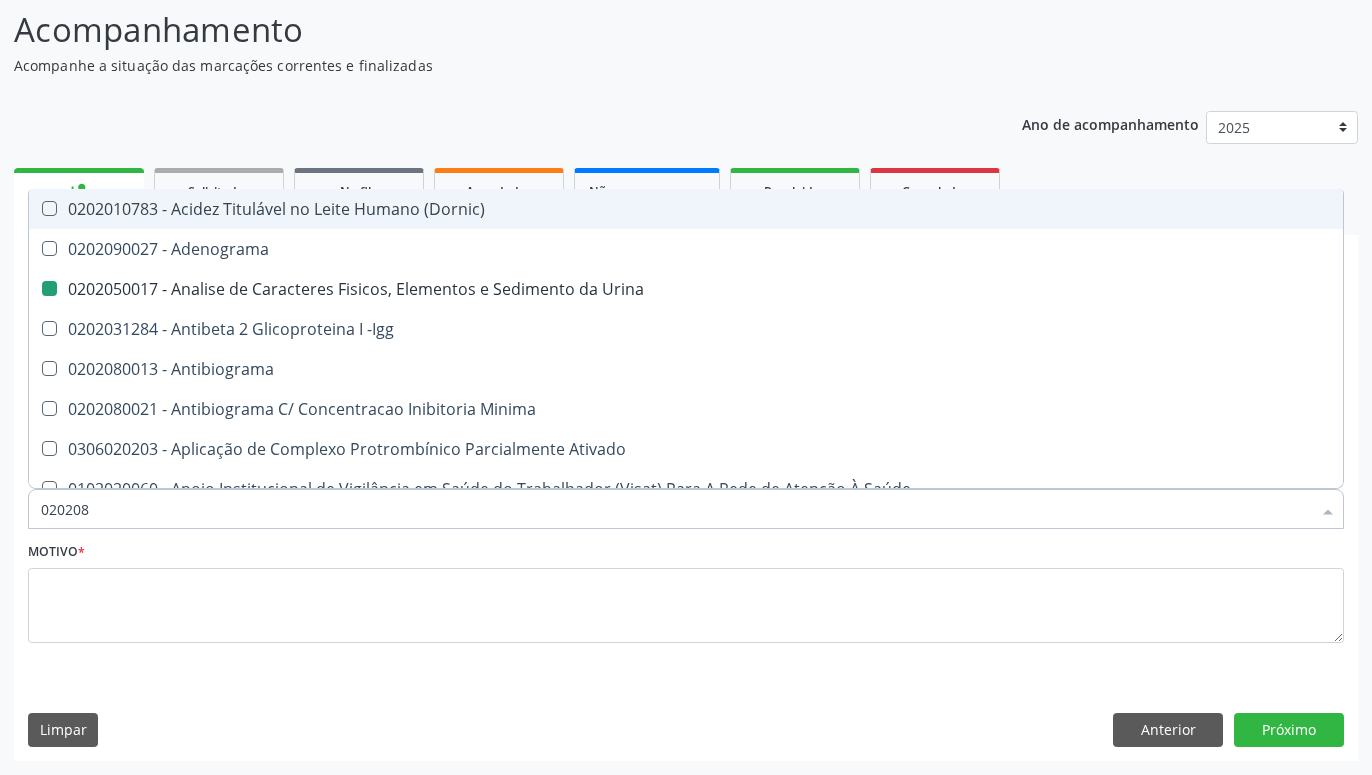 checkbox on "false" 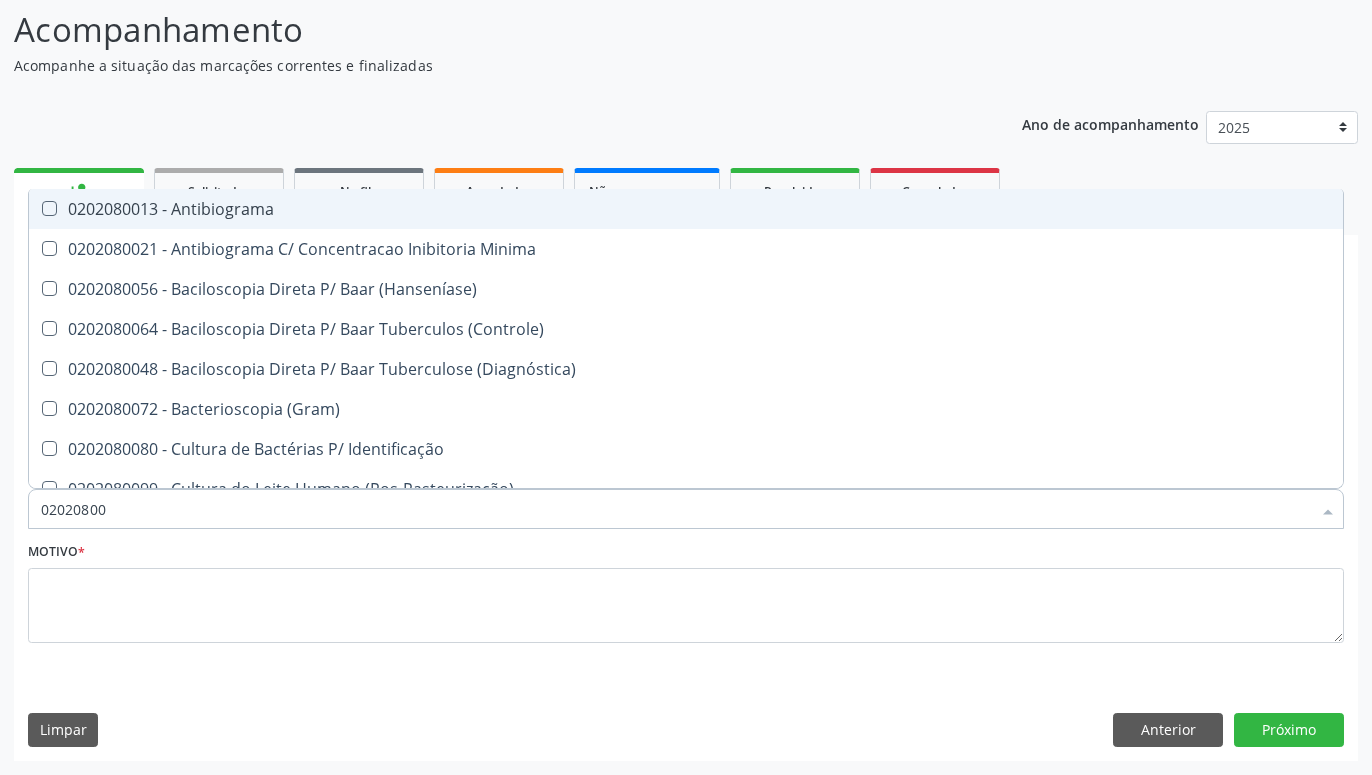 type on "020208008" 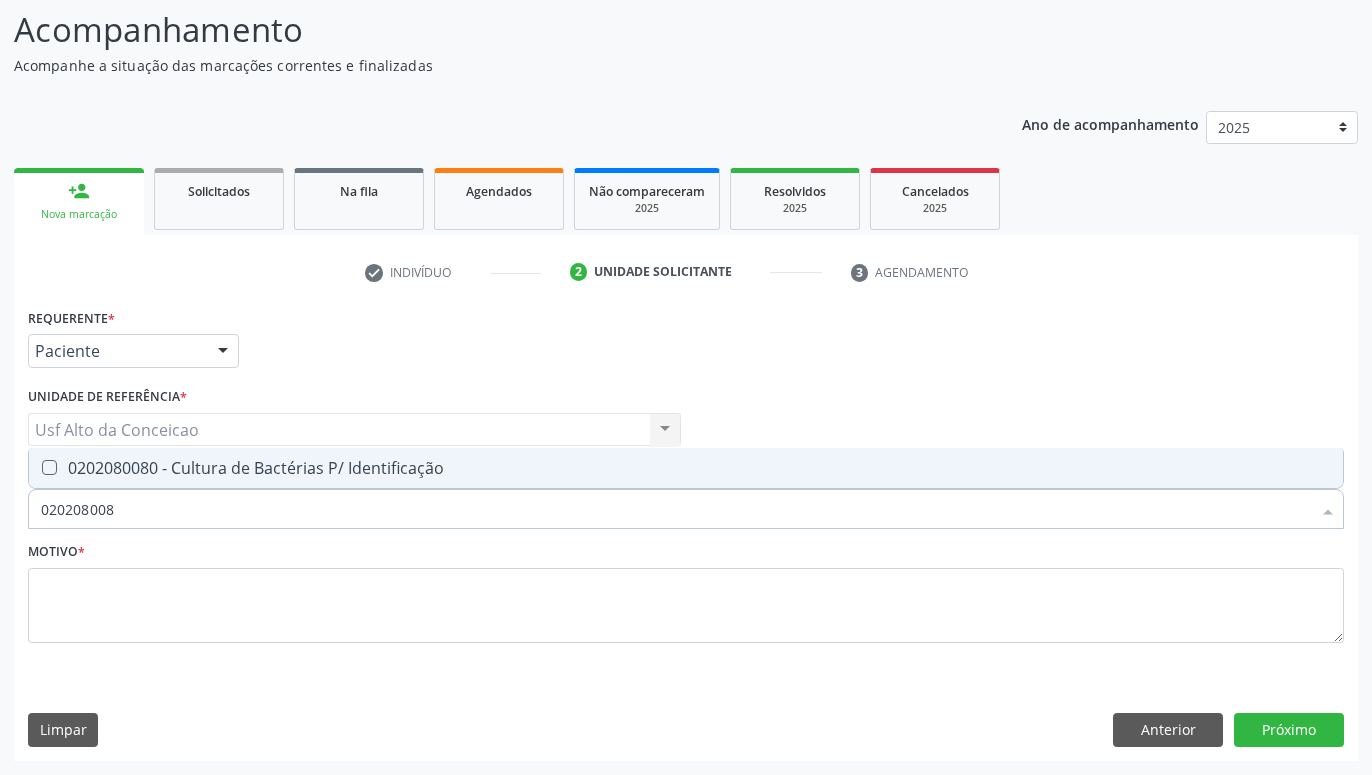 click on "0202080080 - Cultura de Bactérias P/ Identificação" at bounding box center (686, 468) 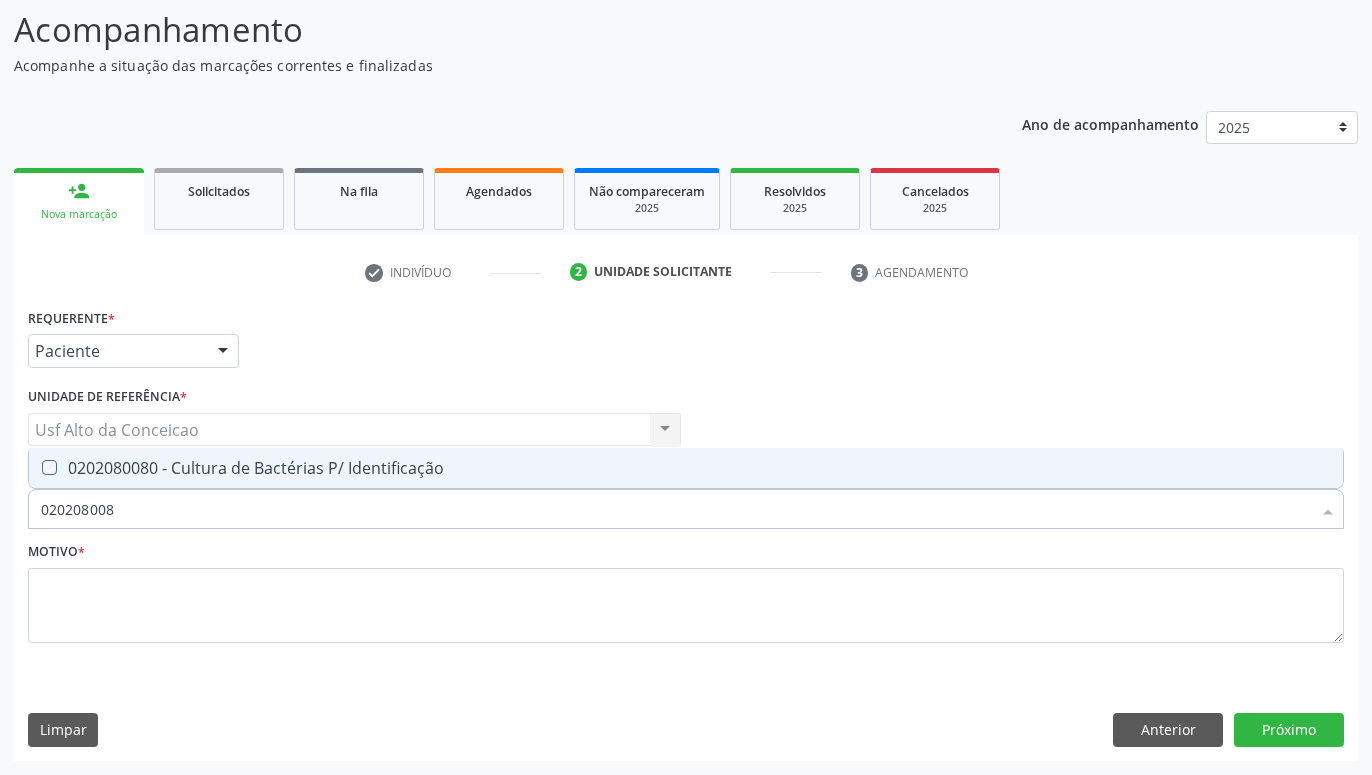 checkbox on "true" 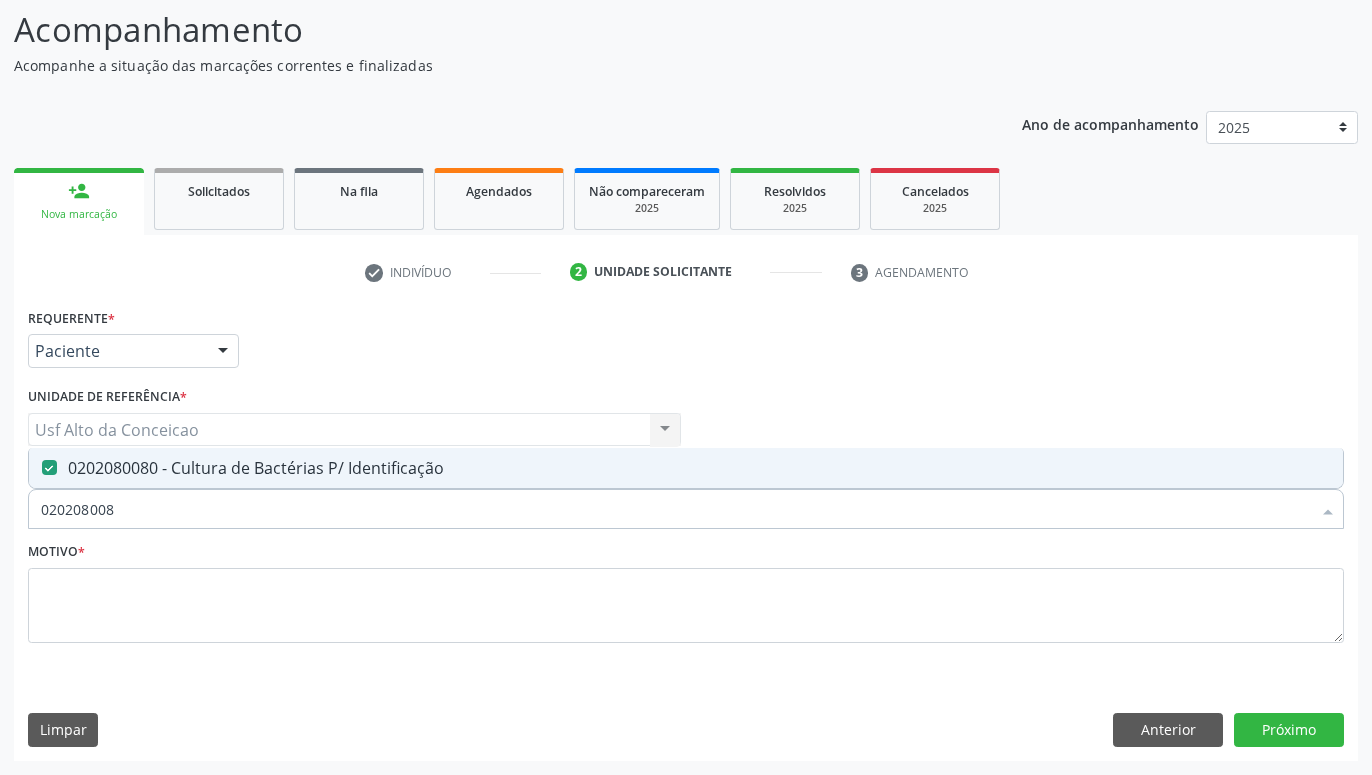 click on "Motivo
*" at bounding box center (686, 597) 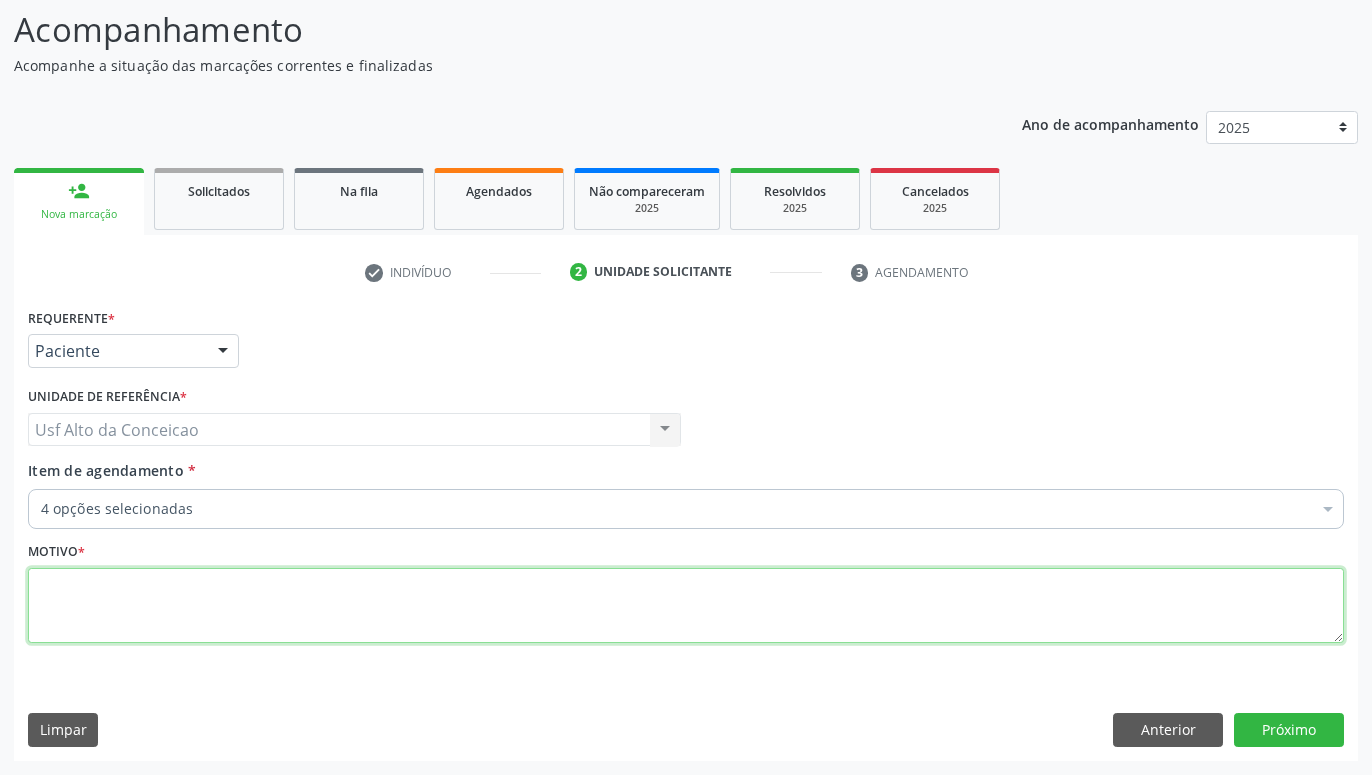 click at bounding box center [686, 606] 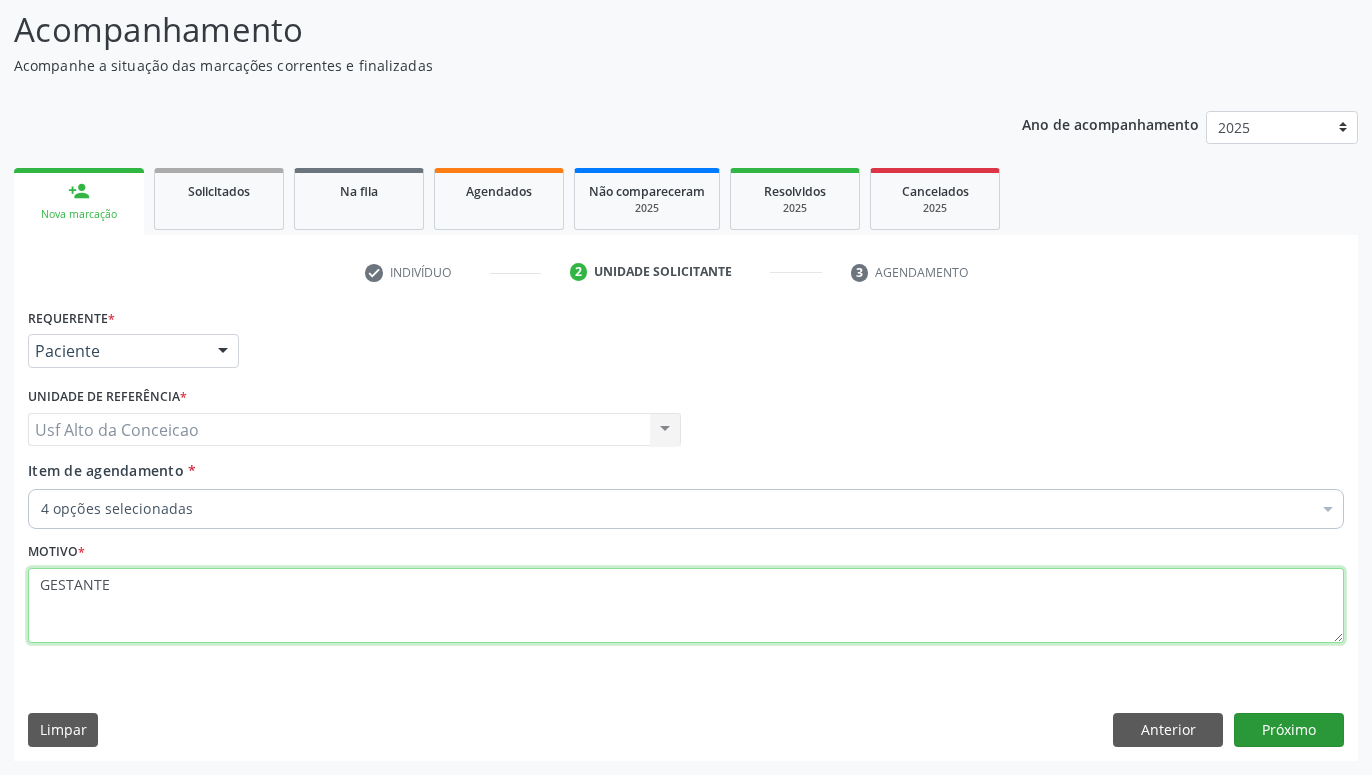 type on "GESTANTE" 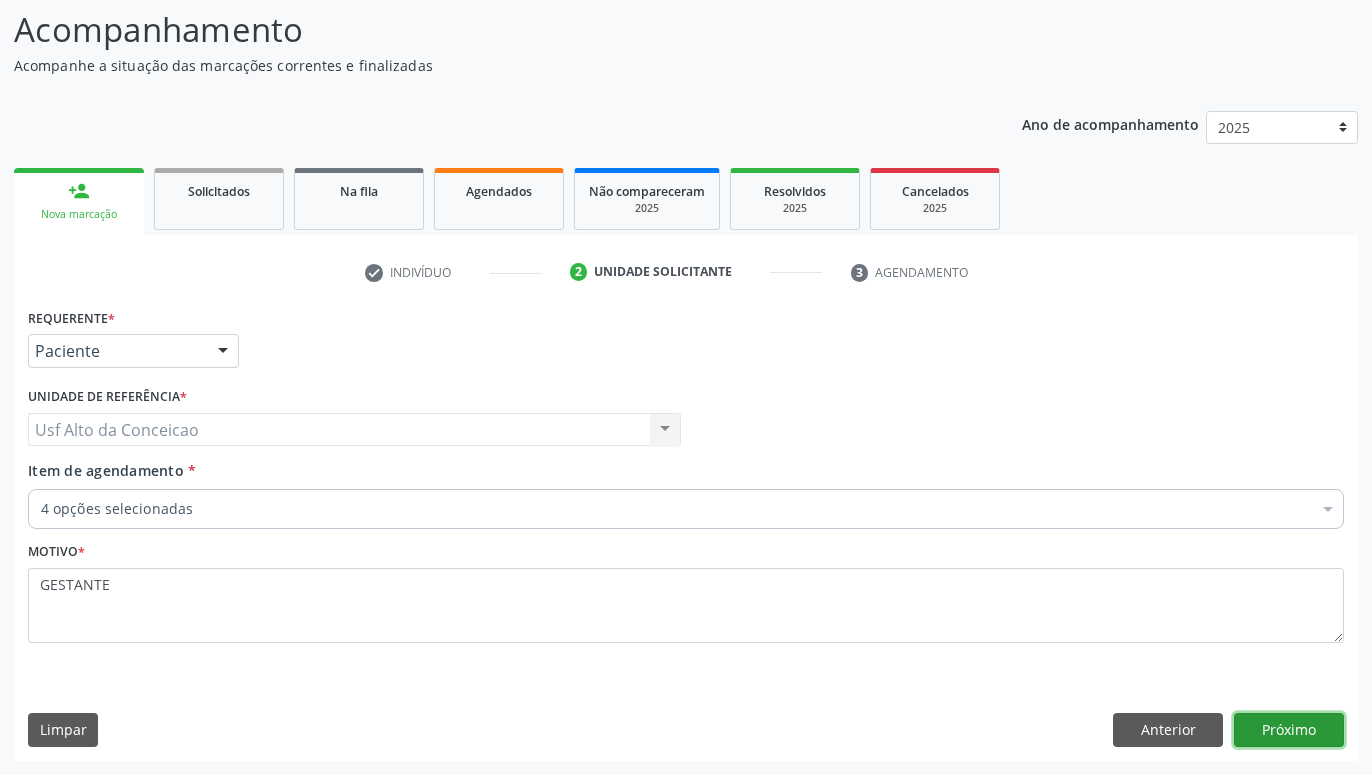 click on "Próximo" at bounding box center [1289, 730] 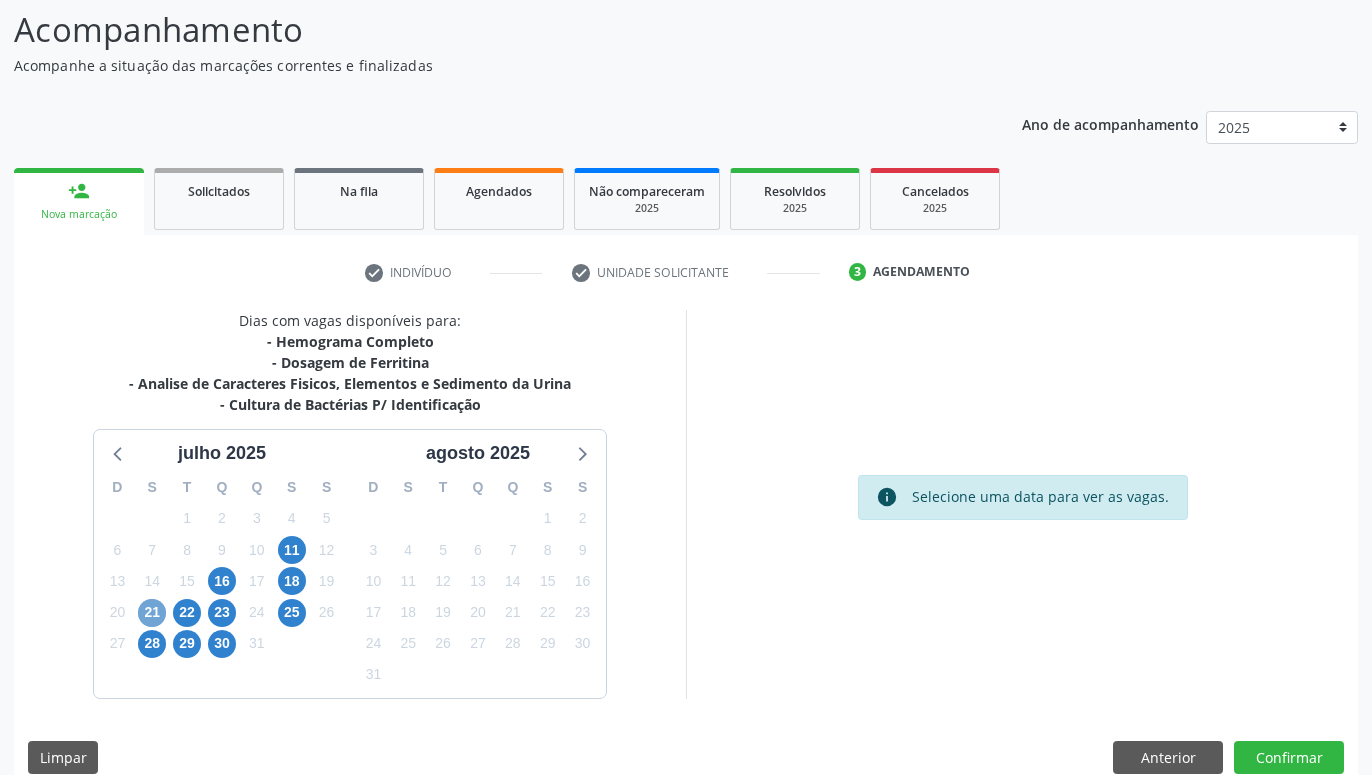 click on "21" at bounding box center [152, 613] 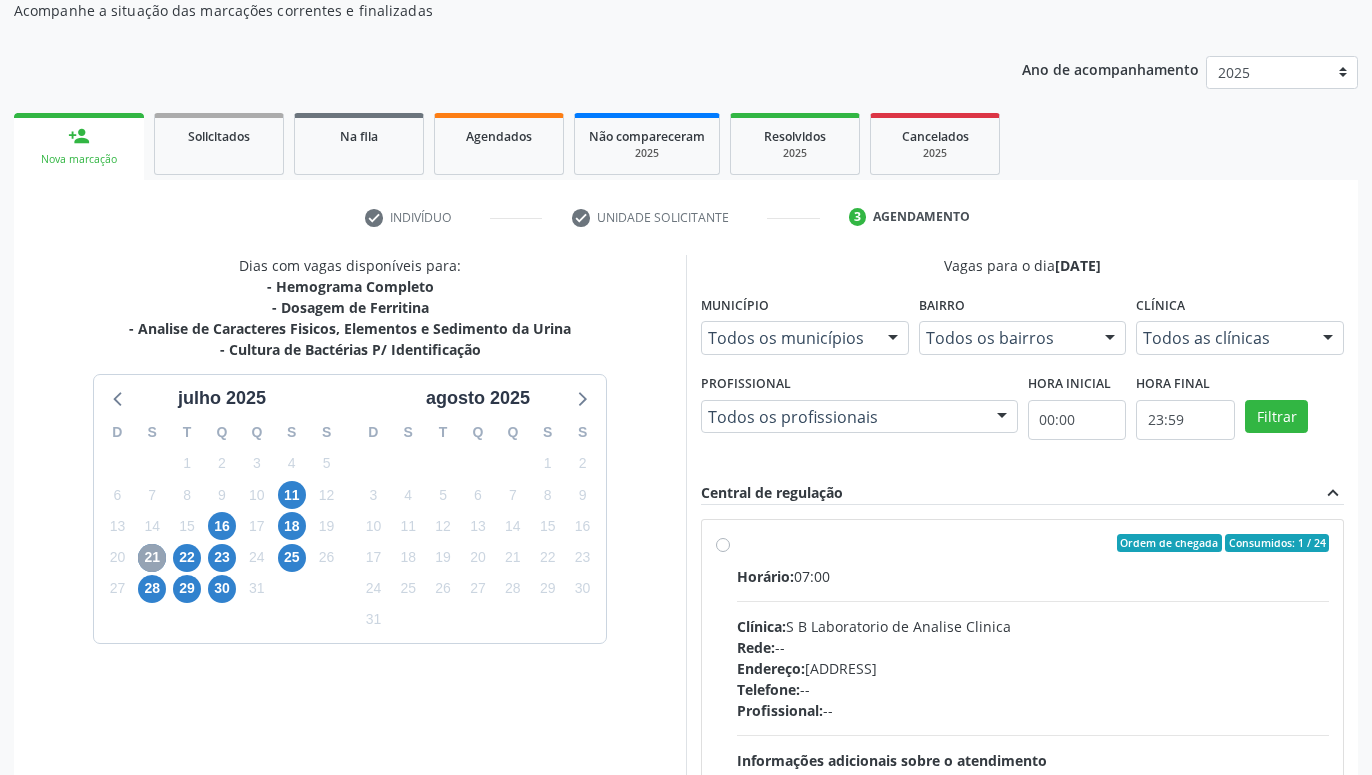 scroll, scrollTop: 233, scrollLeft: 0, axis: vertical 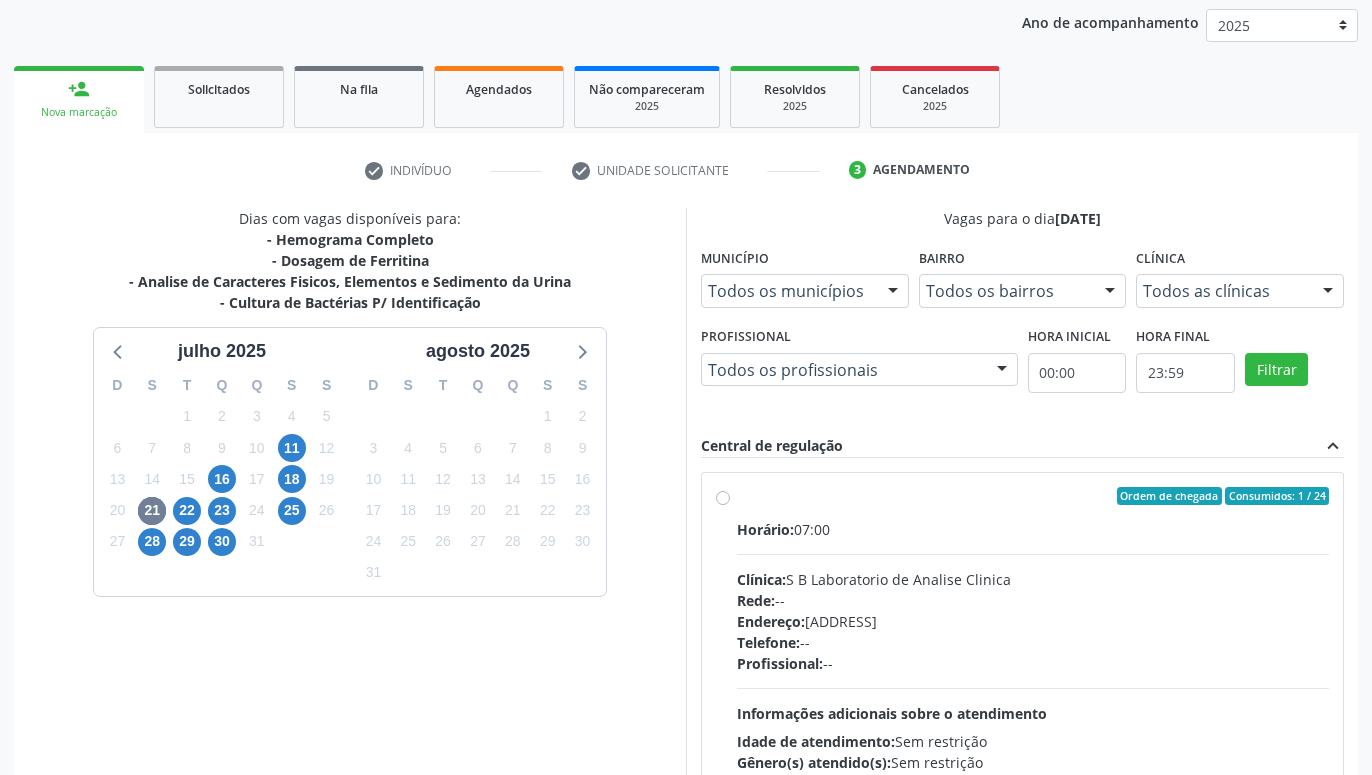 click on "Ordem de chegada
Consumidos: 1 / 24
Horário:   07:00
Clínica:  S B Laboratorio de Analise Clinica
Rede:
--
Endereço:   Casa, nº 679, Centro, Serra Talhada - PE
Telefone:   --
Profissional:
--
Informações adicionais sobre o atendimento
Idade de atendimento:
Sem restrição
Gênero(s) atendido(s):
Sem restrição
Informações adicionais:
--" at bounding box center (1033, 640) 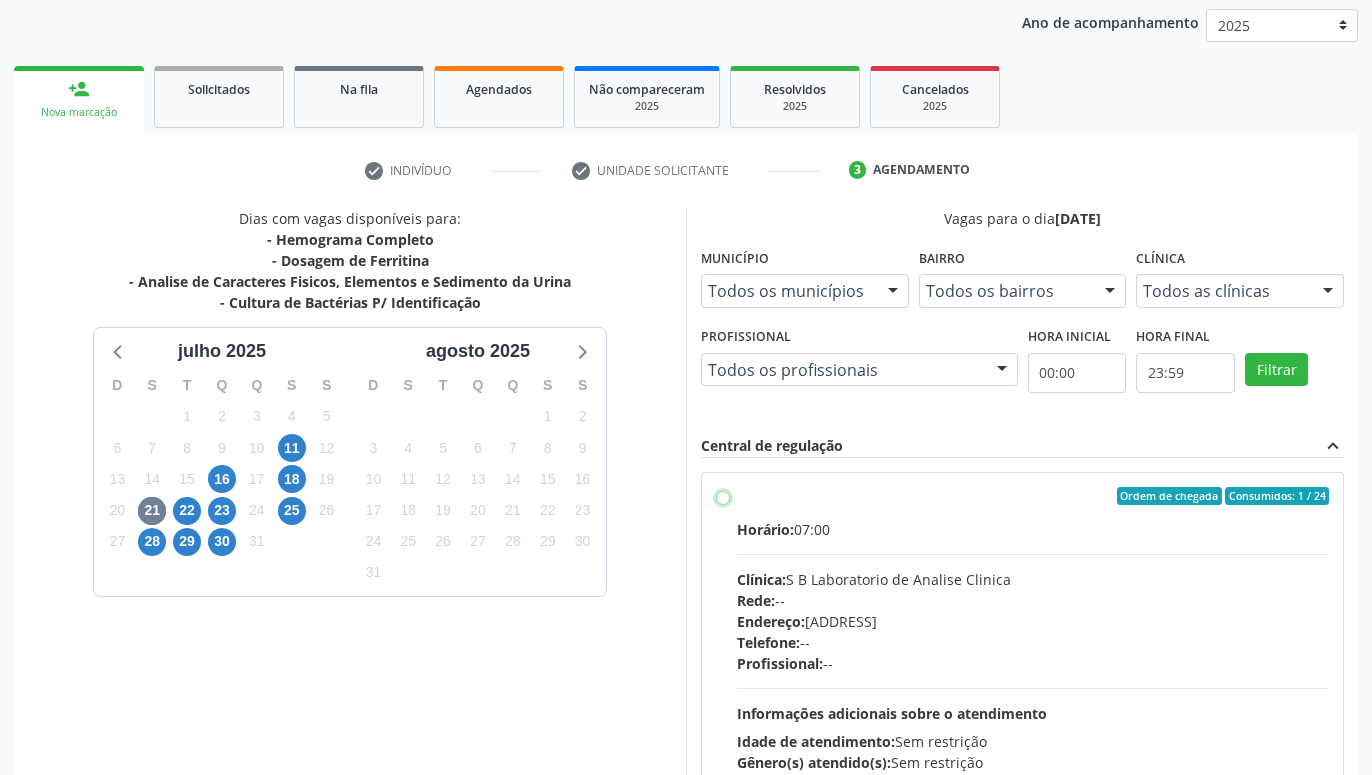 radio on "true" 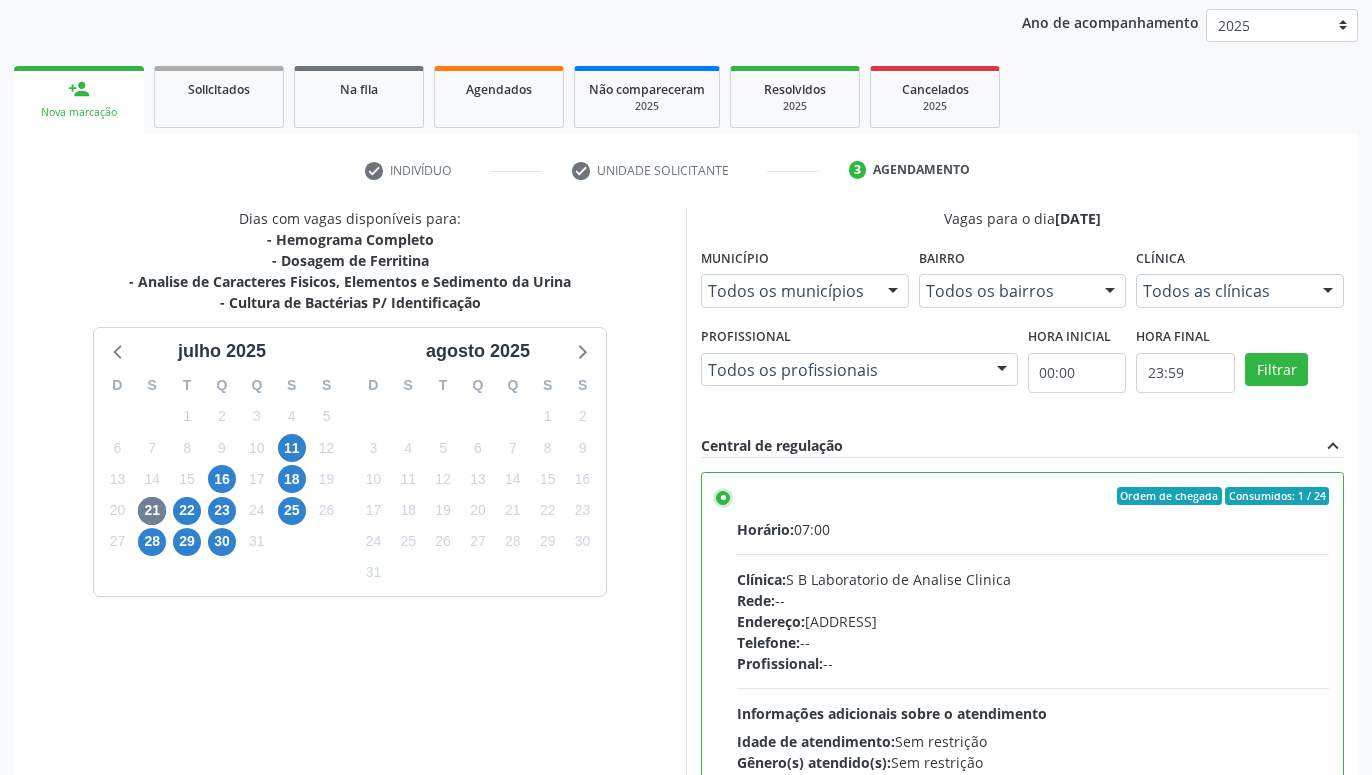 scroll, scrollTop: 420, scrollLeft: 0, axis: vertical 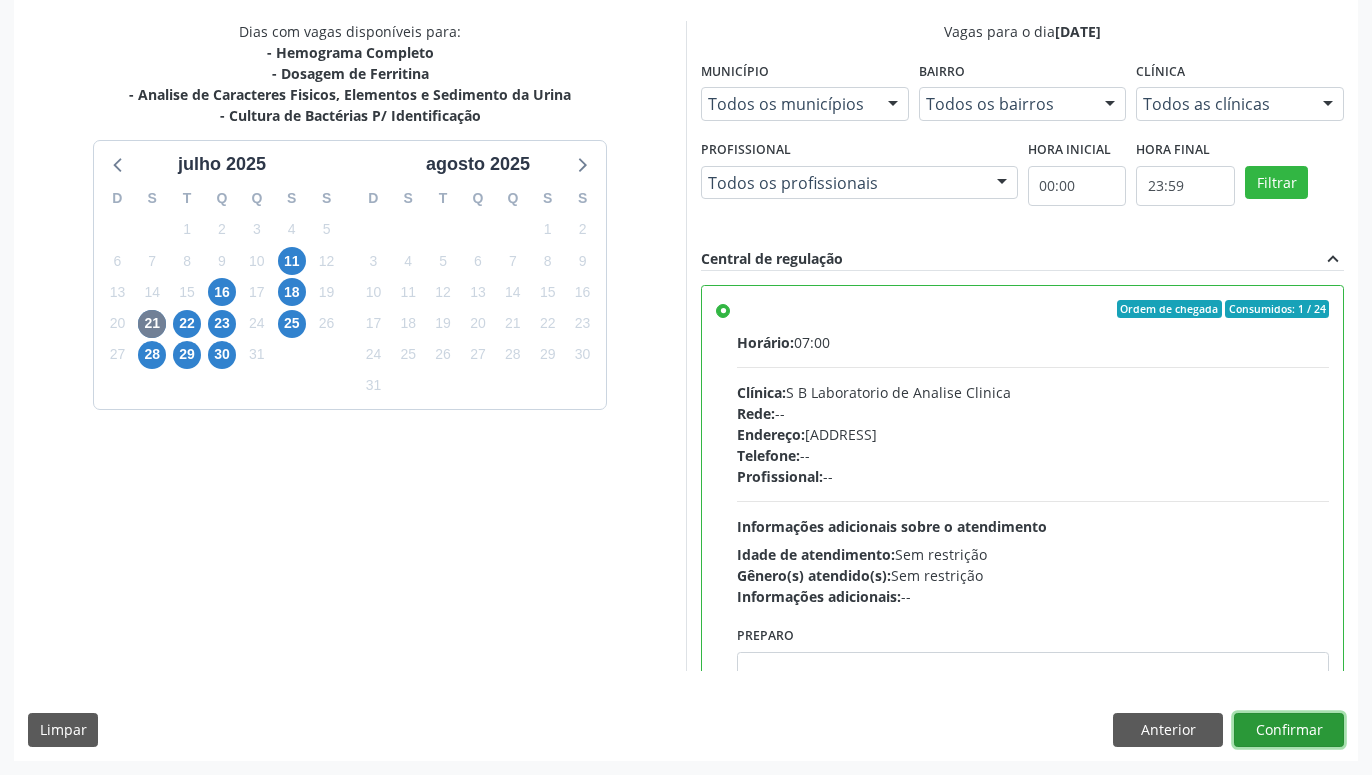 click on "Confirmar" at bounding box center (1289, 730) 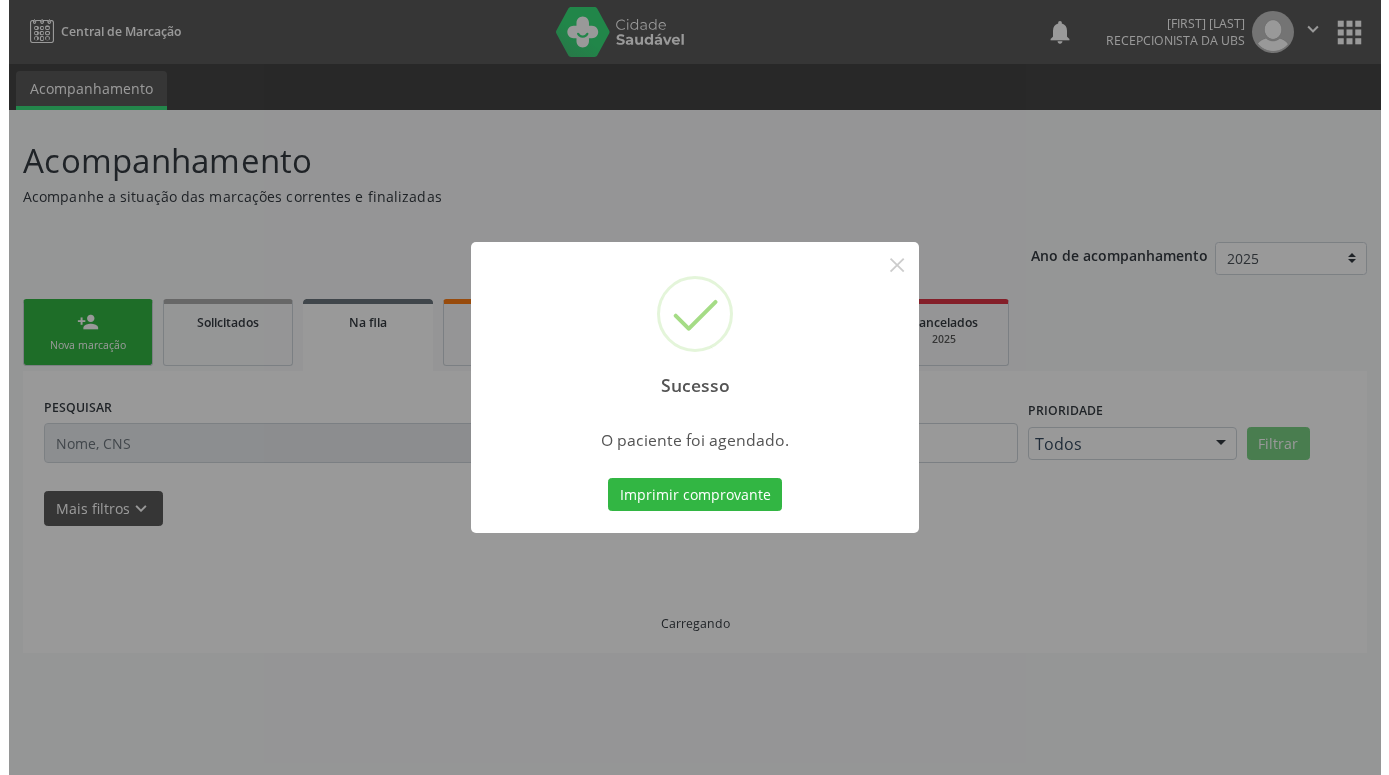 scroll, scrollTop: 0, scrollLeft: 0, axis: both 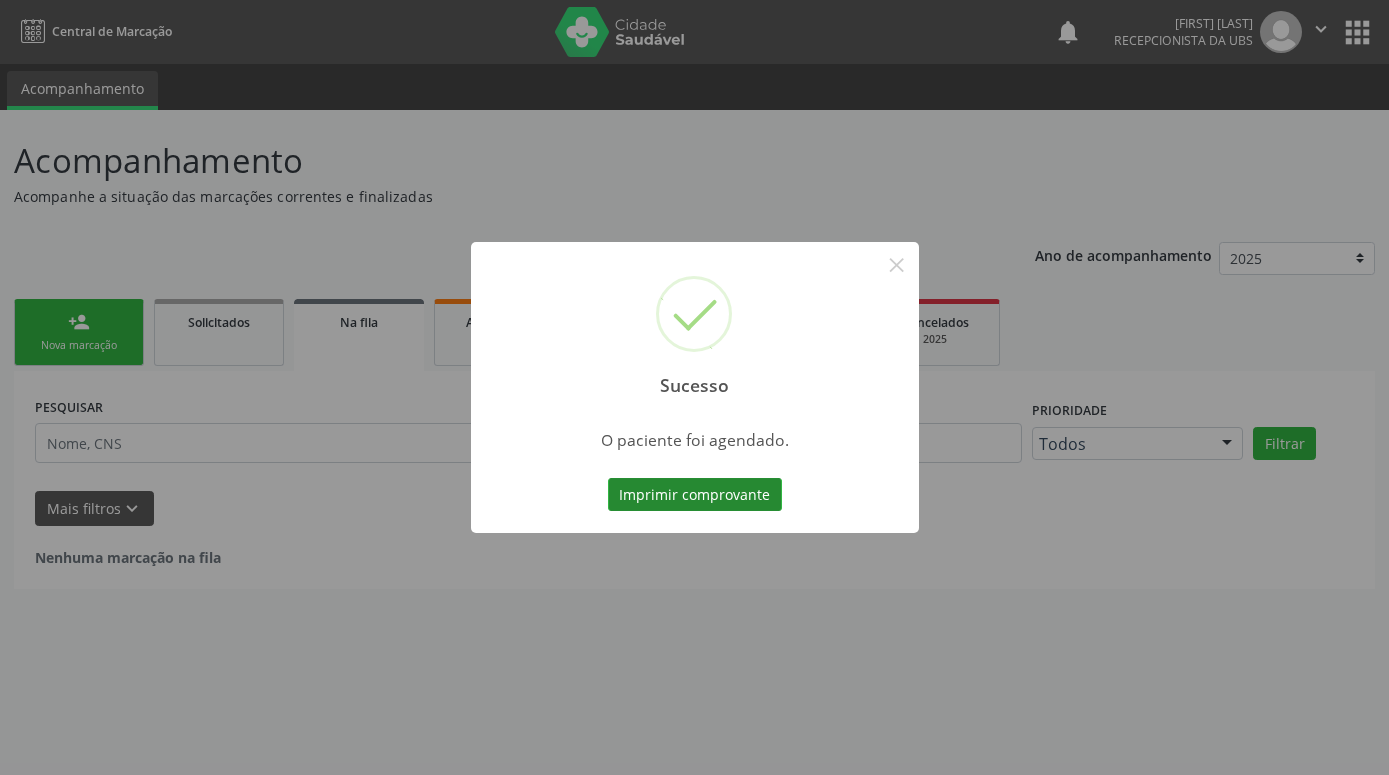 click on "Imprimir comprovante" at bounding box center [695, 495] 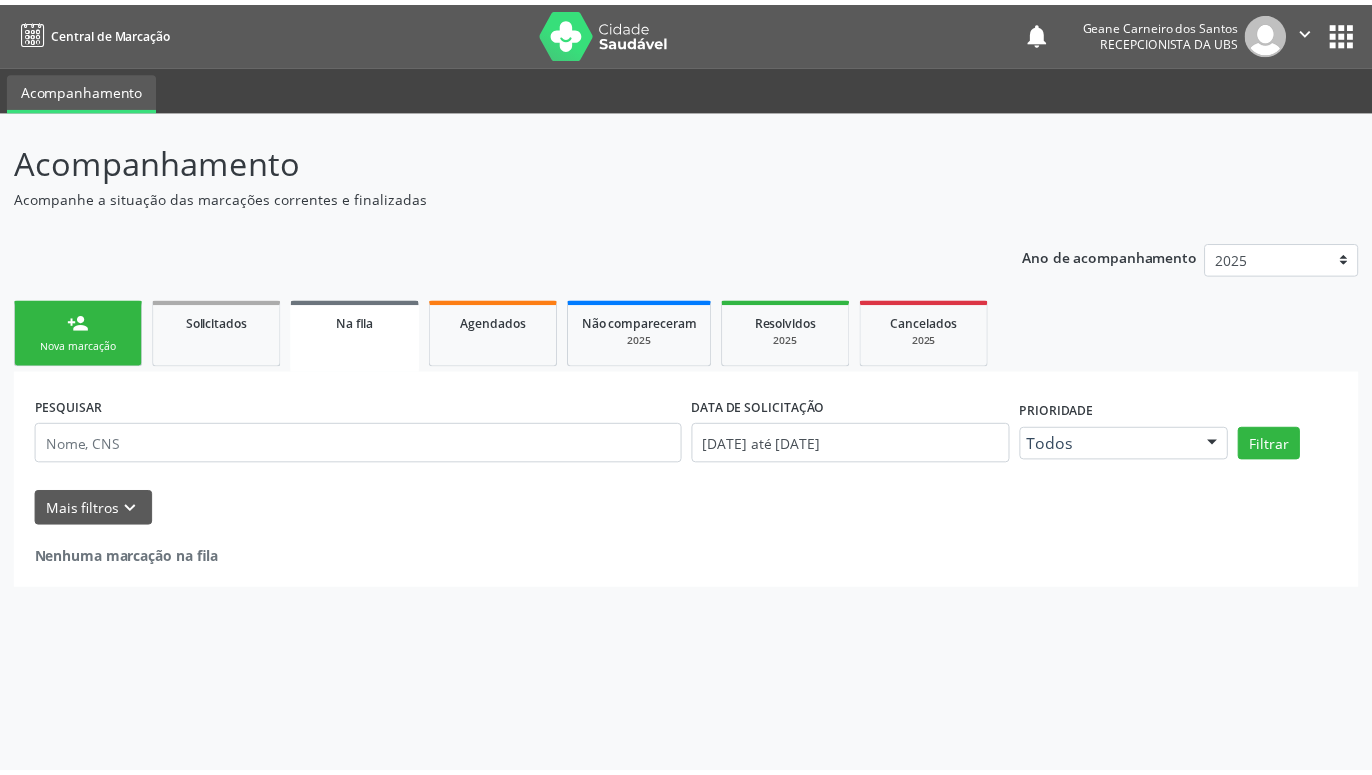 scroll, scrollTop: 0, scrollLeft: 0, axis: both 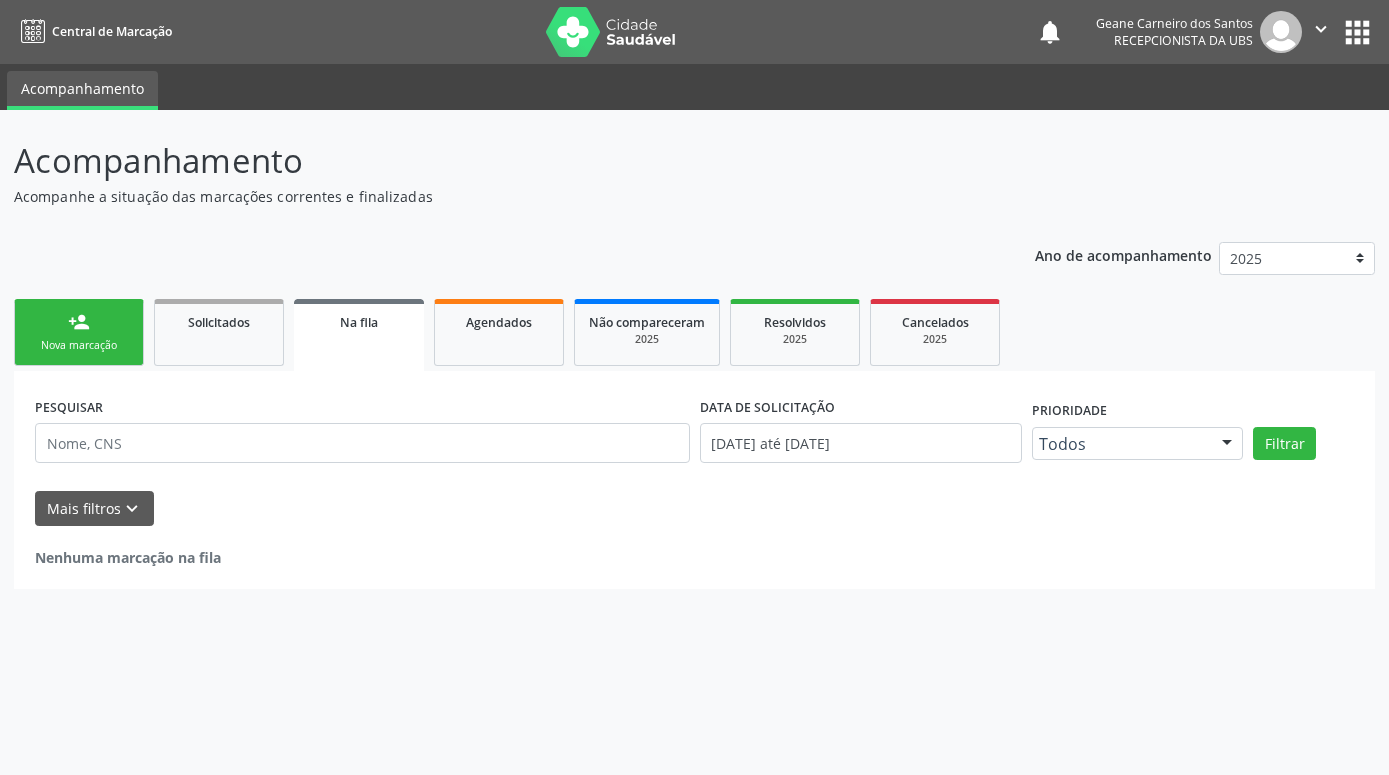 click on "Nova marcação" at bounding box center [79, 345] 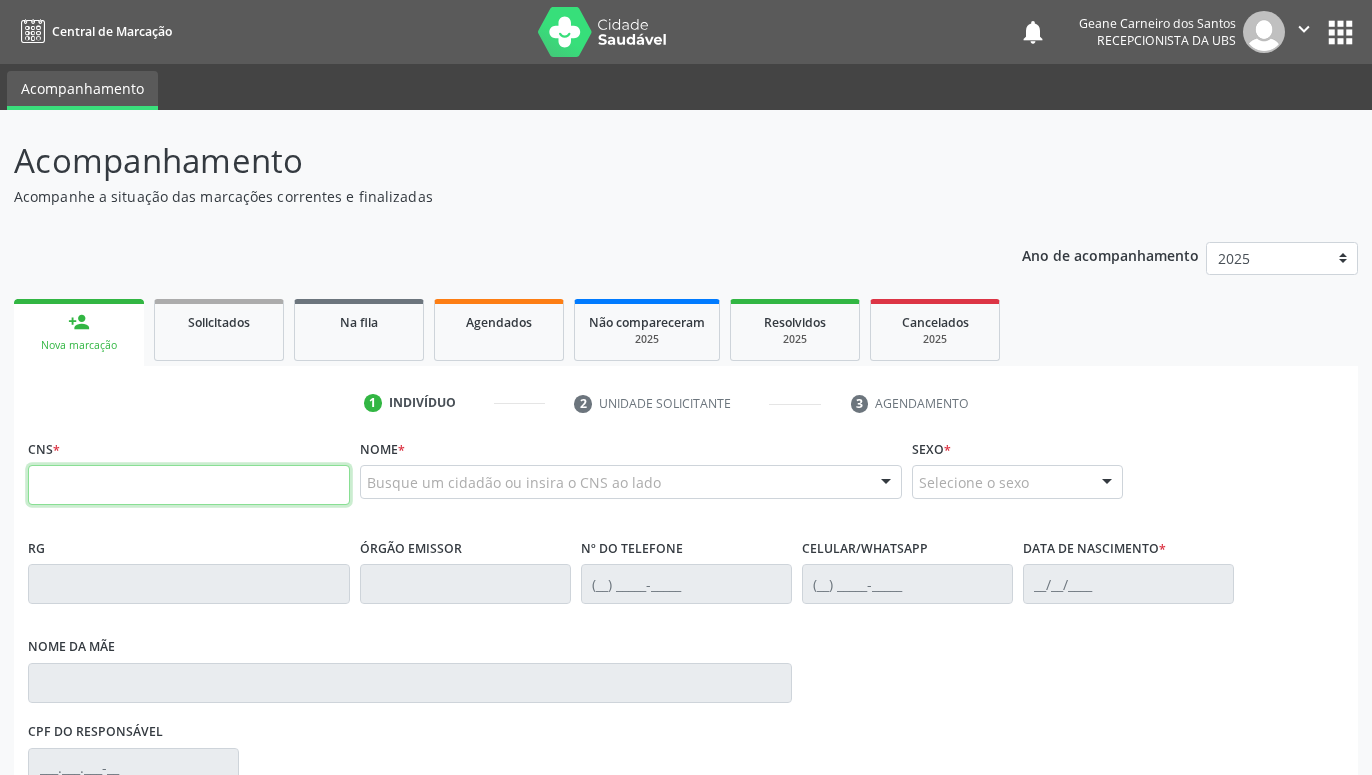 click at bounding box center (189, 485) 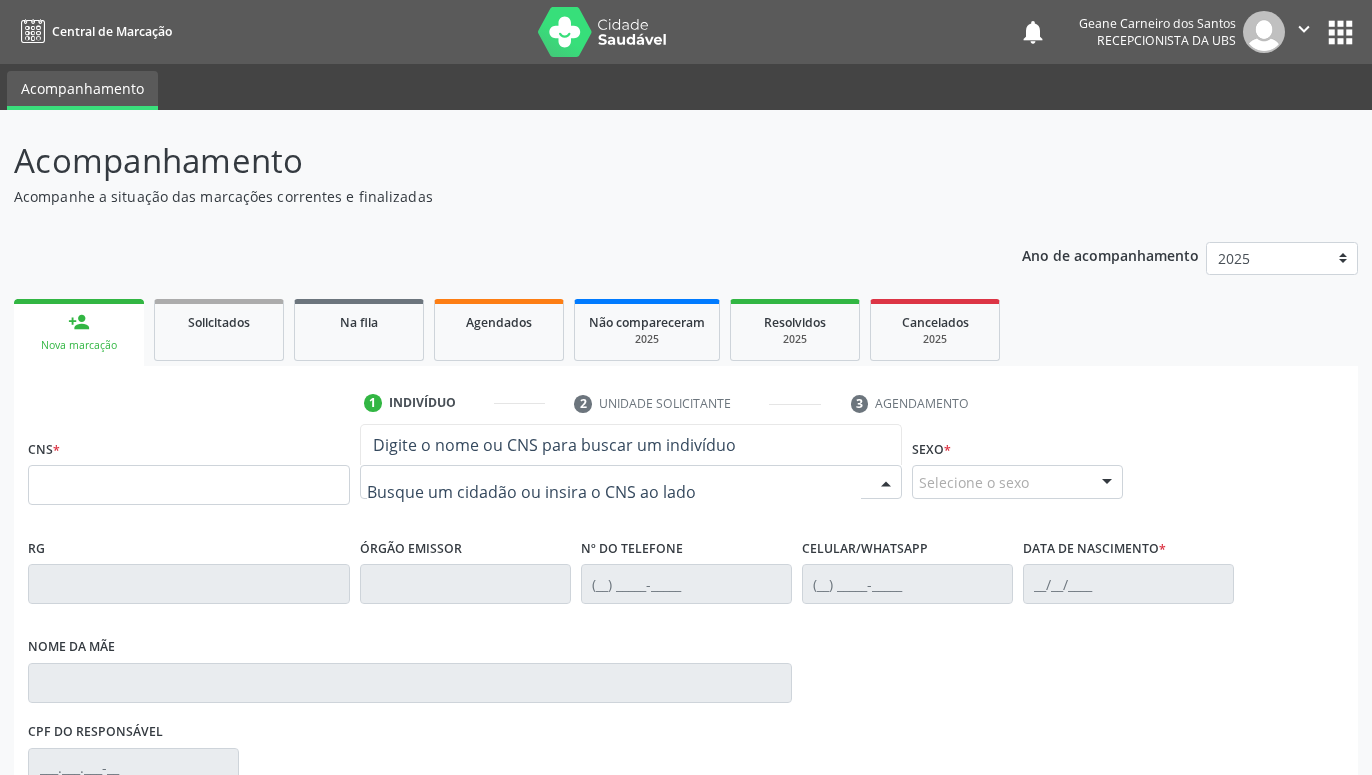 click at bounding box center [631, 482] 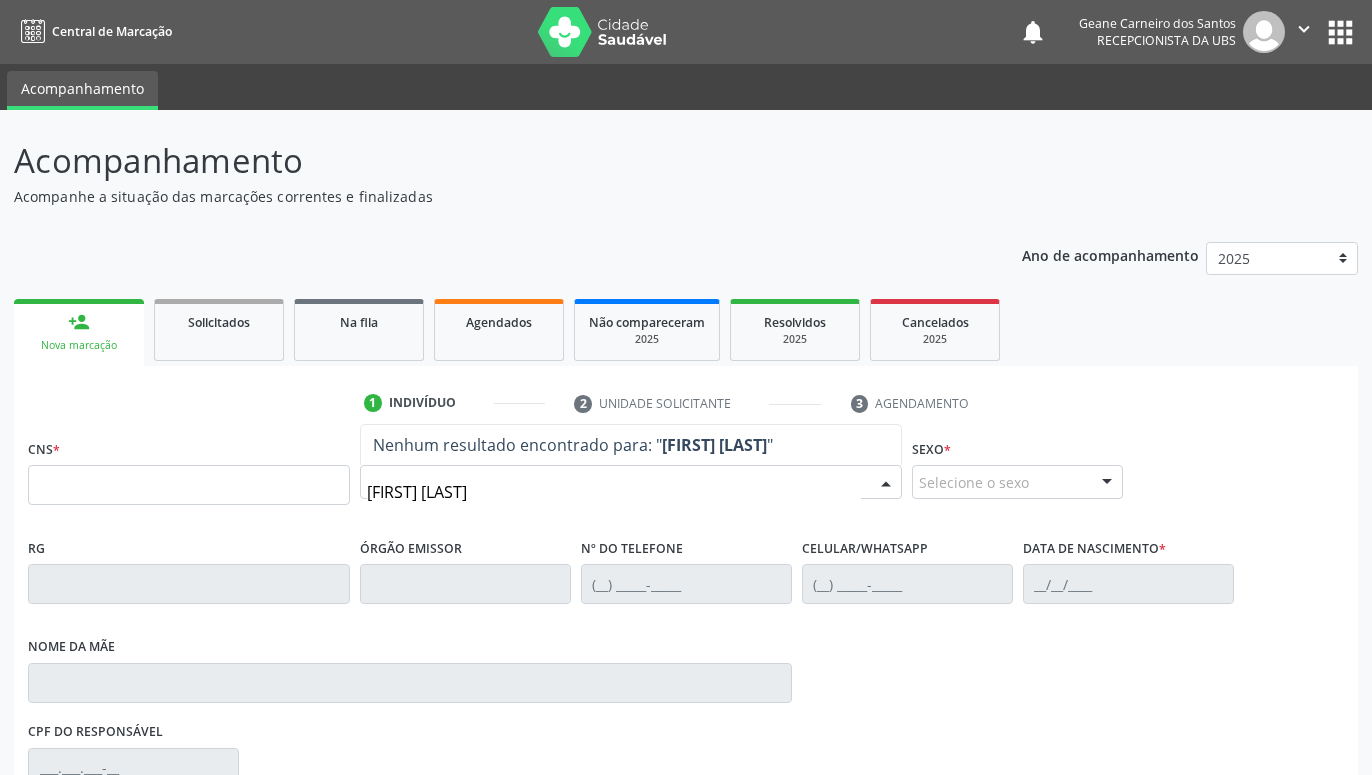 type on "[FIRST] [LAST]" 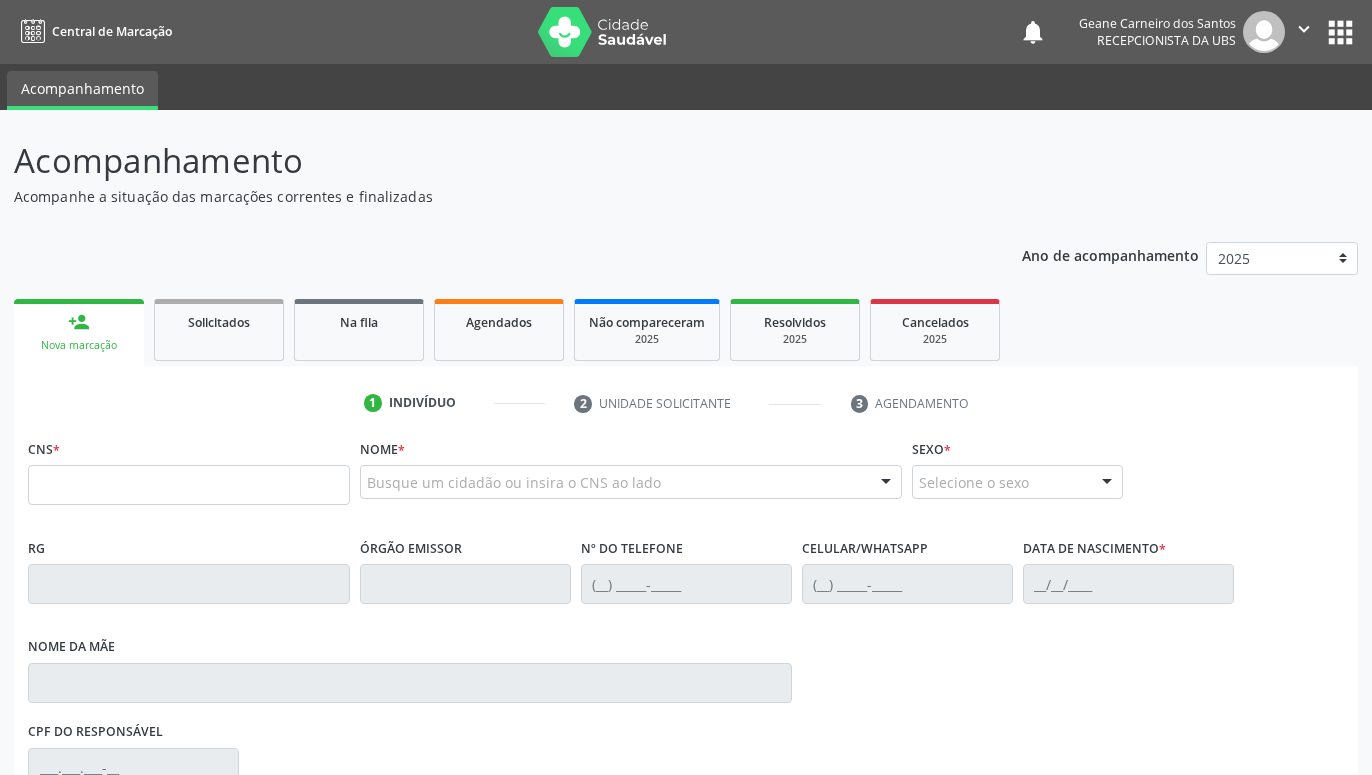 scroll, scrollTop: 0, scrollLeft: 0, axis: both 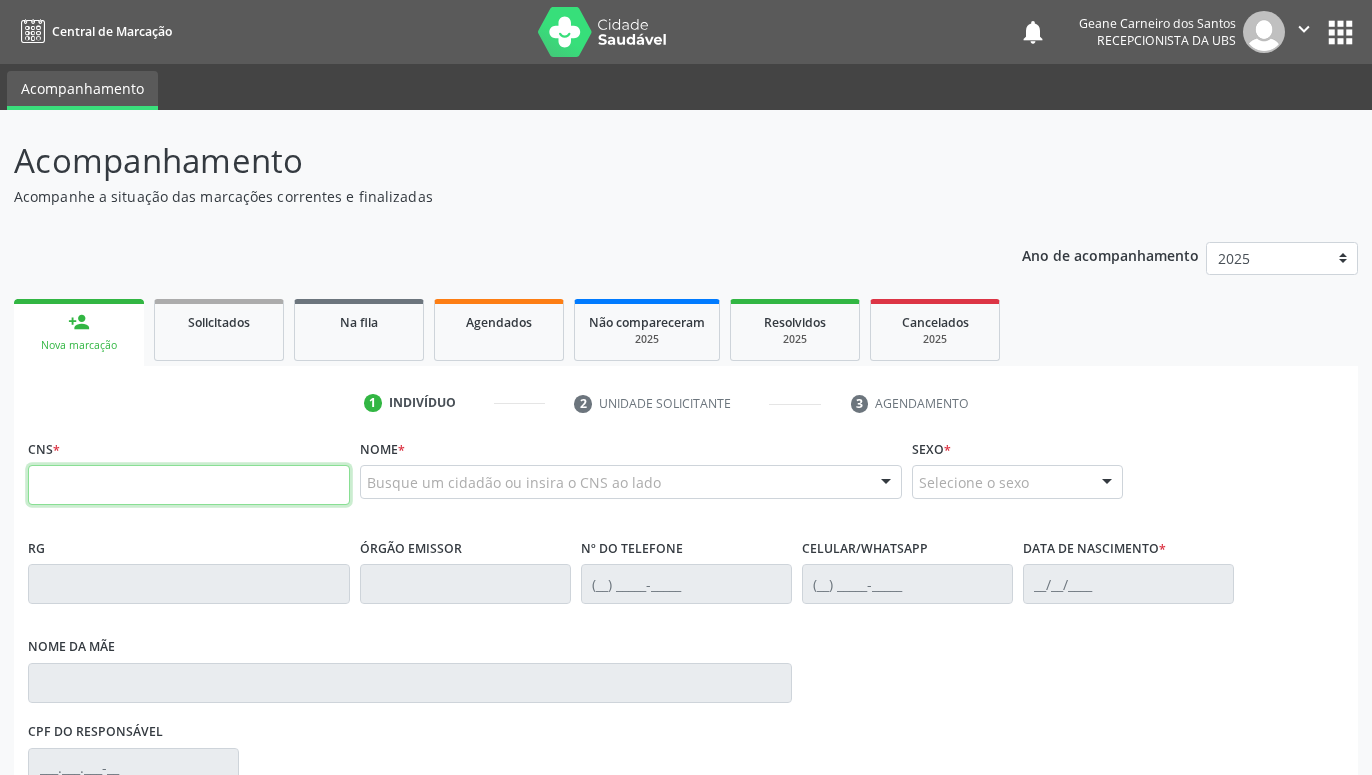 click at bounding box center (189, 485) 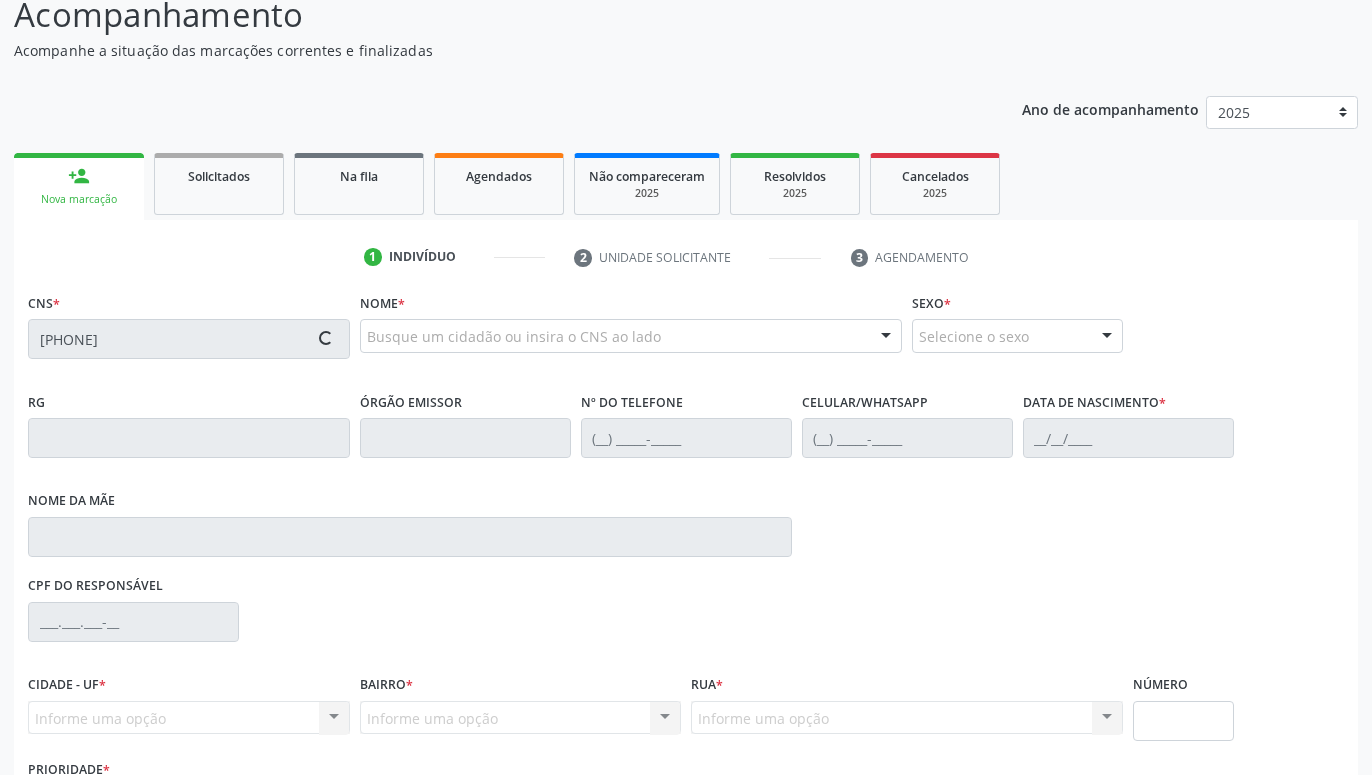 scroll, scrollTop: 204, scrollLeft: 0, axis: vertical 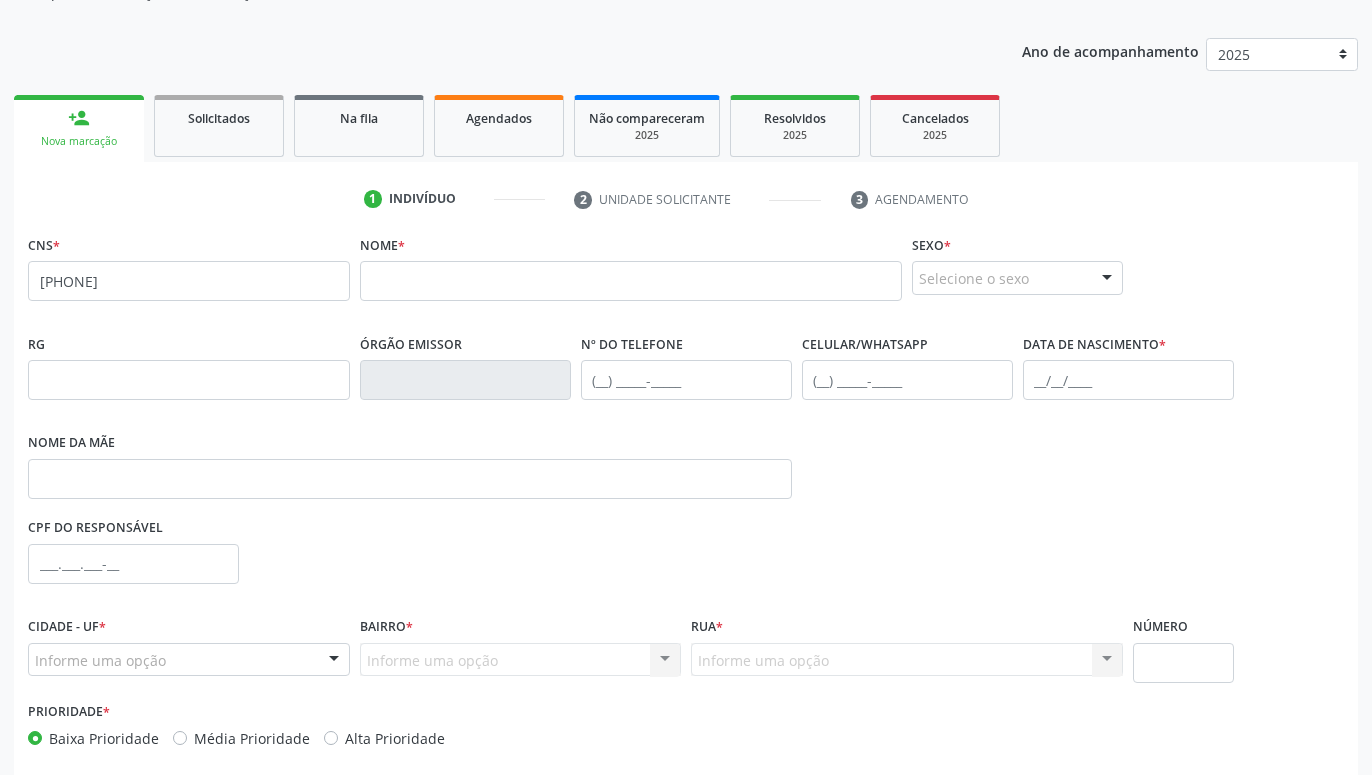 click on "none" at bounding box center [296, 278] 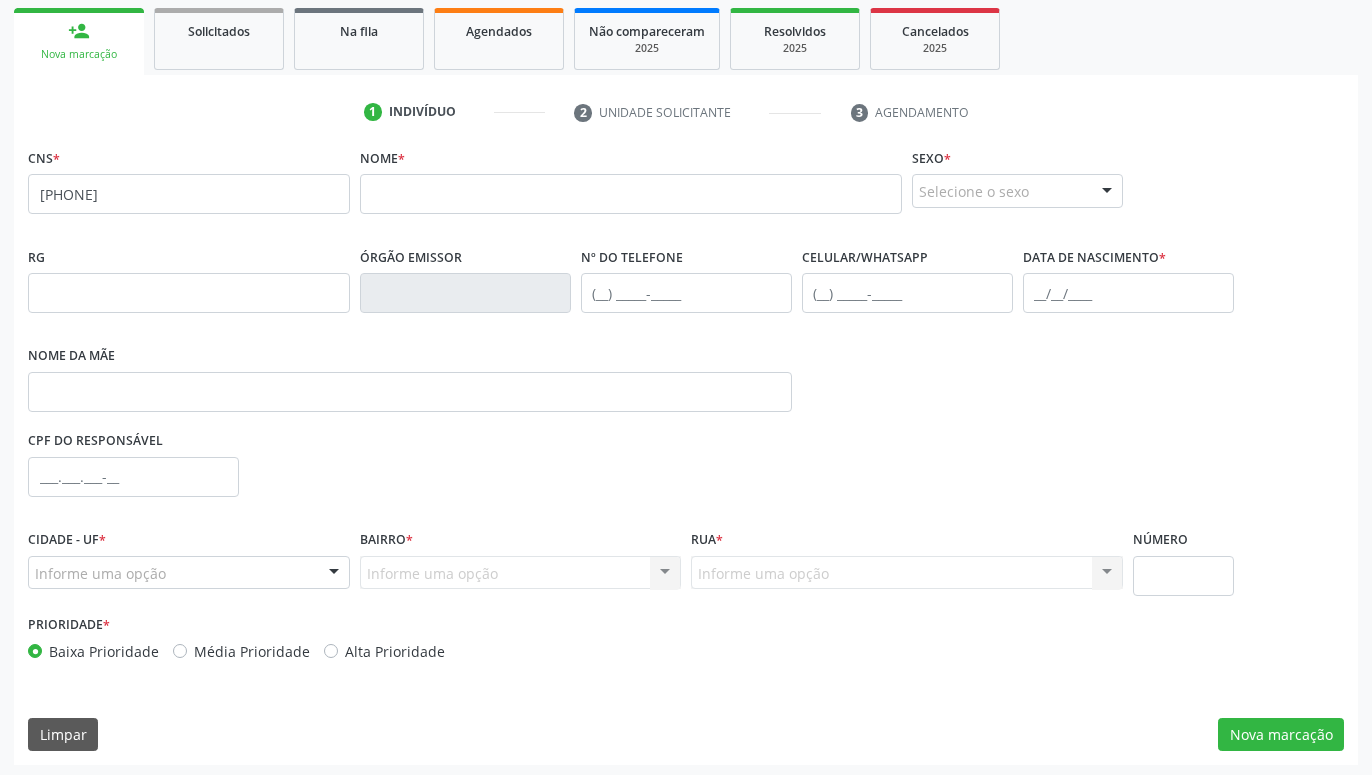 scroll, scrollTop: 295, scrollLeft: 0, axis: vertical 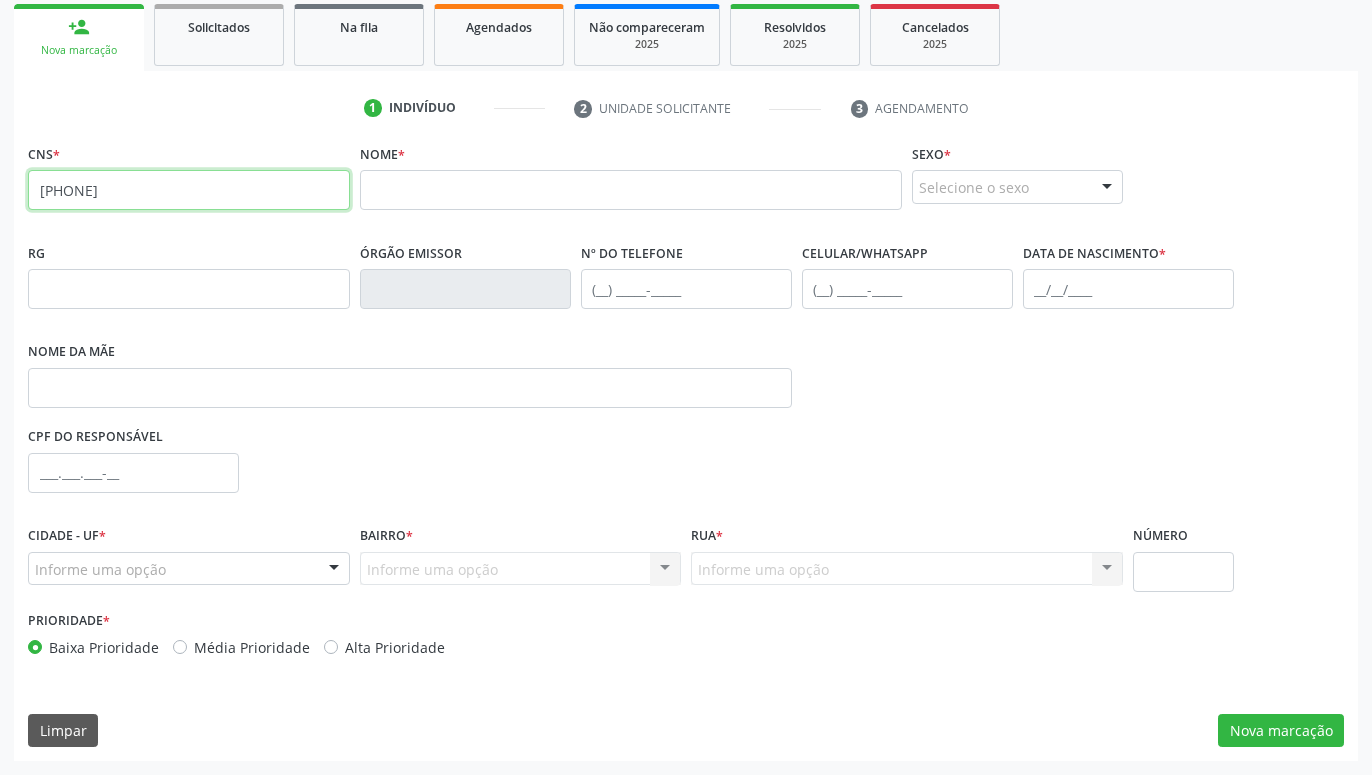 click on "[PHONE]" at bounding box center [189, 190] 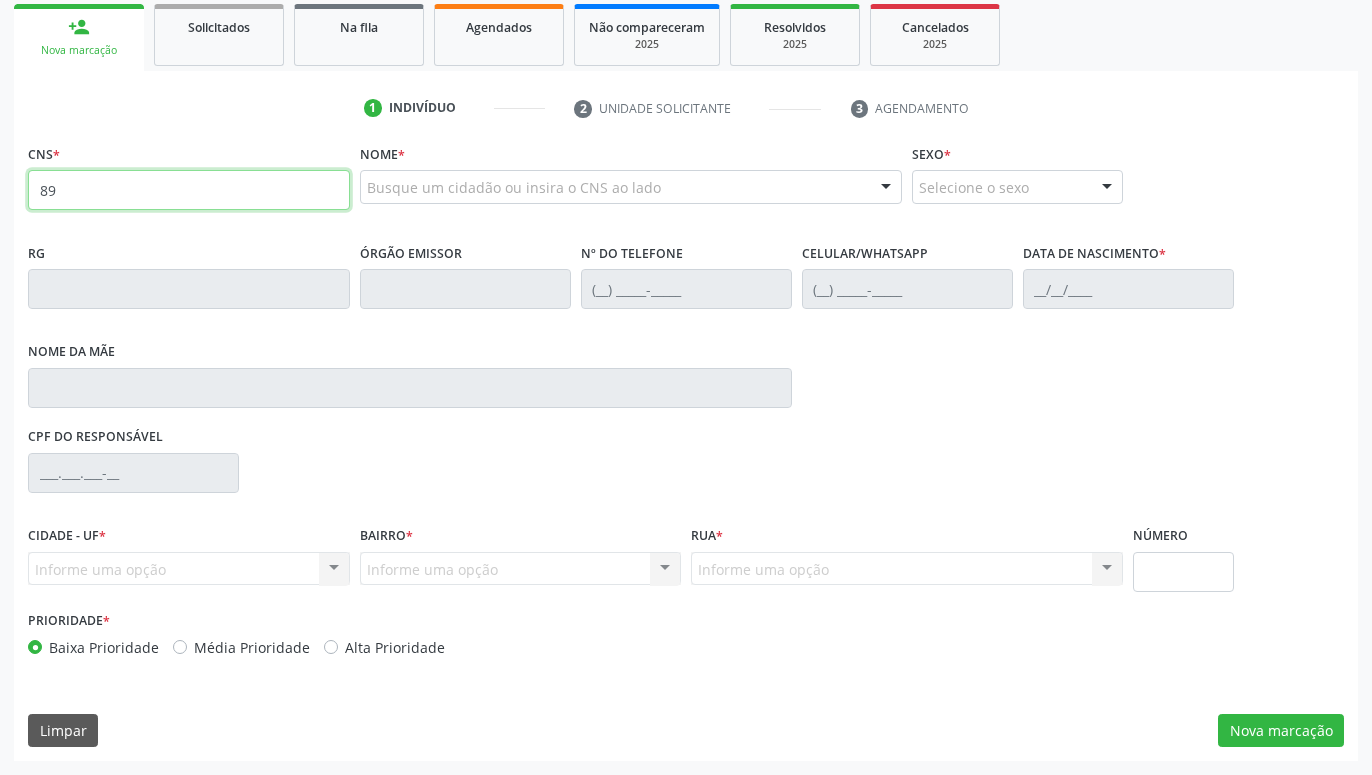 type on "8" 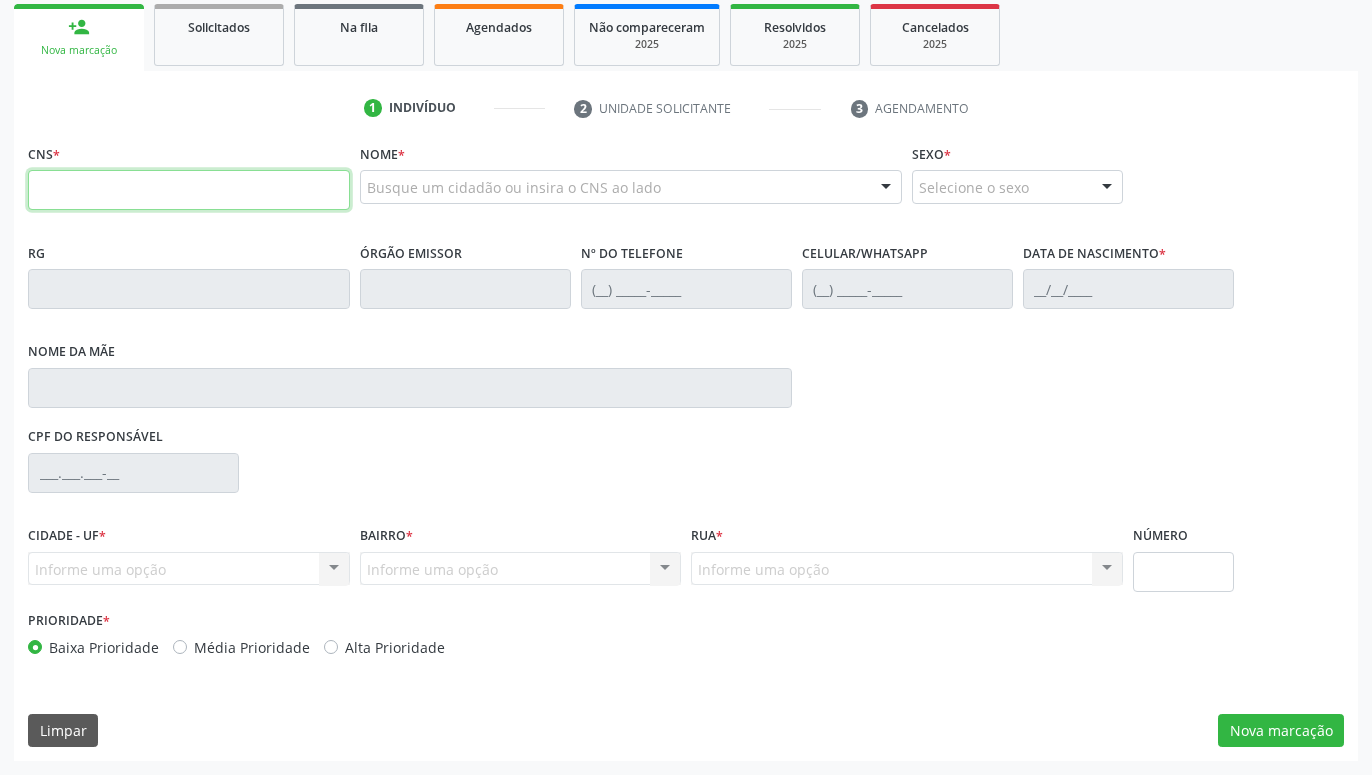 paste on "[PHONE]" 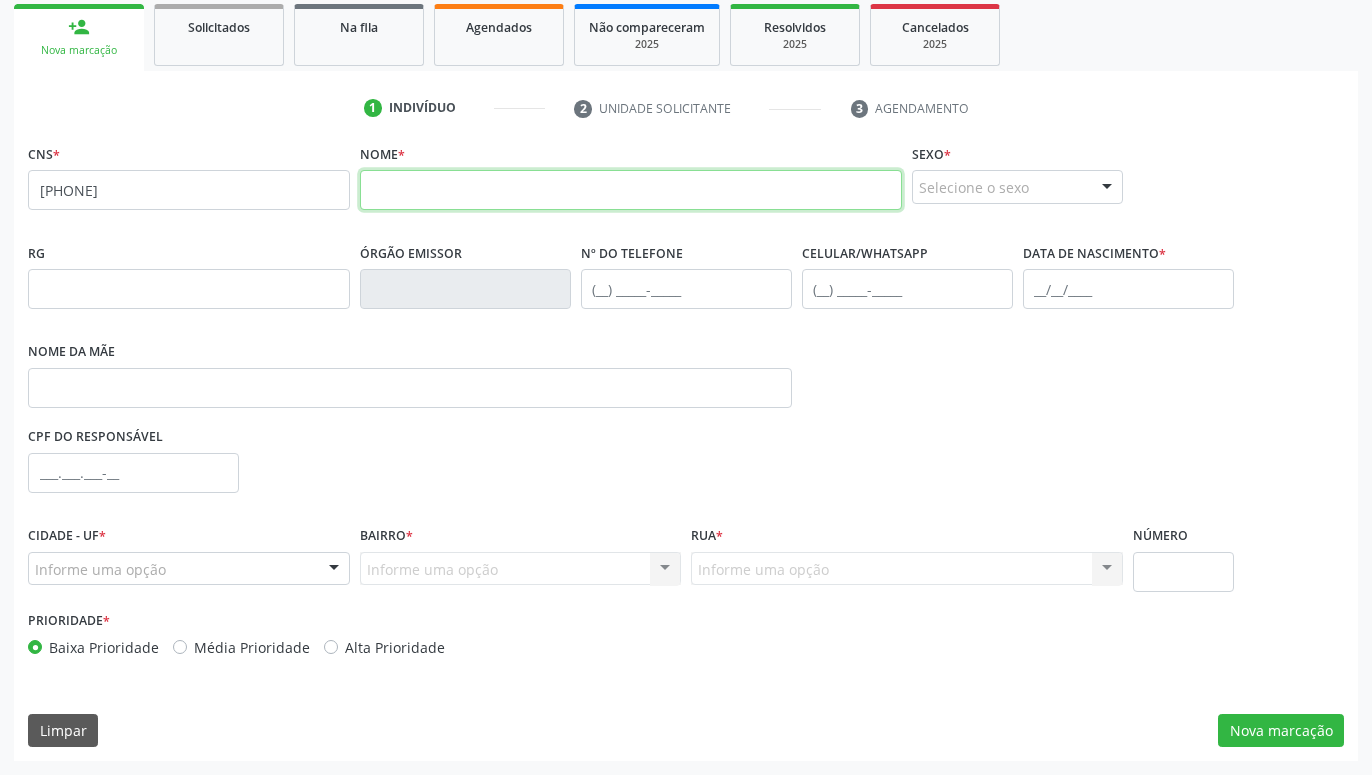 click at bounding box center (631, 190) 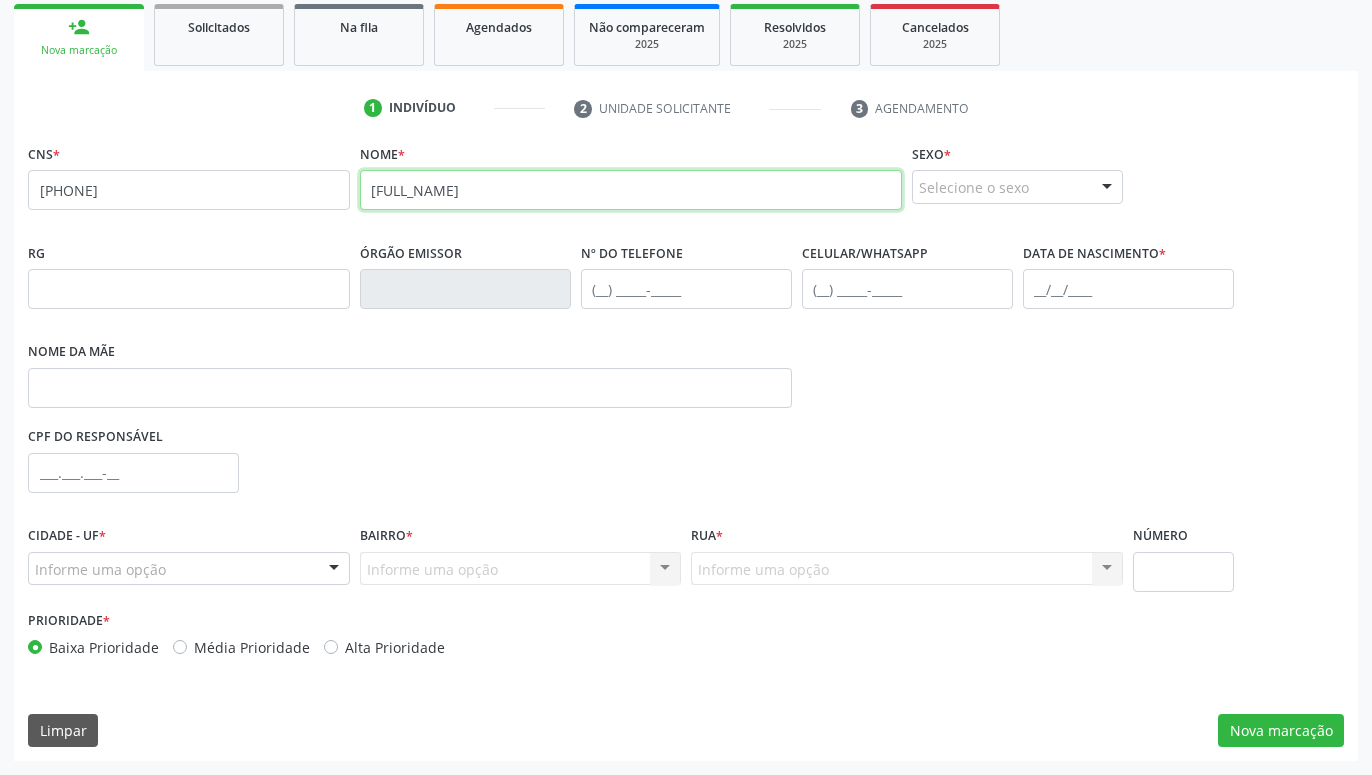 type on "[FULL_NAME]" 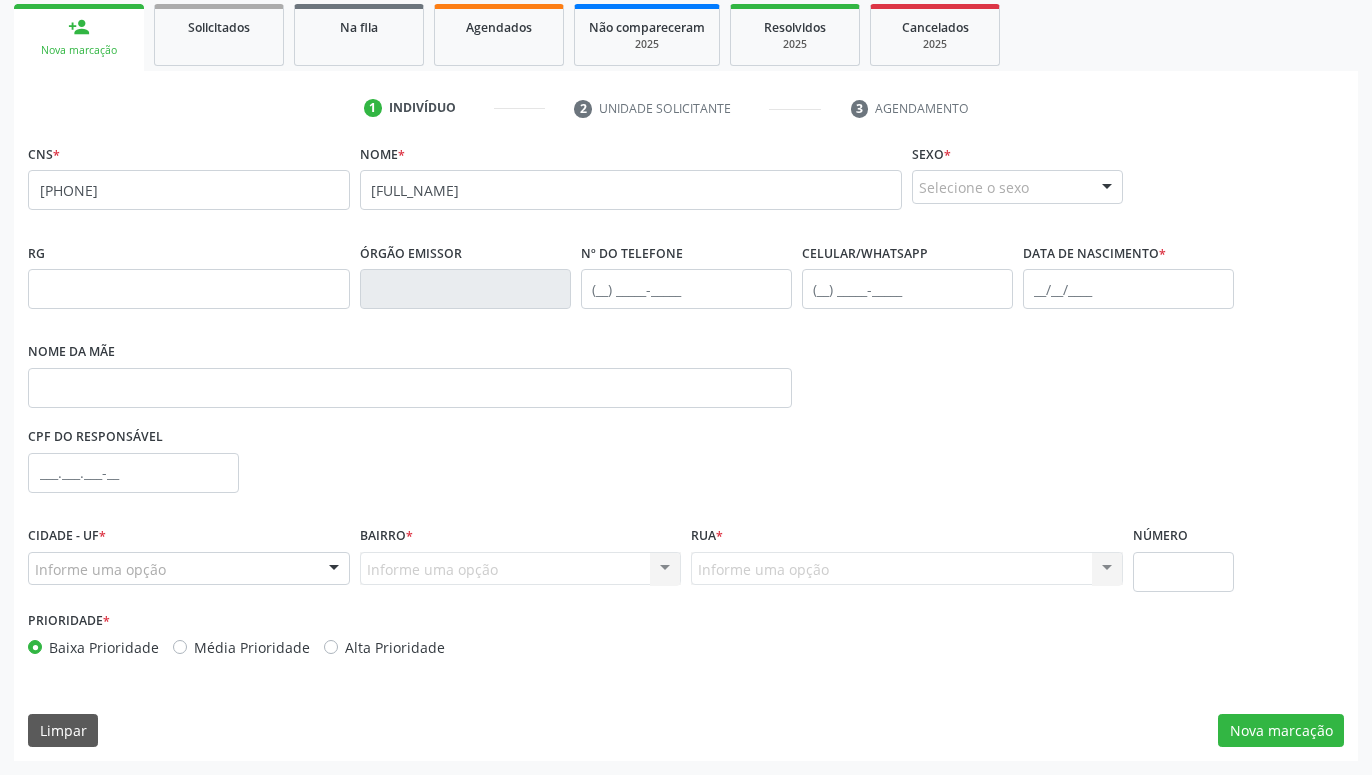 click on "Selecione o sexo" at bounding box center [1017, 187] 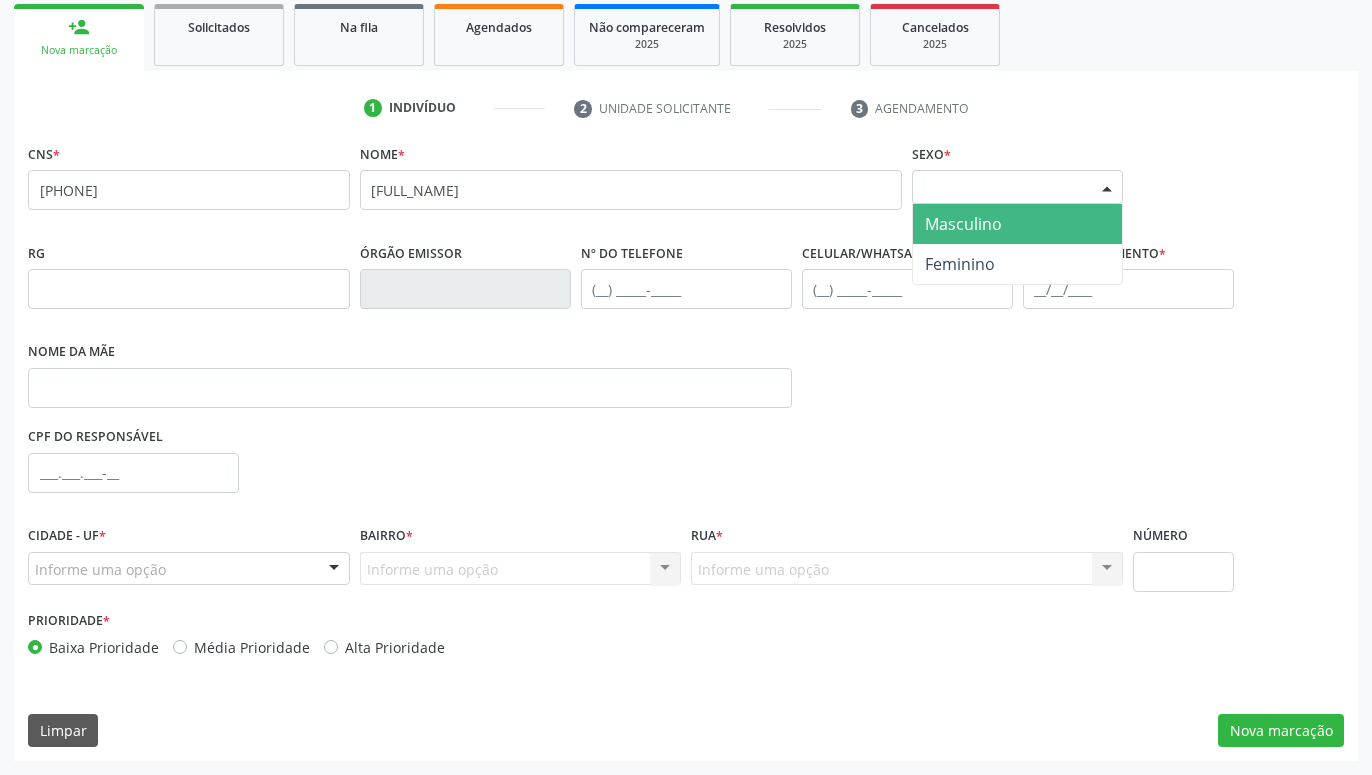 click on "Masculino" at bounding box center (963, 224) 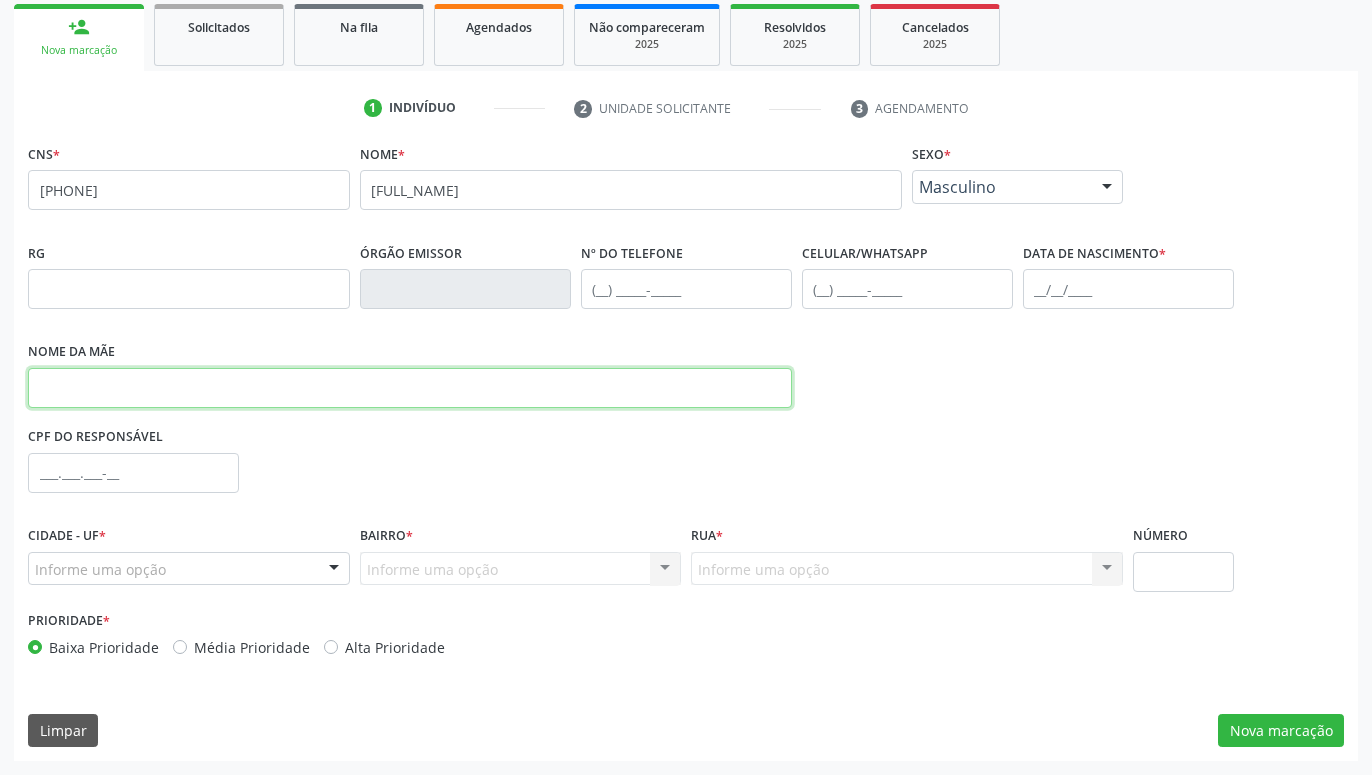 click at bounding box center [410, 388] 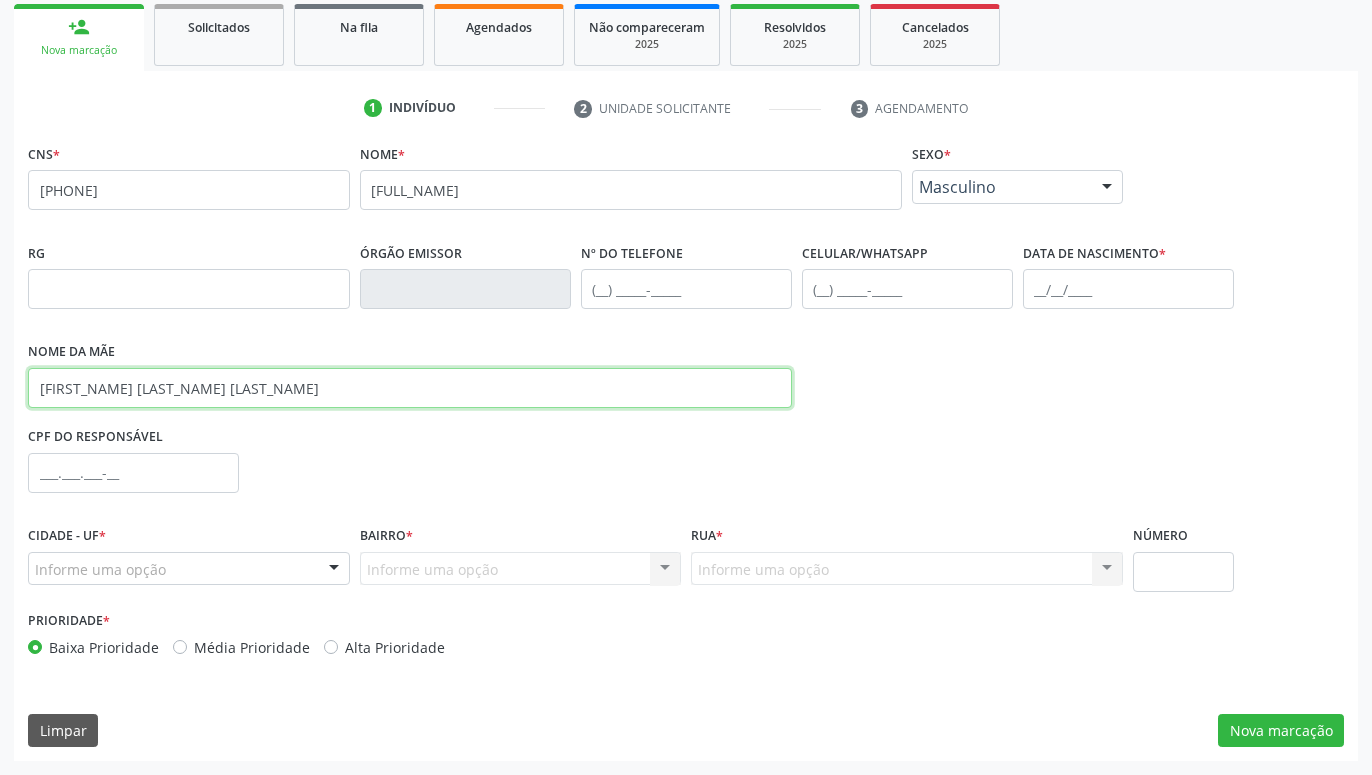 type on "[FIRST_NAME] [LAST_NAME] [LAST_NAME]" 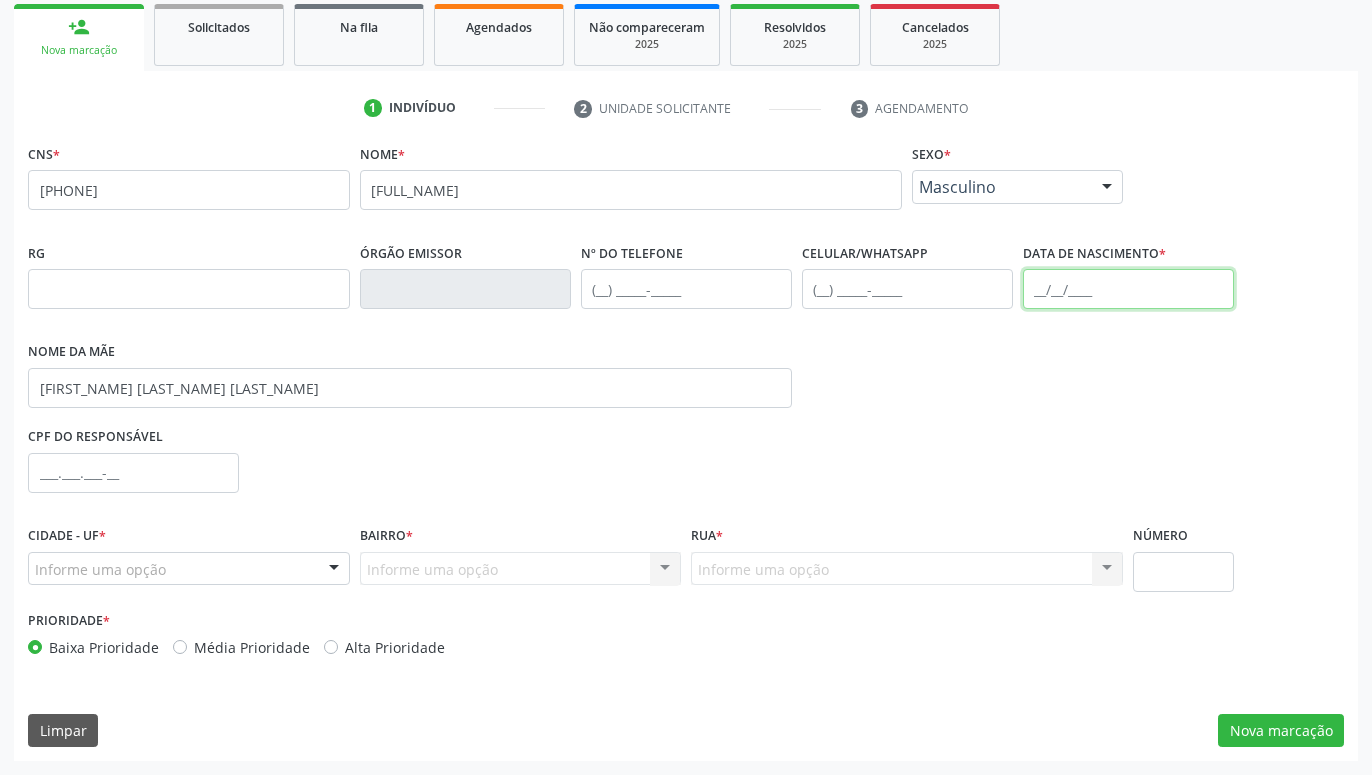 click at bounding box center (1128, 289) 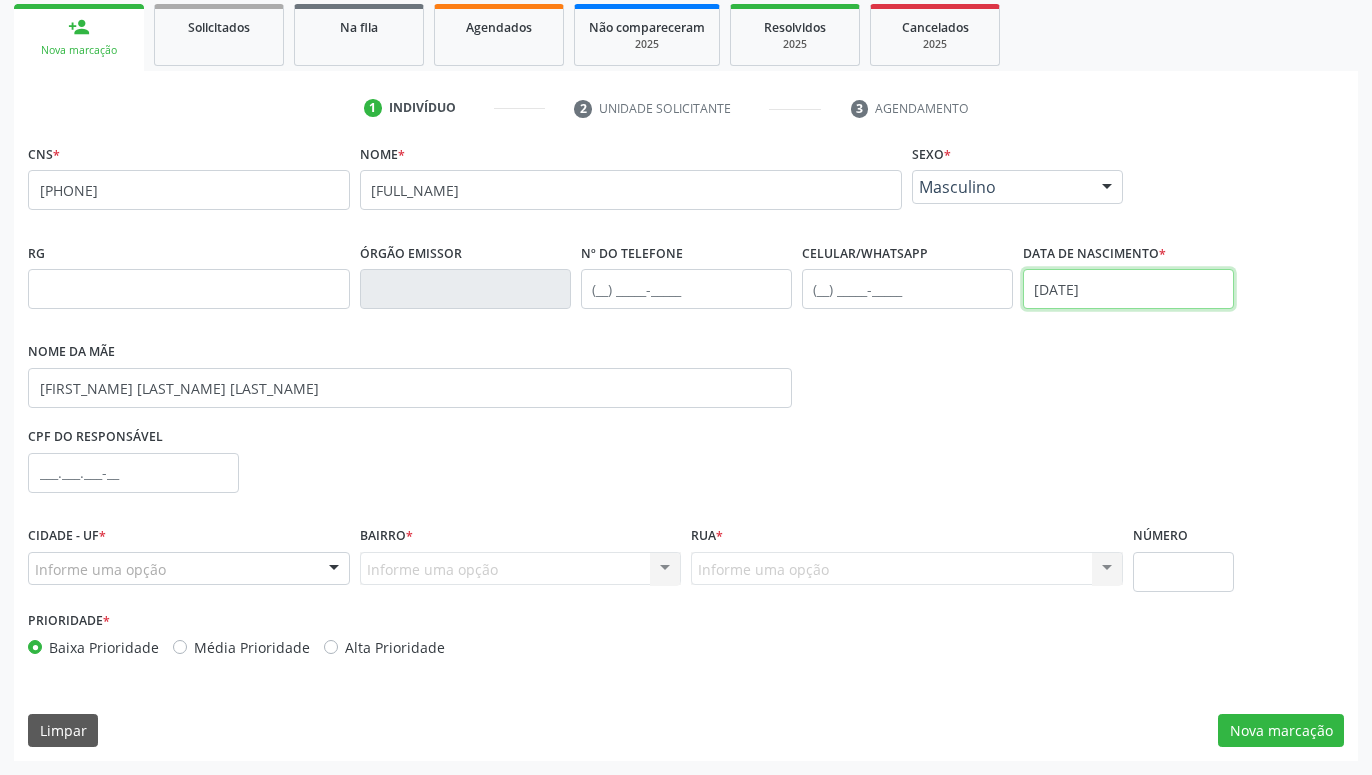 type on "[DATE]" 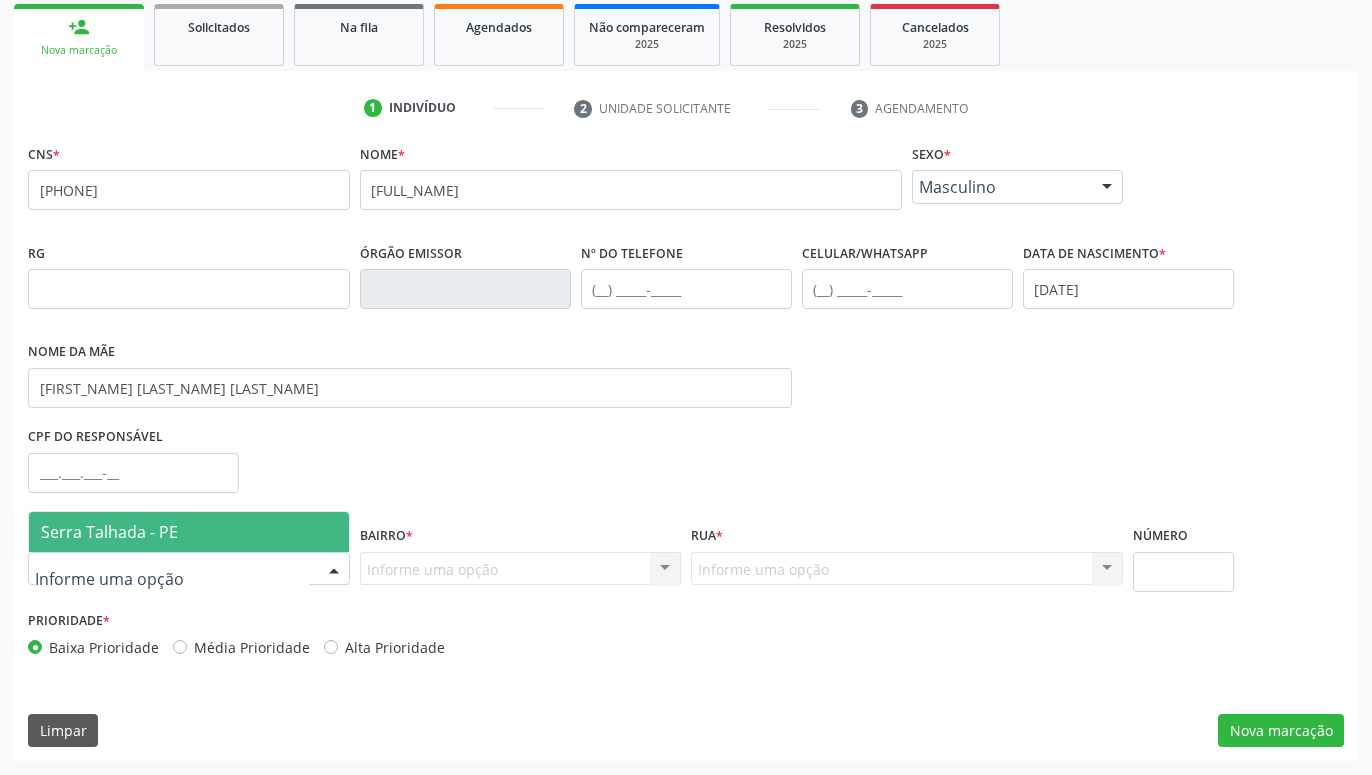 click at bounding box center (334, 570) 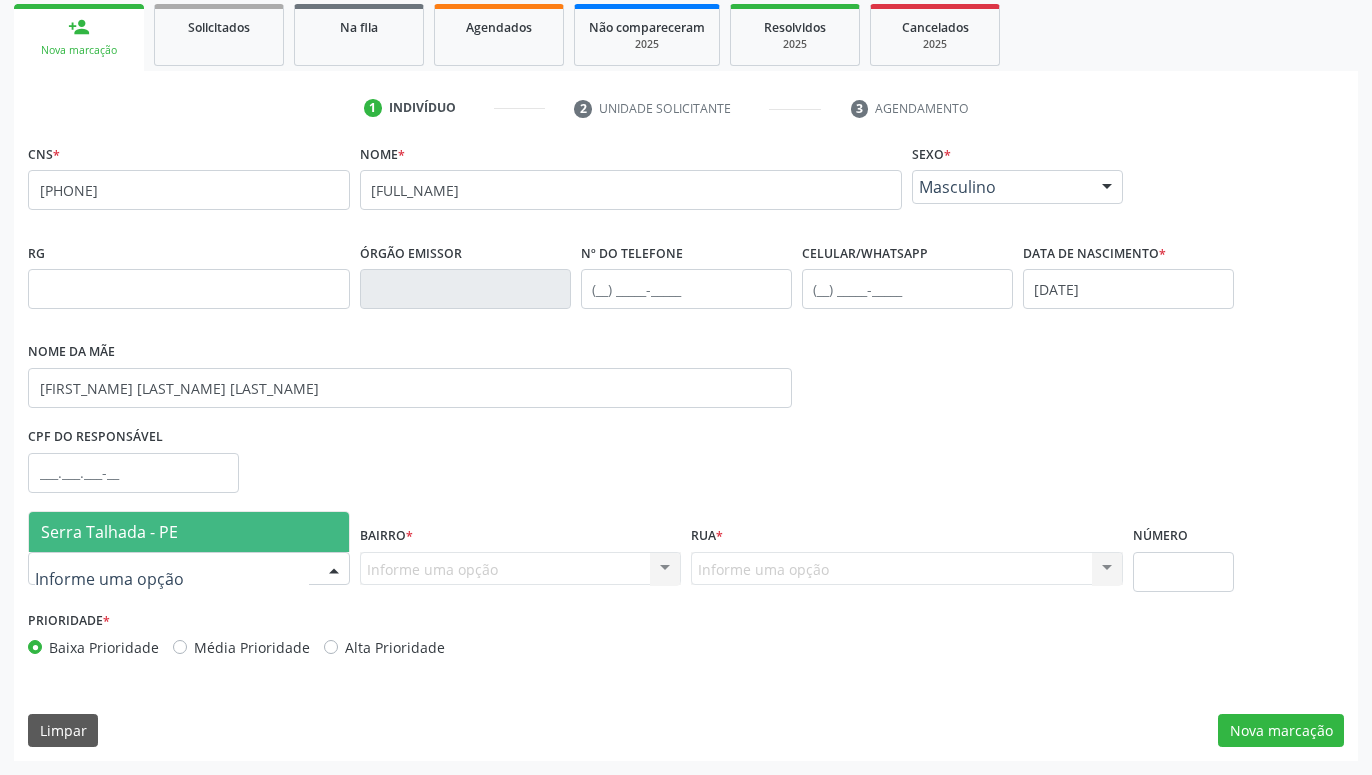 click on "Serra Talhada - PE" at bounding box center (109, 532) 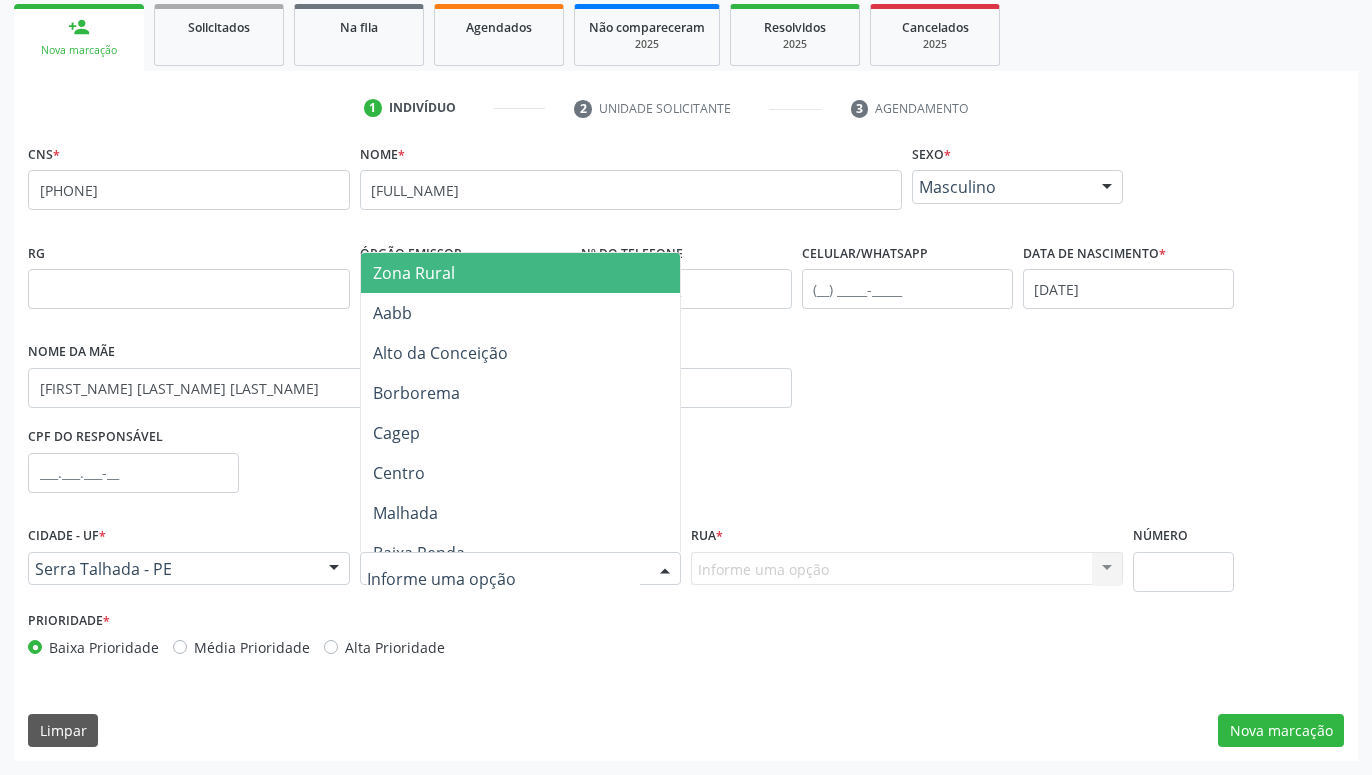 click at bounding box center (521, 569) 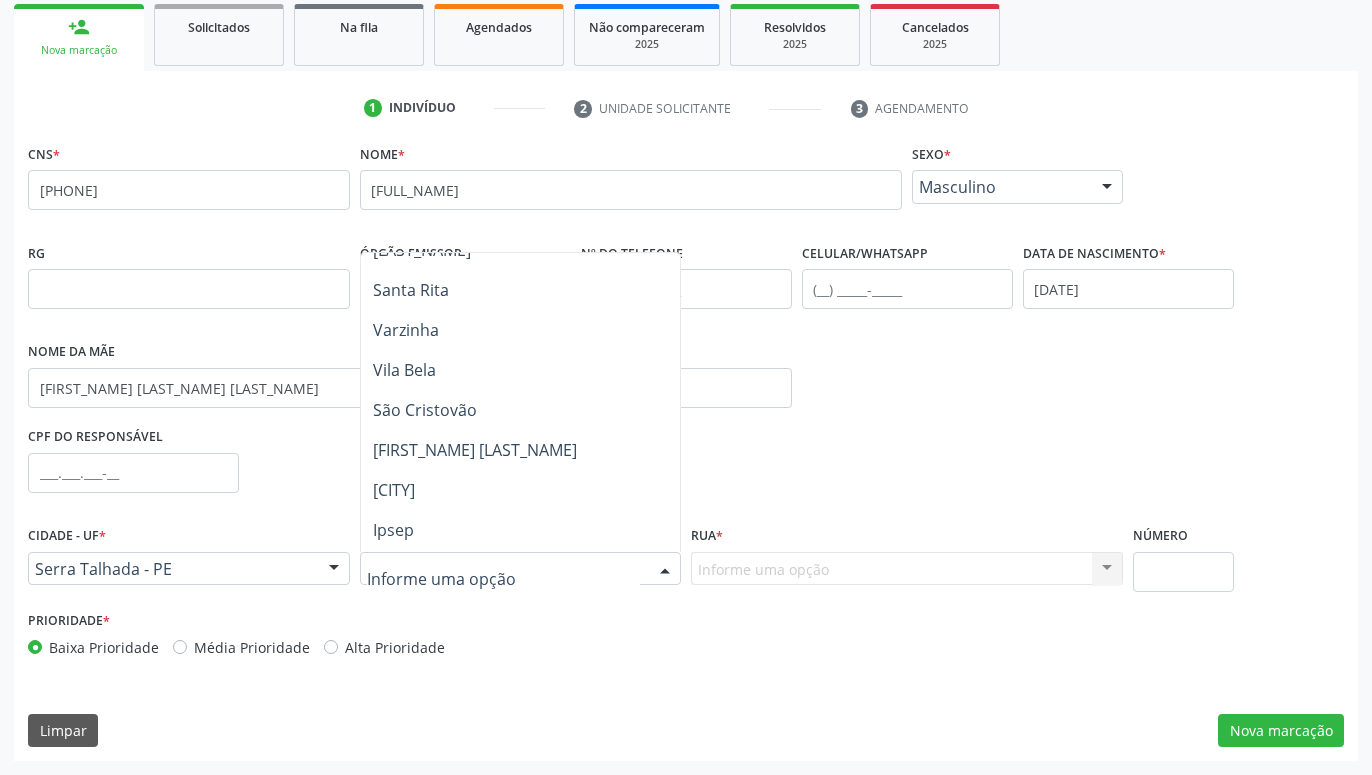 scroll, scrollTop: 396, scrollLeft: 0, axis: vertical 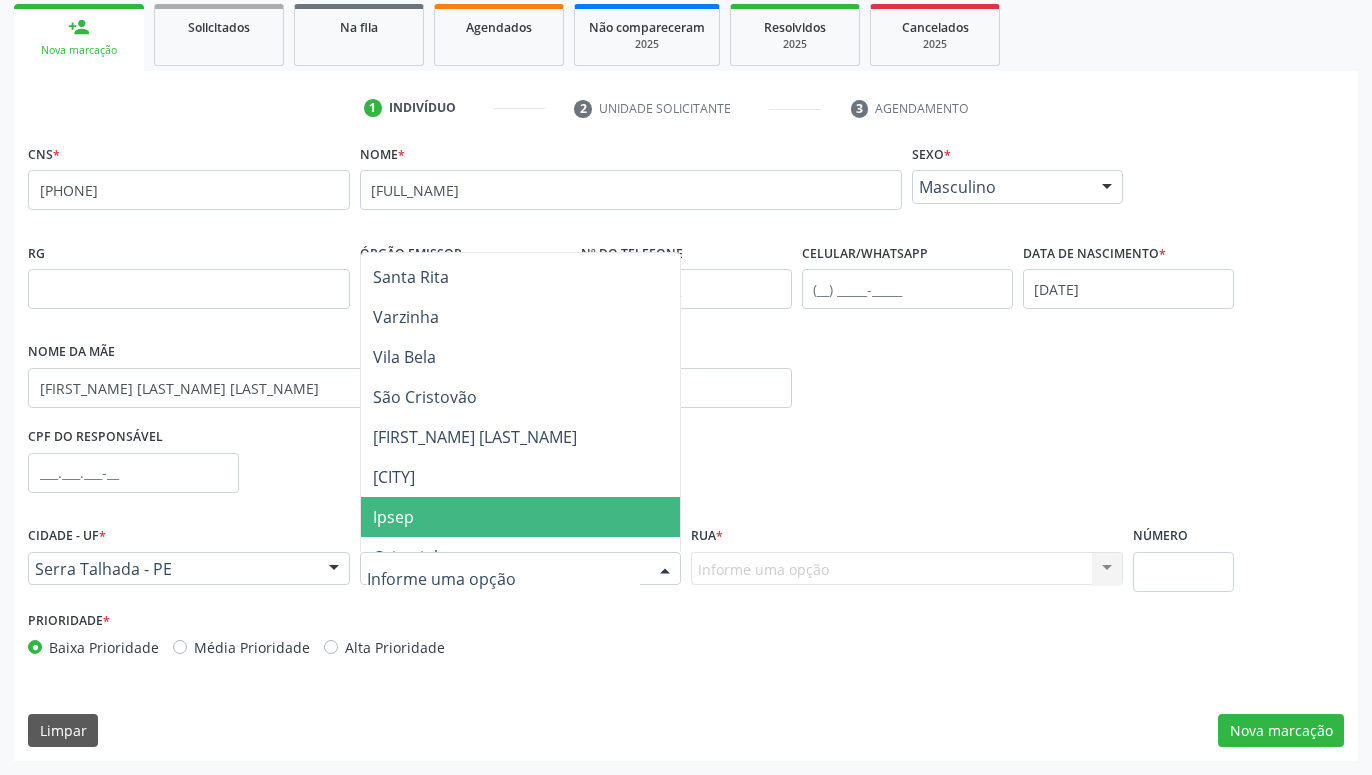 click on "Ipsep" at bounding box center [521, 517] 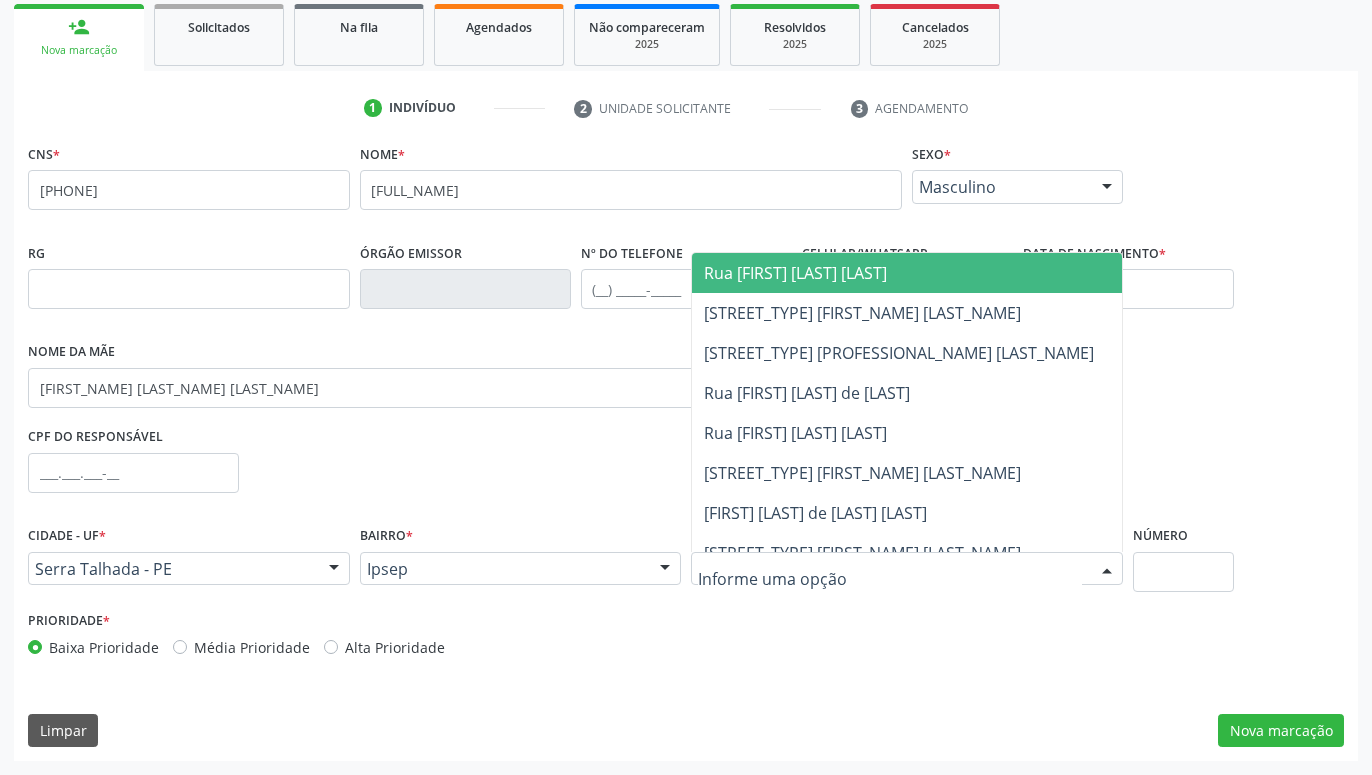 click on "Rua [FIRST] [LAST] [LAST]" at bounding box center (795, 273) 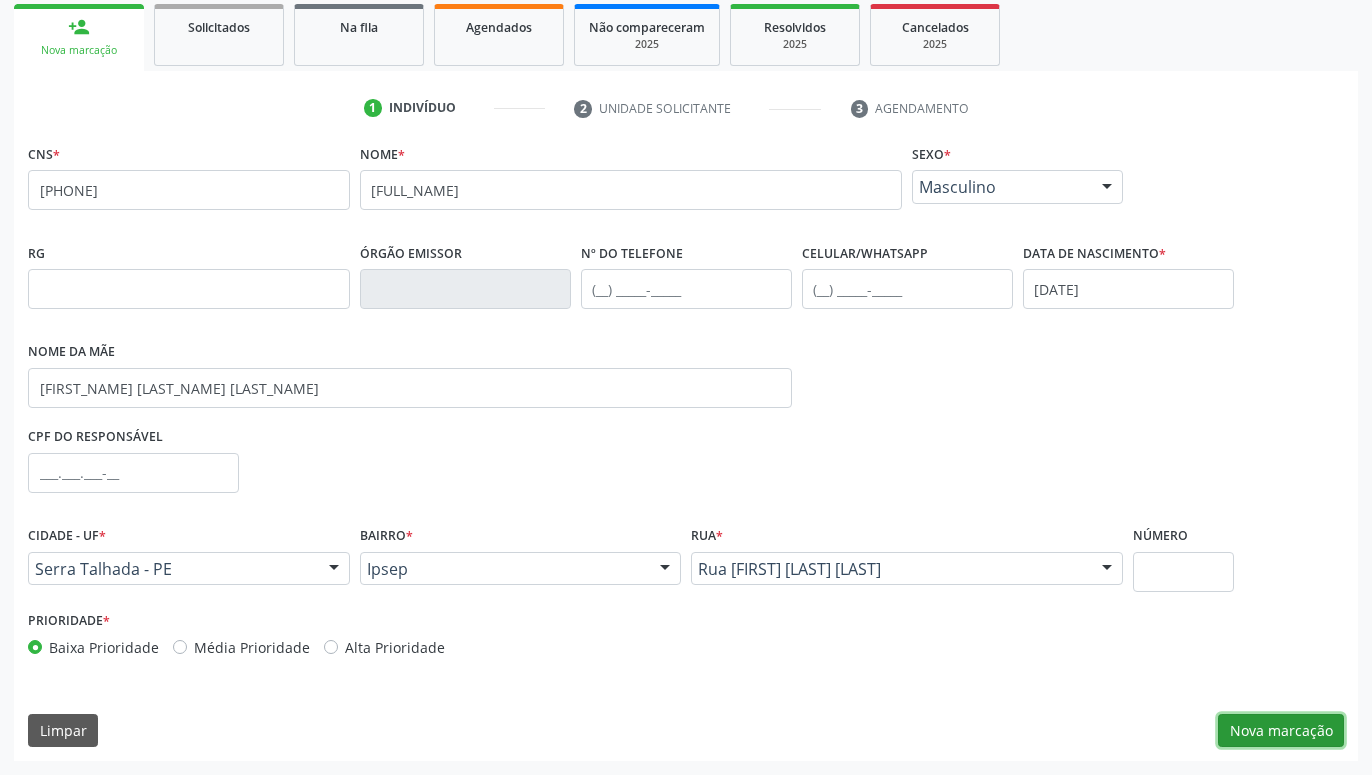 click on "Nova marcação" at bounding box center (1281, 731) 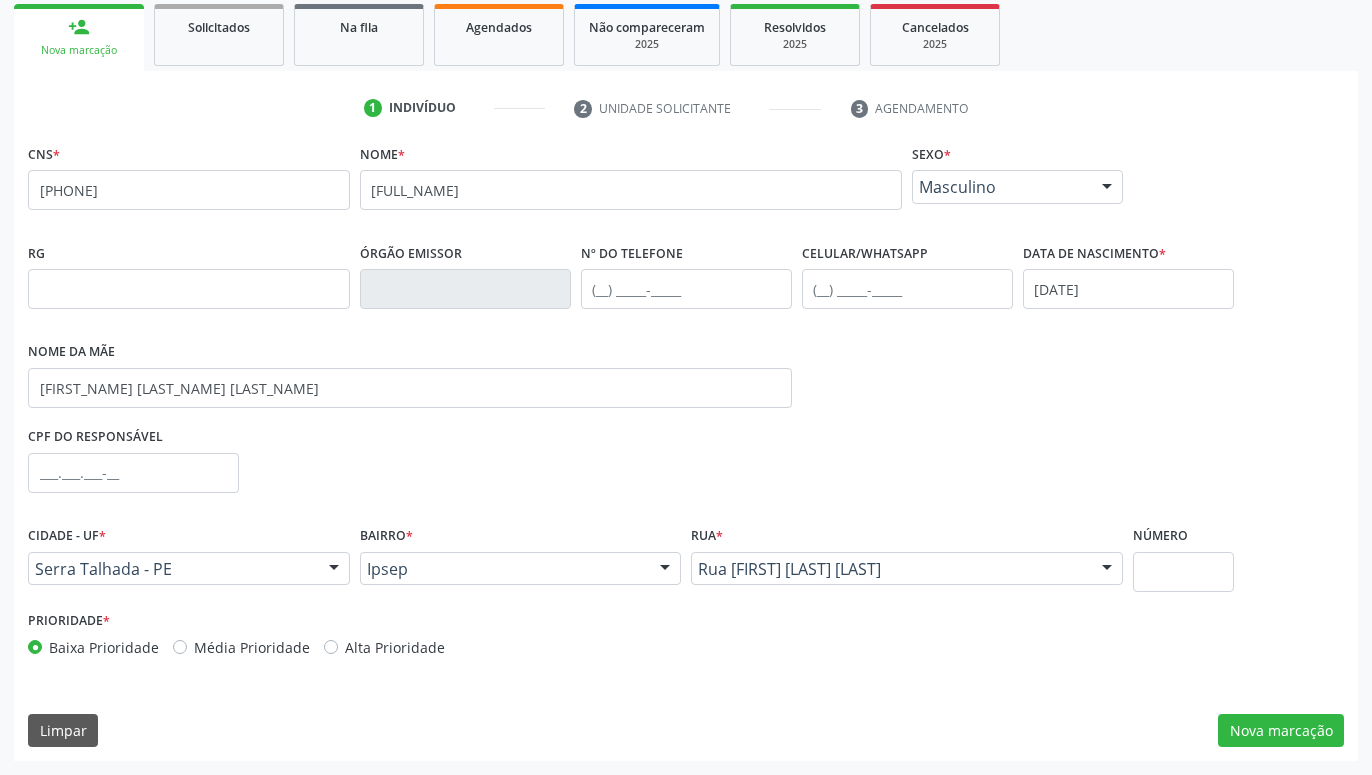 scroll, scrollTop: 131, scrollLeft: 0, axis: vertical 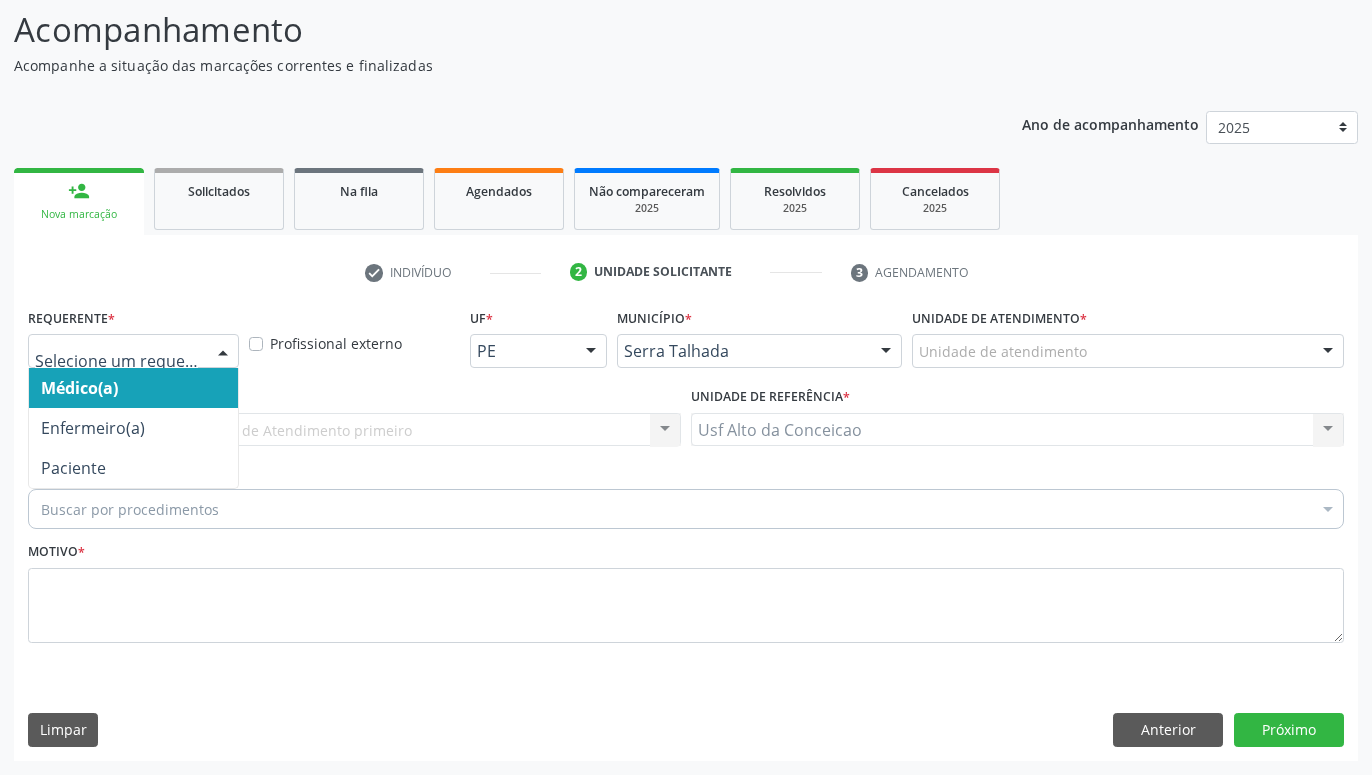 click at bounding box center (223, 352) 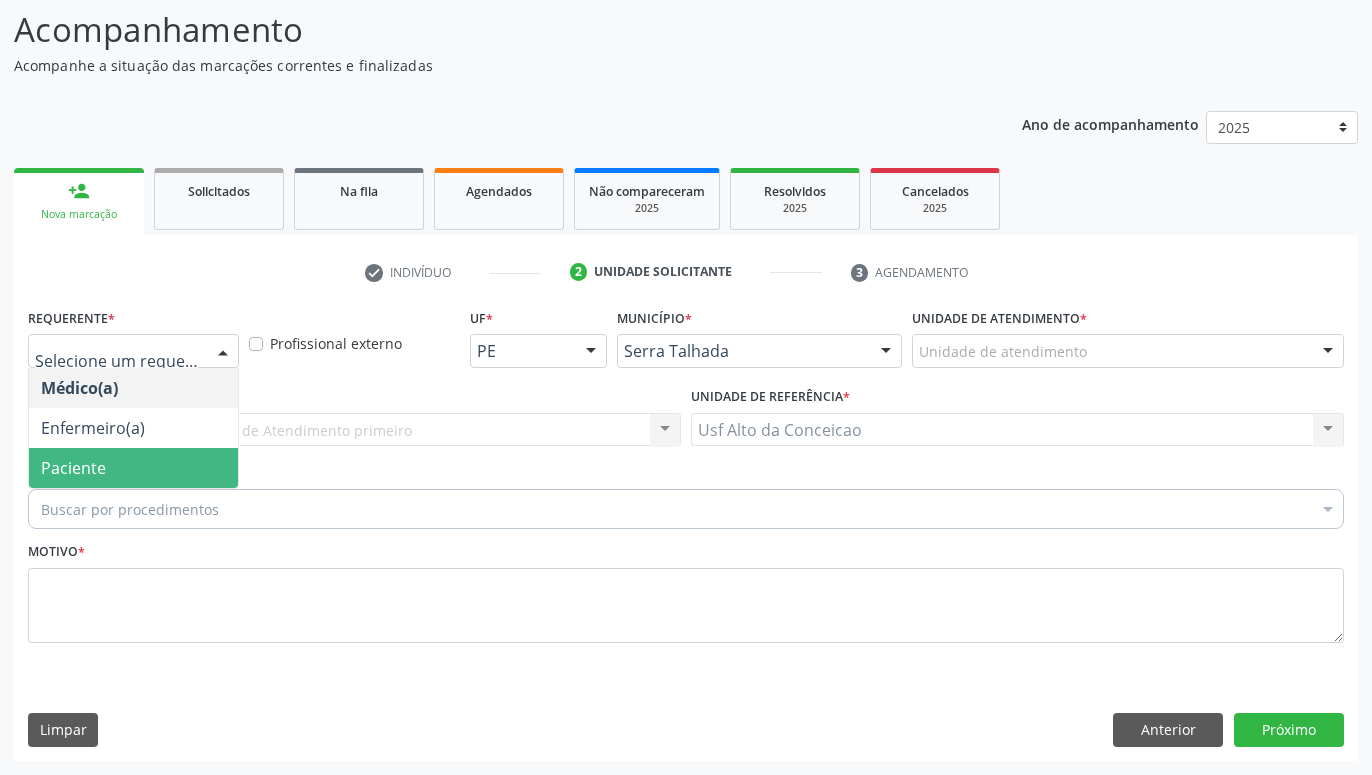 click on "Paciente" at bounding box center [133, 468] 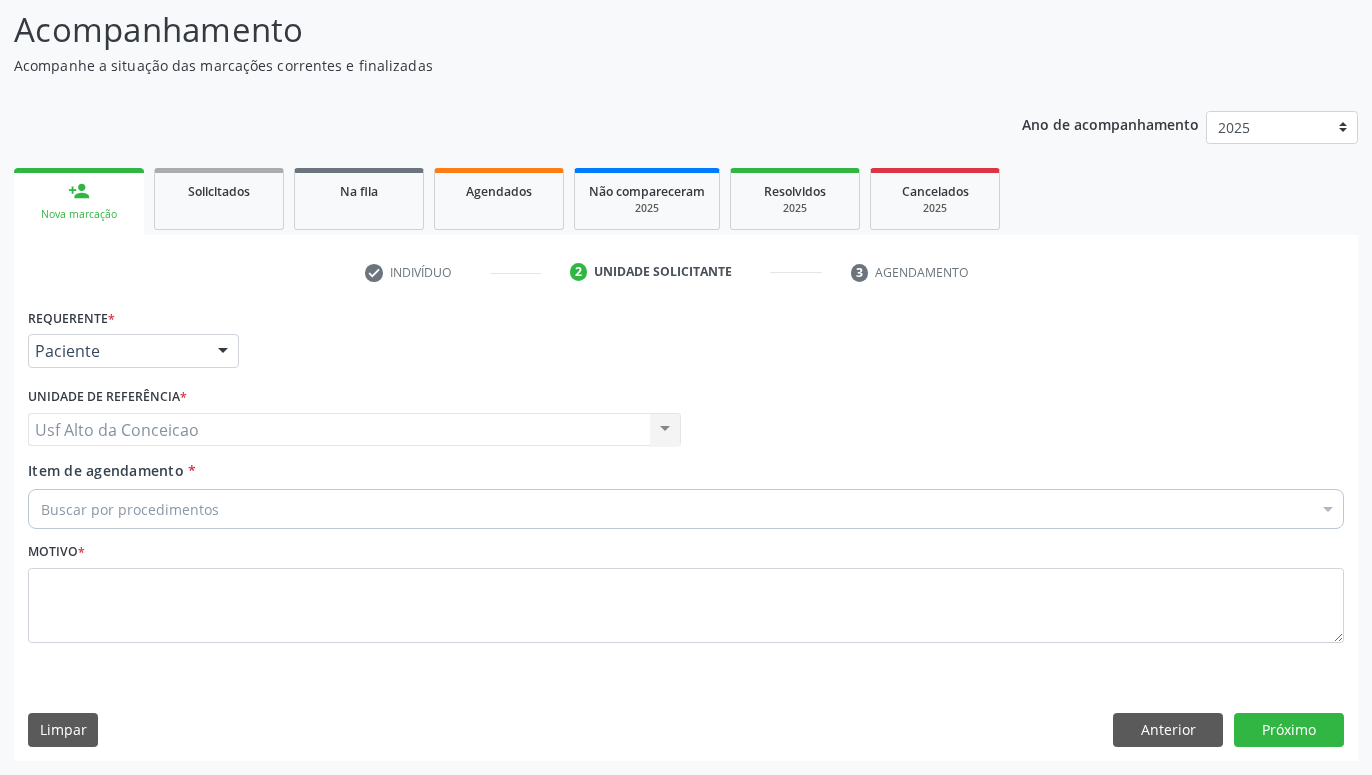 click on "Buscar por procedimentos" at bounding box center (686, 509) 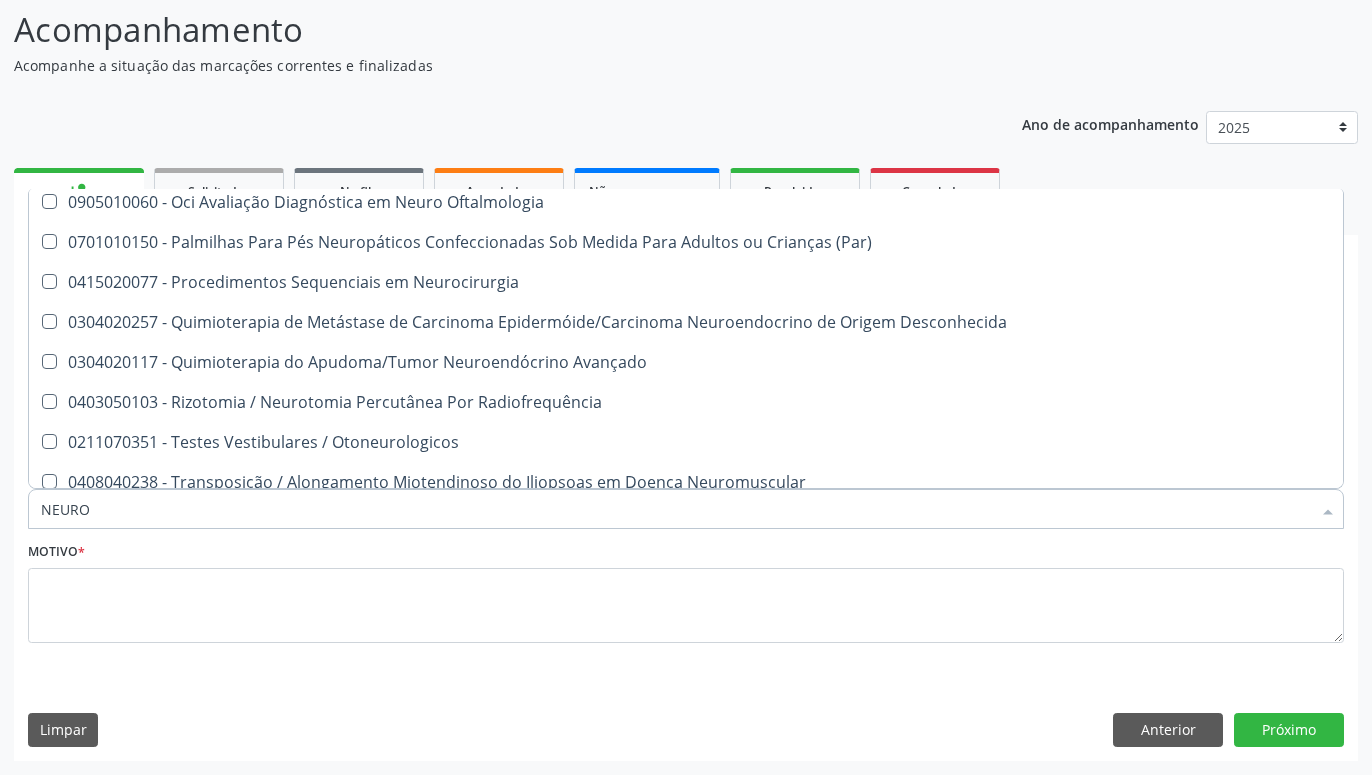 scroll, scrollTop: 1056, scrollLeft: 0, axis: vertical 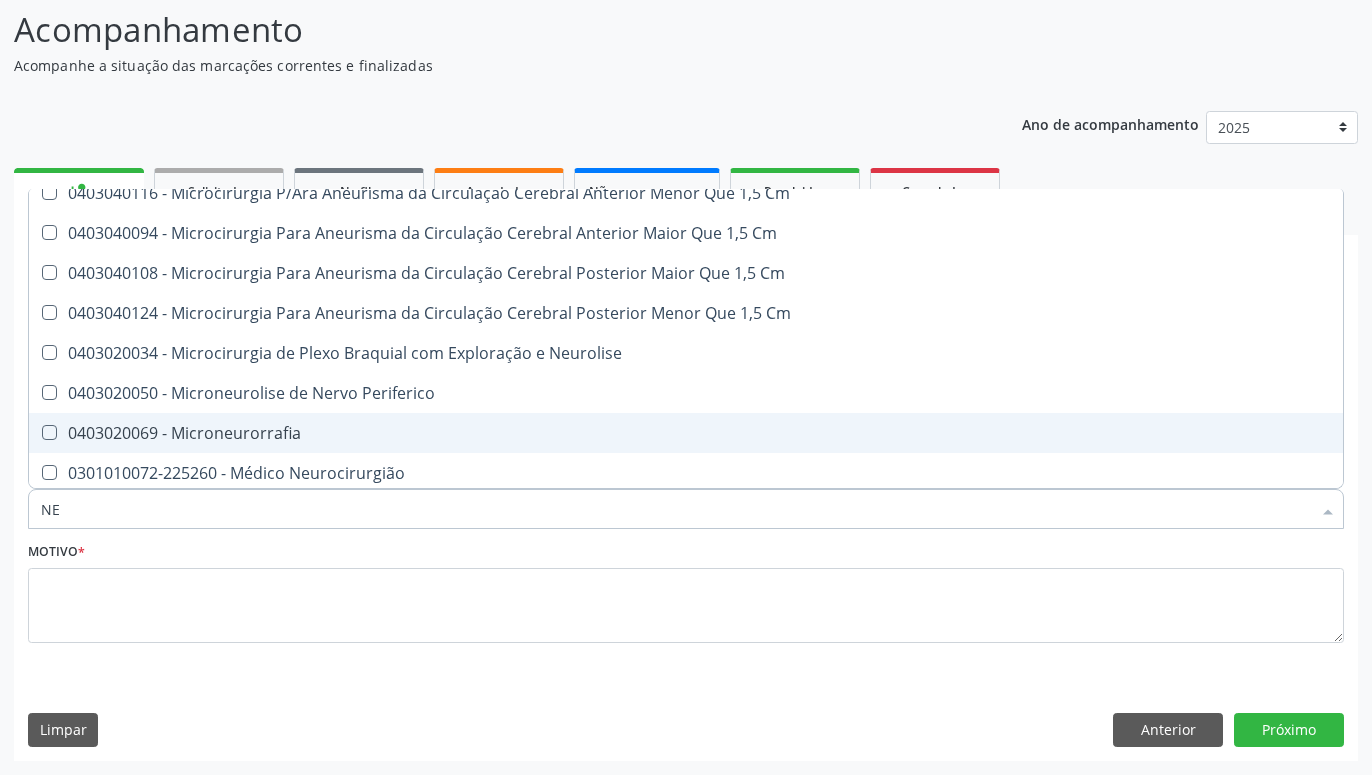 type on "N" 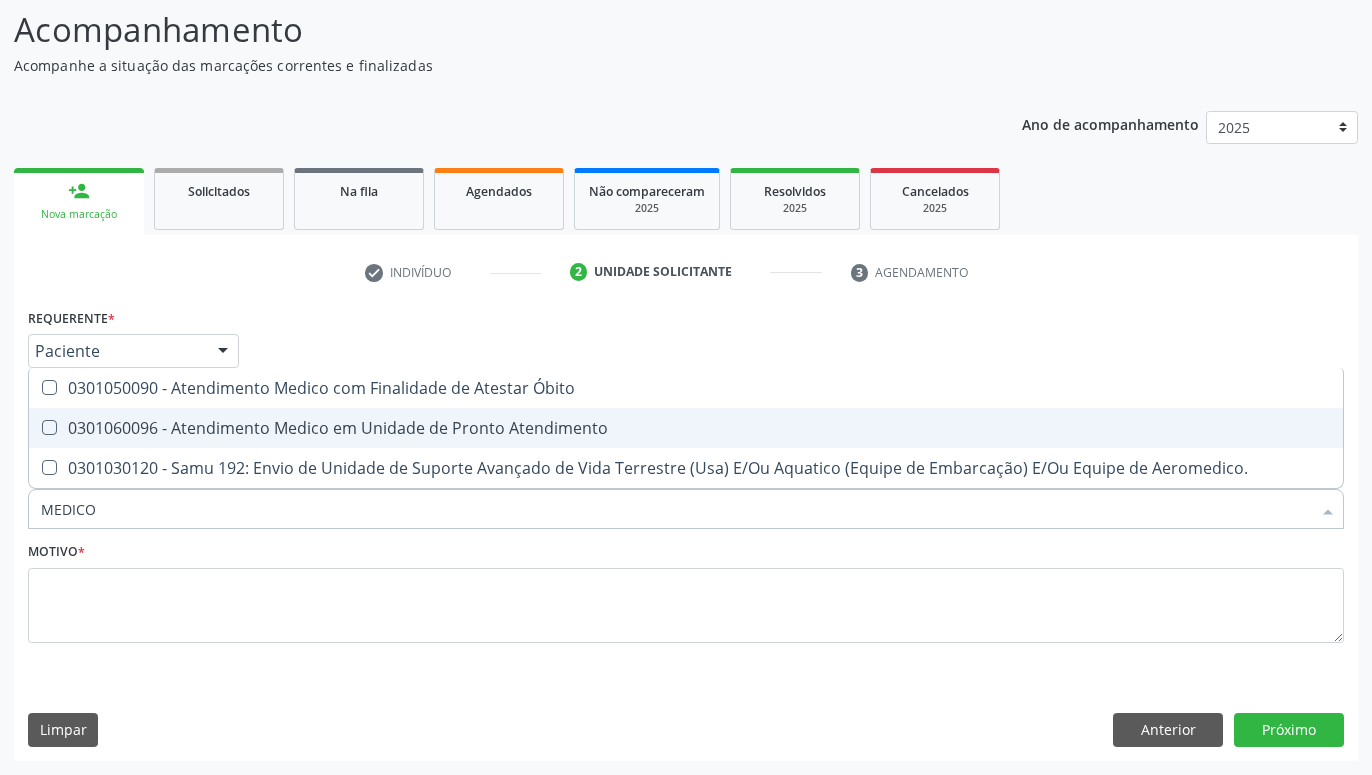 scroll, scrollTop: 0, scrollLeft: 0, axis: both 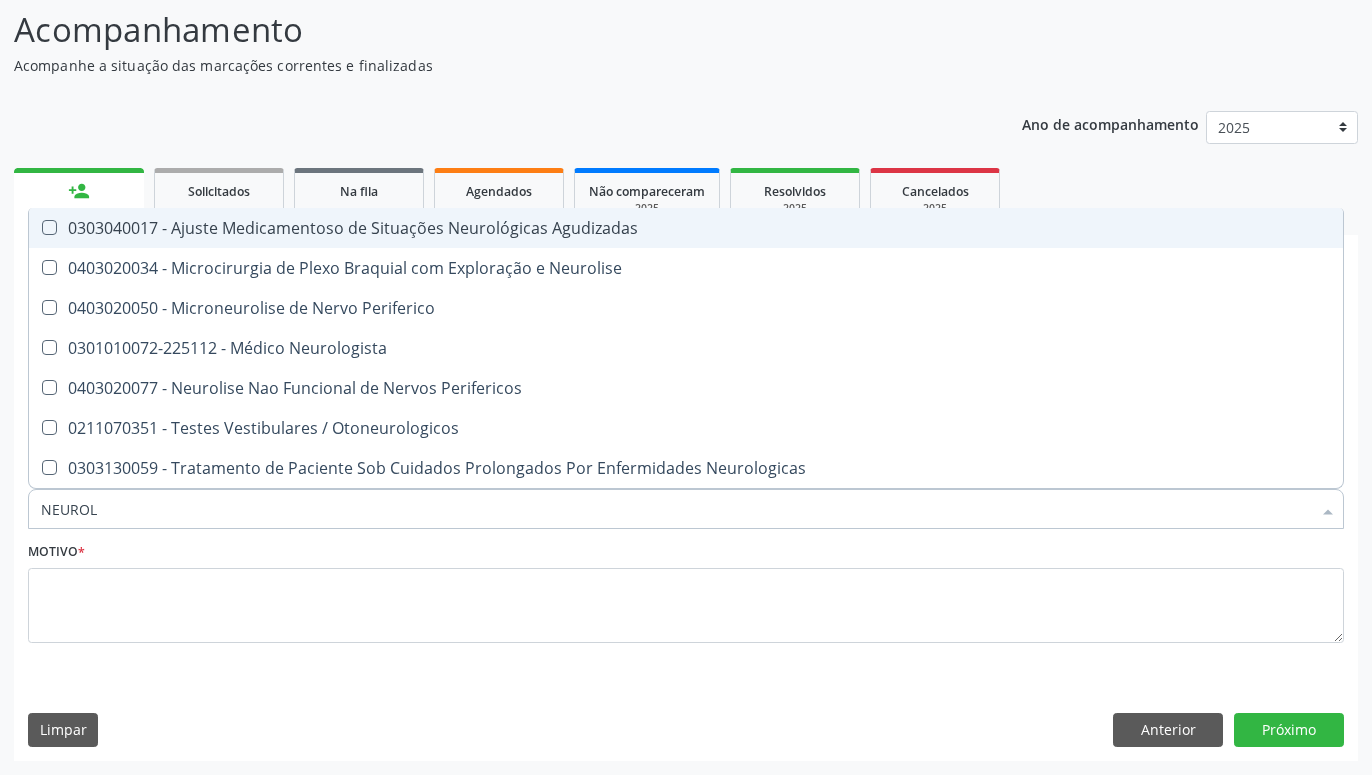 type on "NEUROLO" 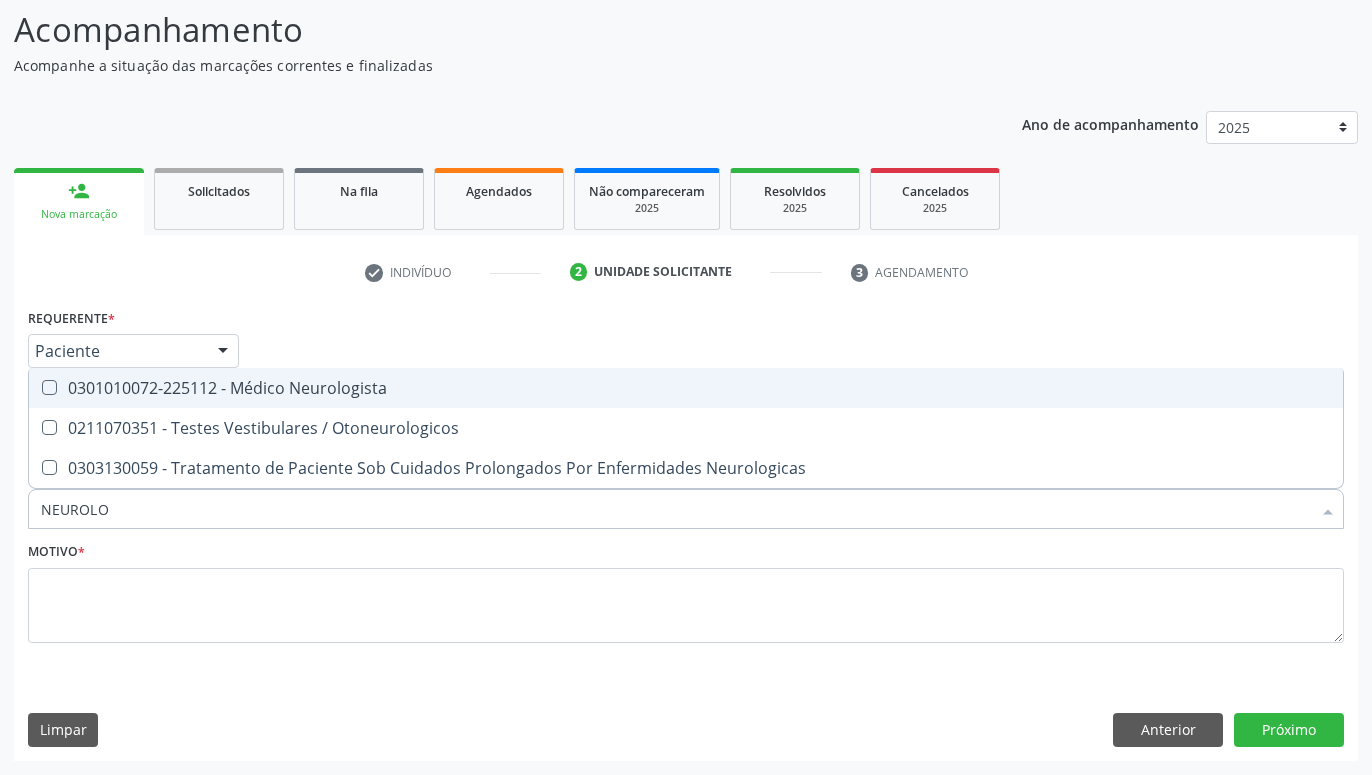 click on "0301010072-225112 - Médico Neurologista" at bounding box center (686, 388) 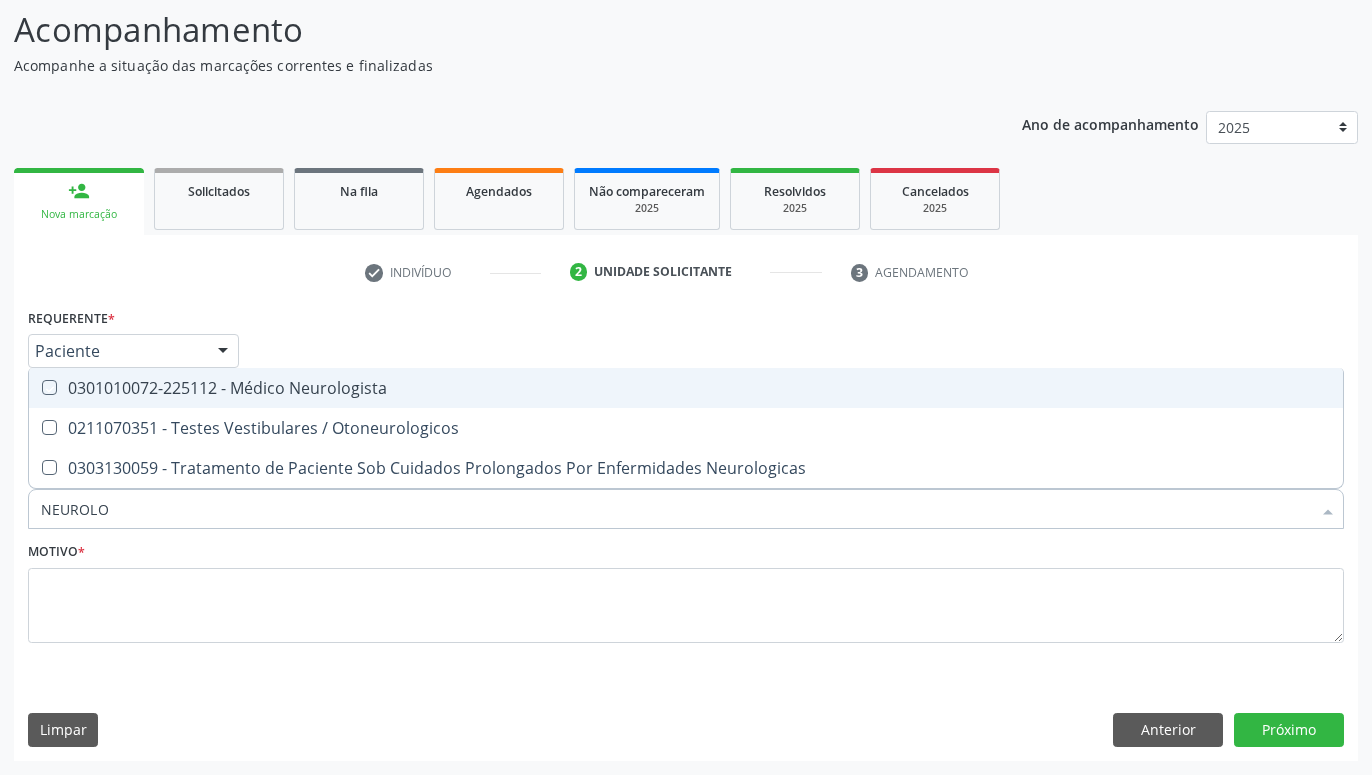 checkbox on "true" 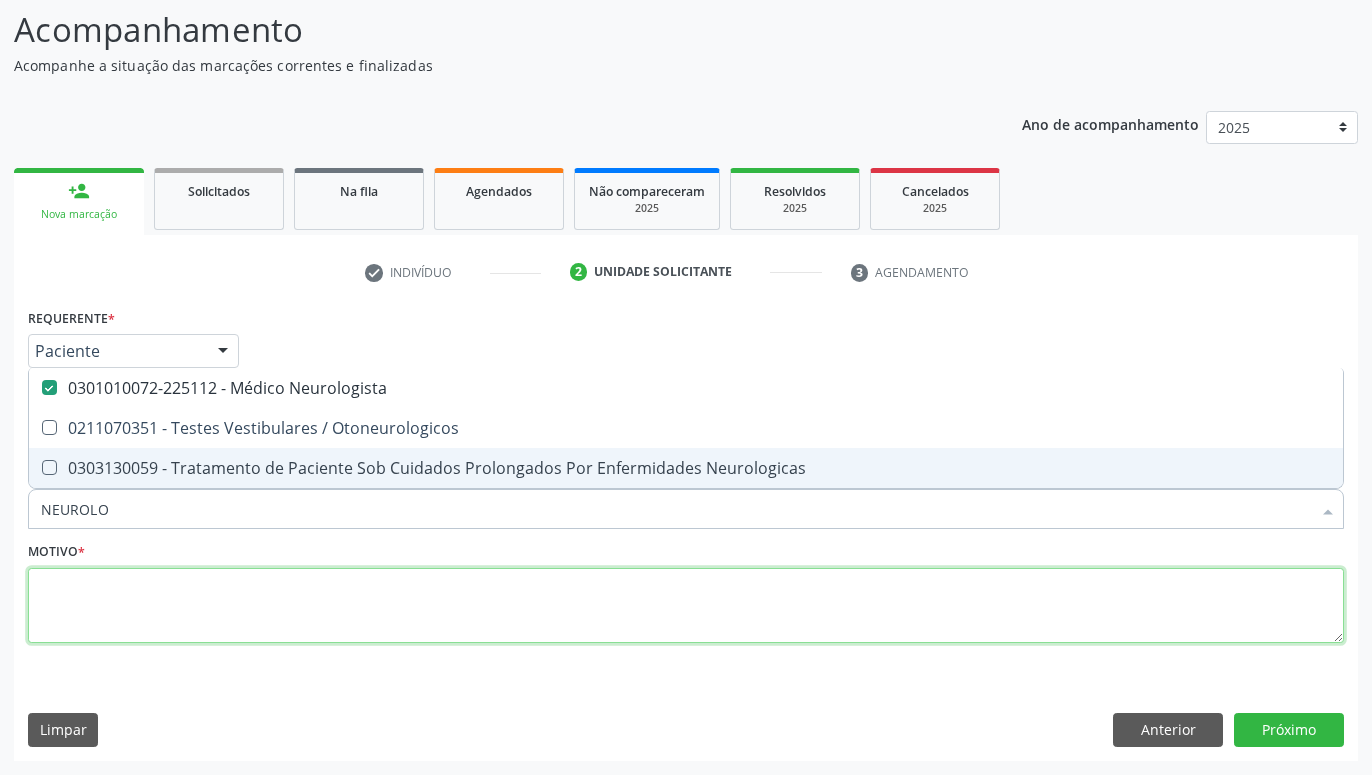click at bounding box center (686, 606) 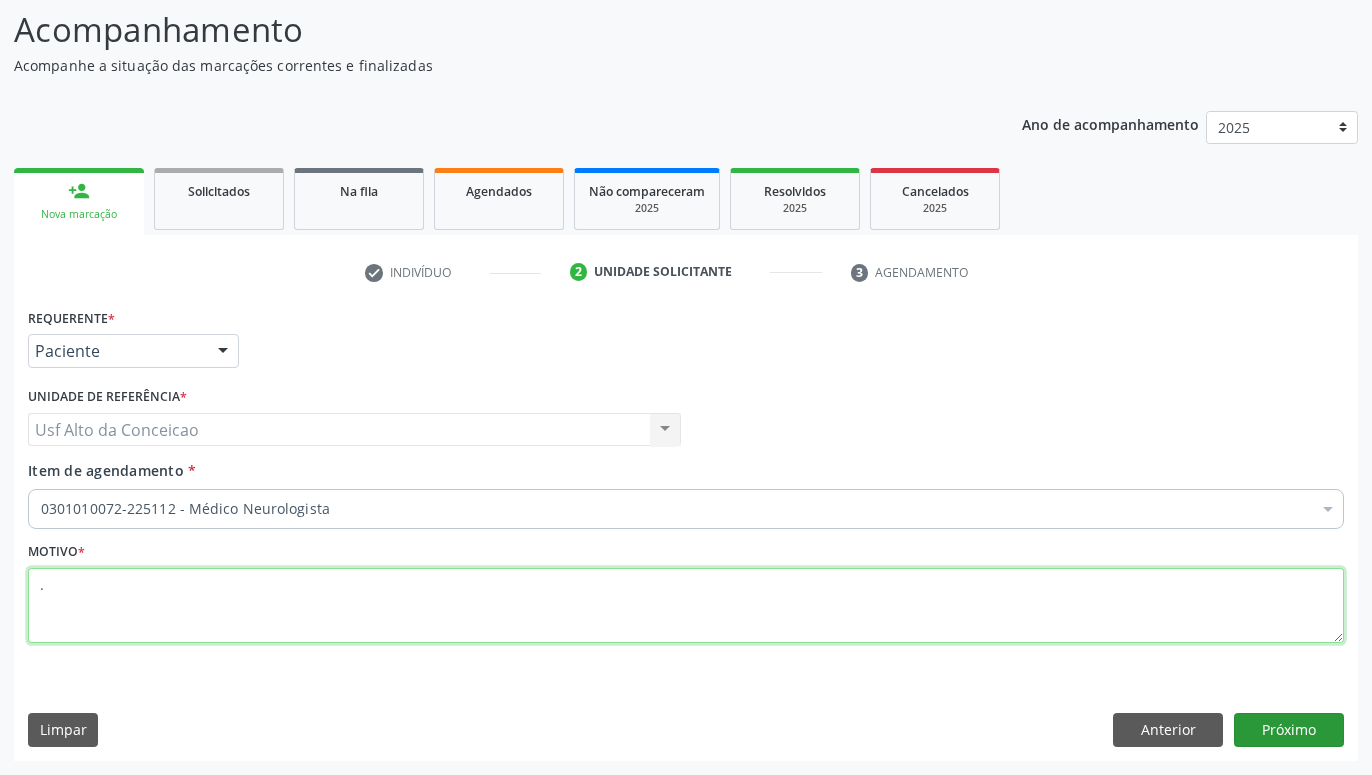 type on "." 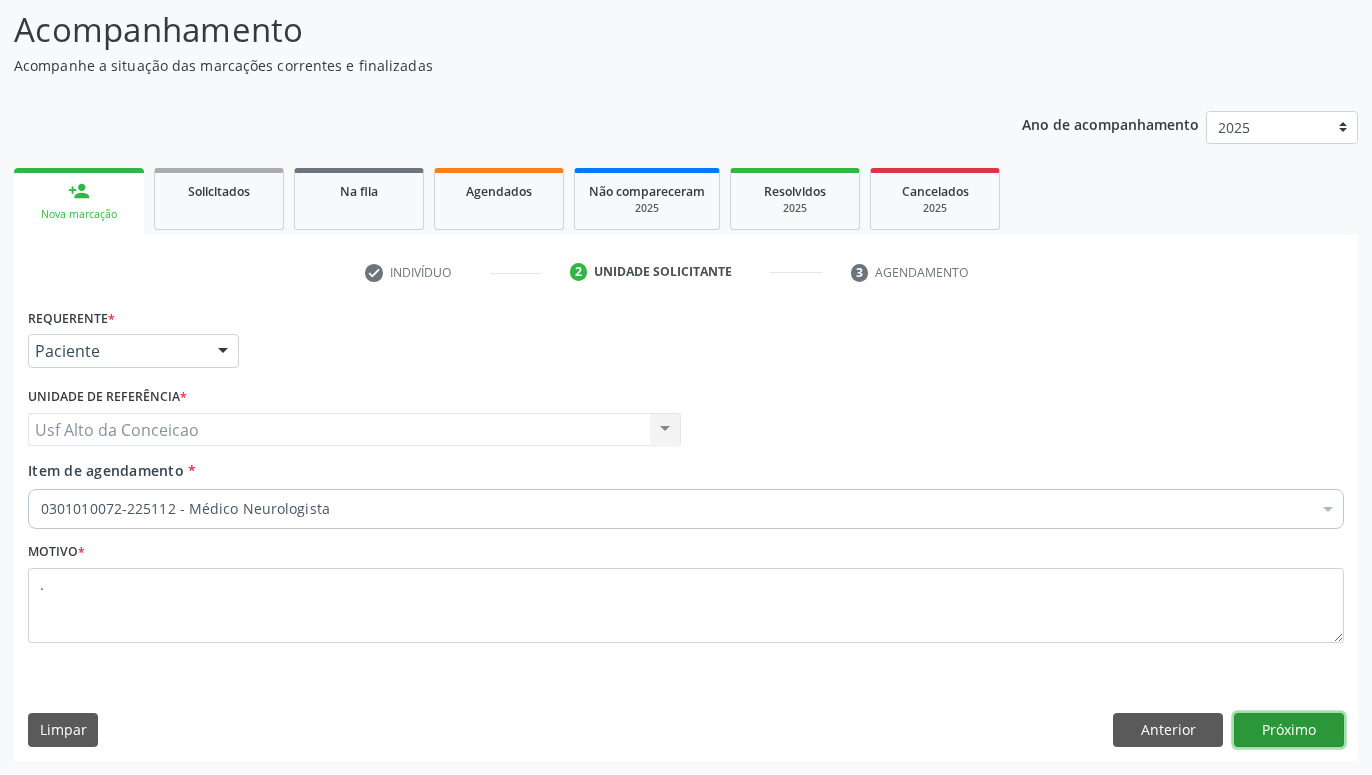 click on "Próximo" at bounding box center (1289, 730) 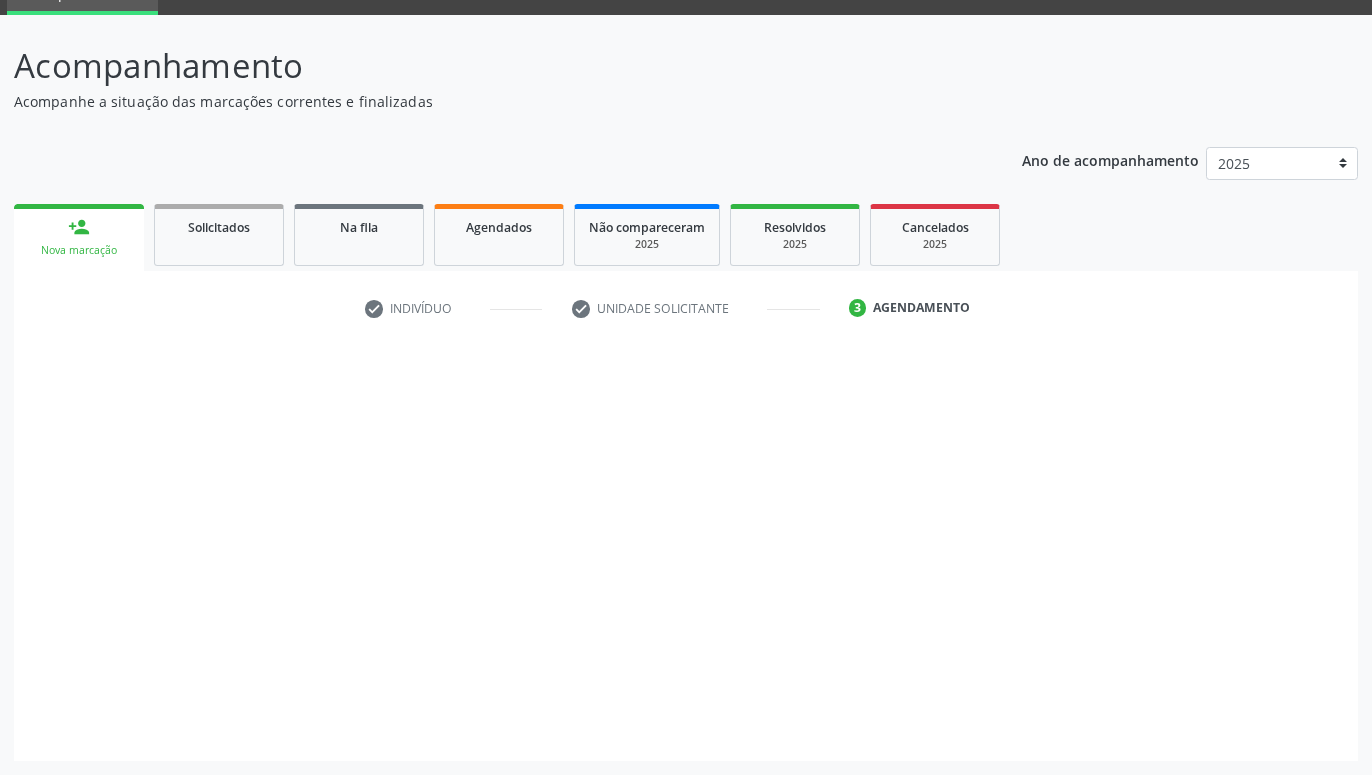 scroll, scrollTop: 95, scrollLeft: 0, axis: vertical 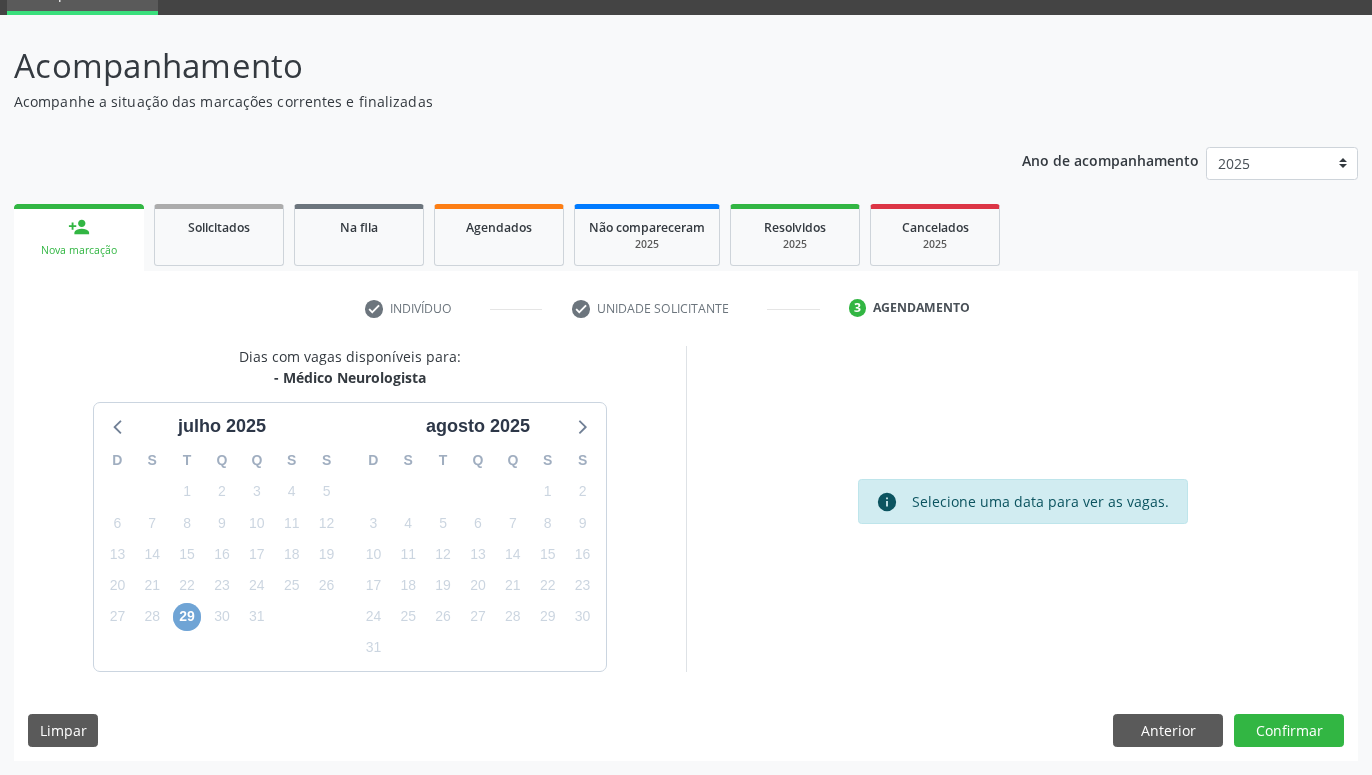 click on "29" at bounding box center (187, 617) 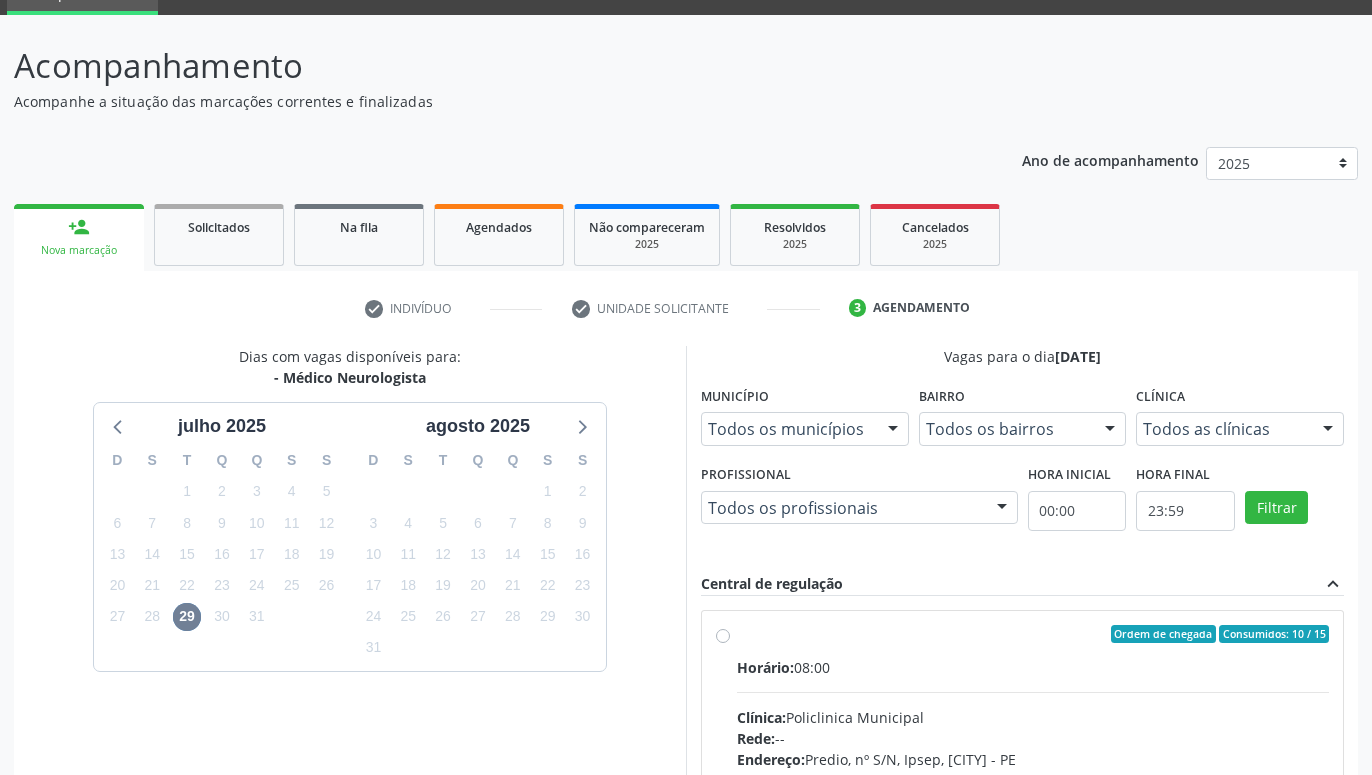click on "Ordem de chegada
Consumidos: 10 / 15
Horário:   08:00
Clínica:  [INSTITUTION_NAME]
Rede:
--
Endereço:   Predio, nº S/N, Ipsep, [CITY] - PE
Telefone:   --
Profissional:
--
Informações adicionais sobre o atendimento
Idade de atendimento:
Sem restrição
Gênero(s) atendido(s):
Sem restrição
Informações adicionais:
--" at bounding box center [1033, 778] 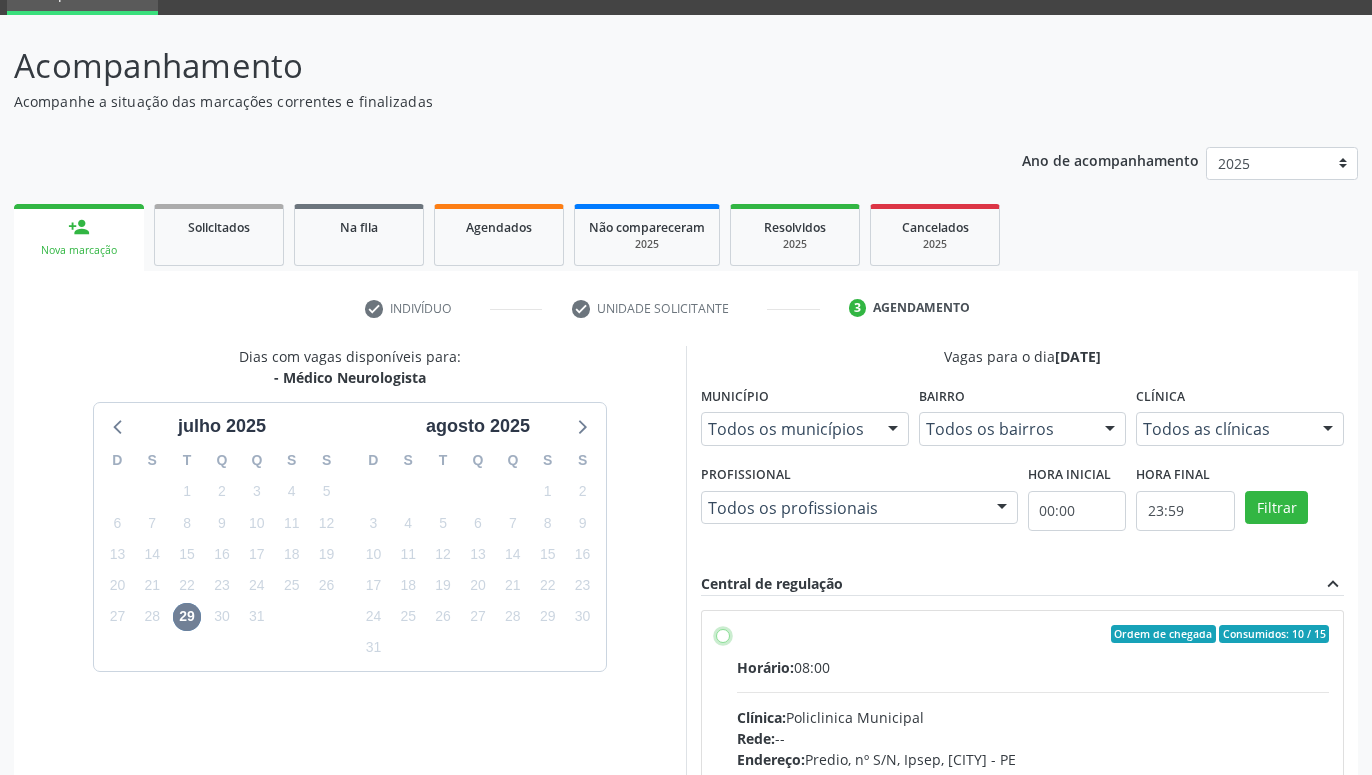 radio on "true" 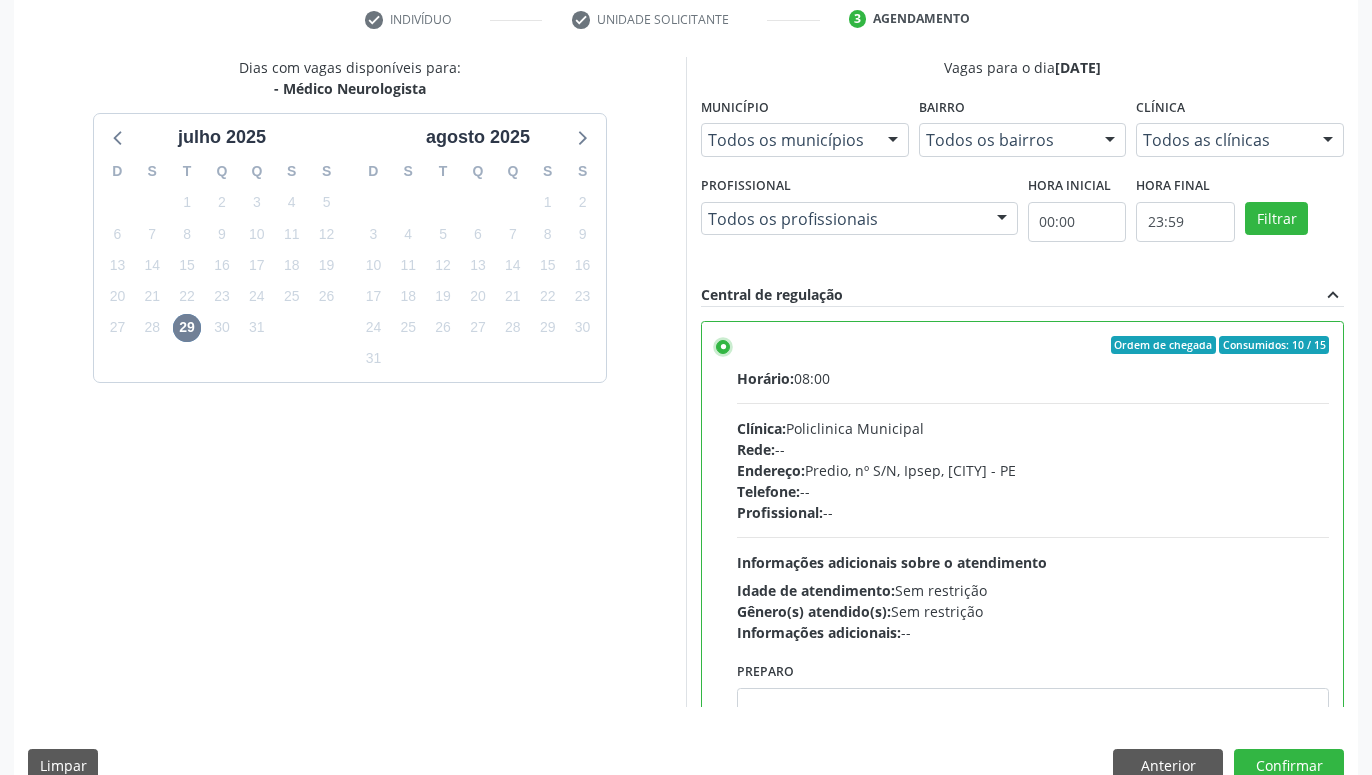 scroll, scrollTop: 420, scrollLeft: 0, axis: vertical 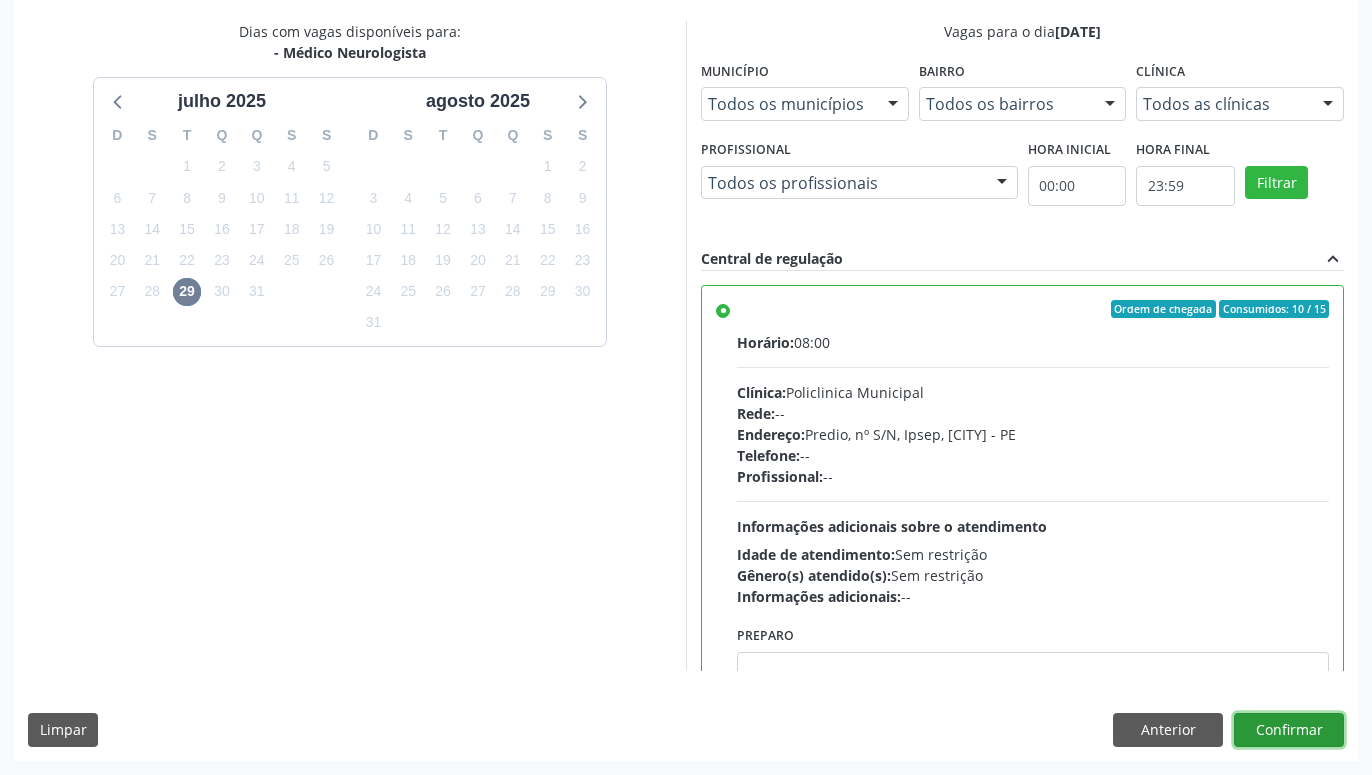 click on "Confirmar" at bounding box center [1289, 730] 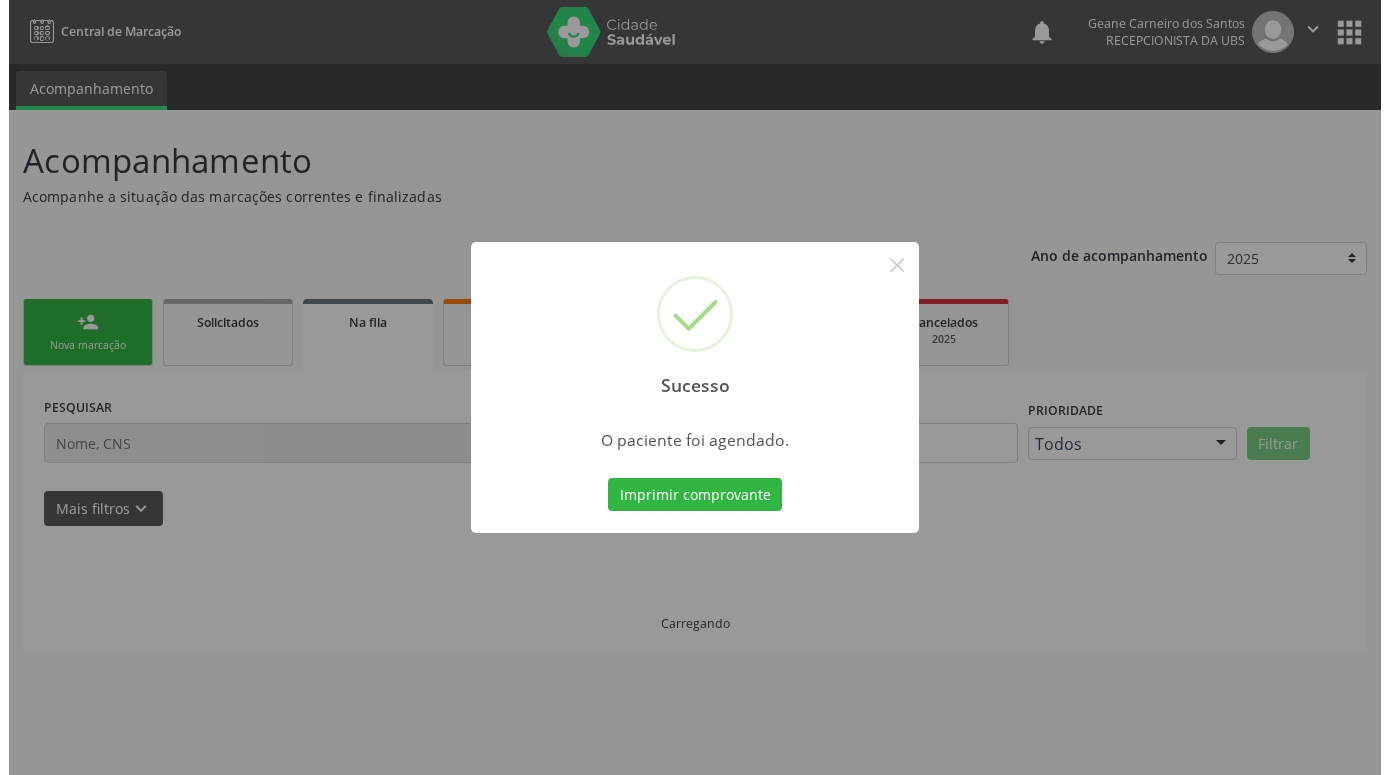 scroll, scrollTop: 0, scrollLeft: 0, axis: both 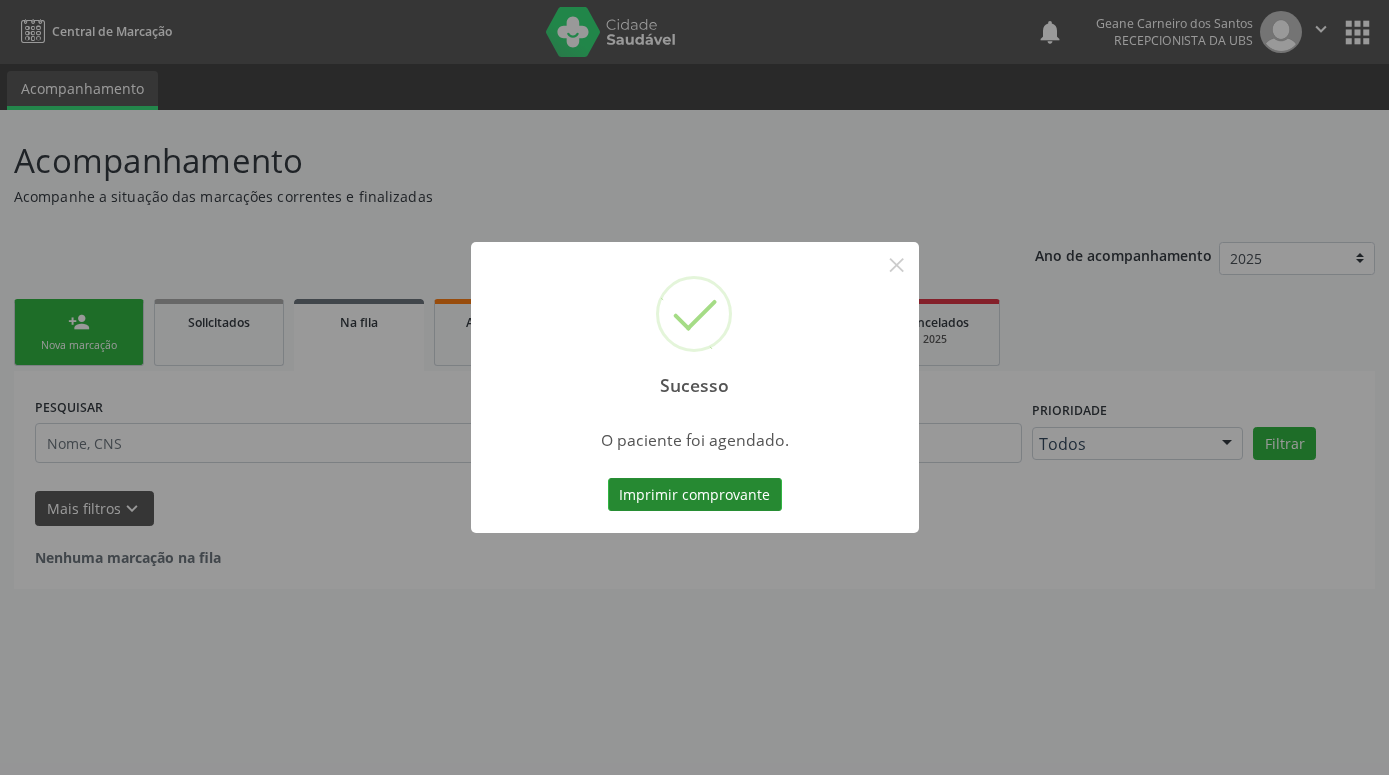 click on "Imprimir comprovante" at bounding box center [695, 495] 